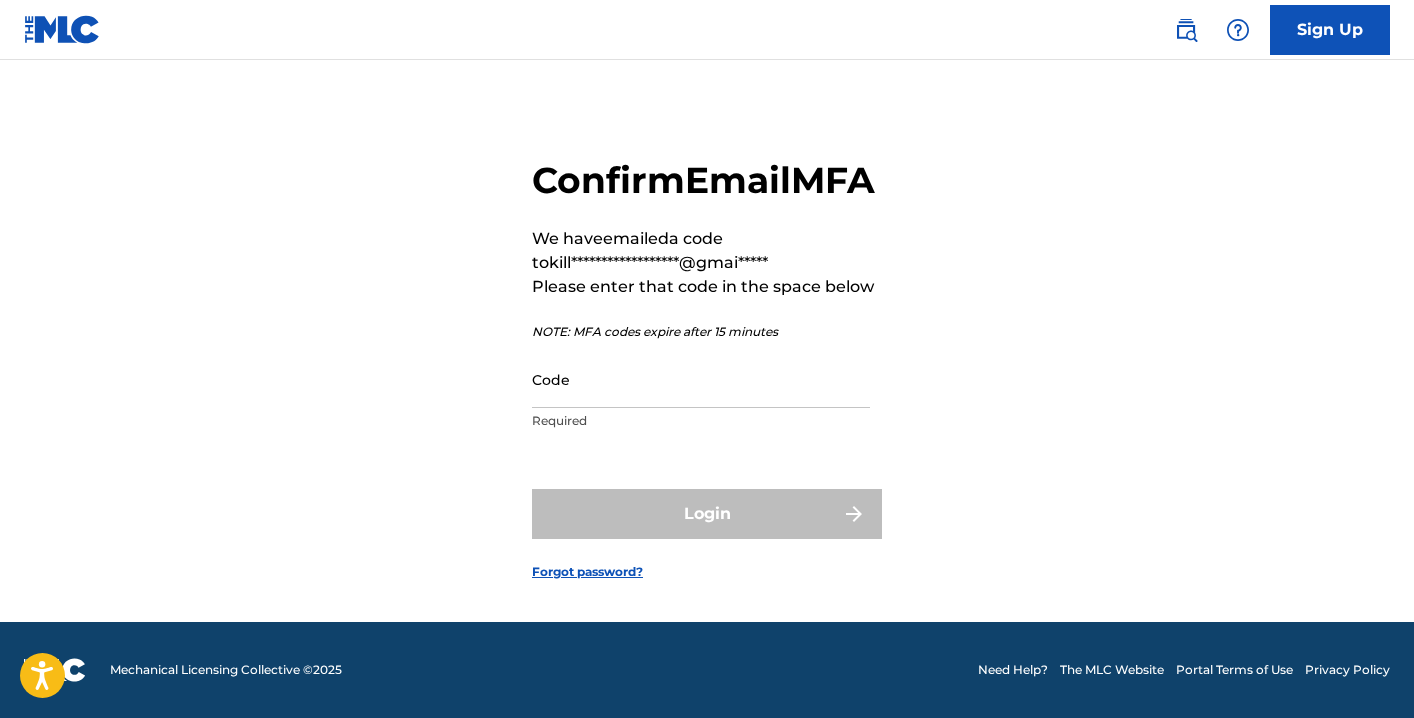 scroll, scrollTop: 52, scrollLeft: 0, axis: vertical 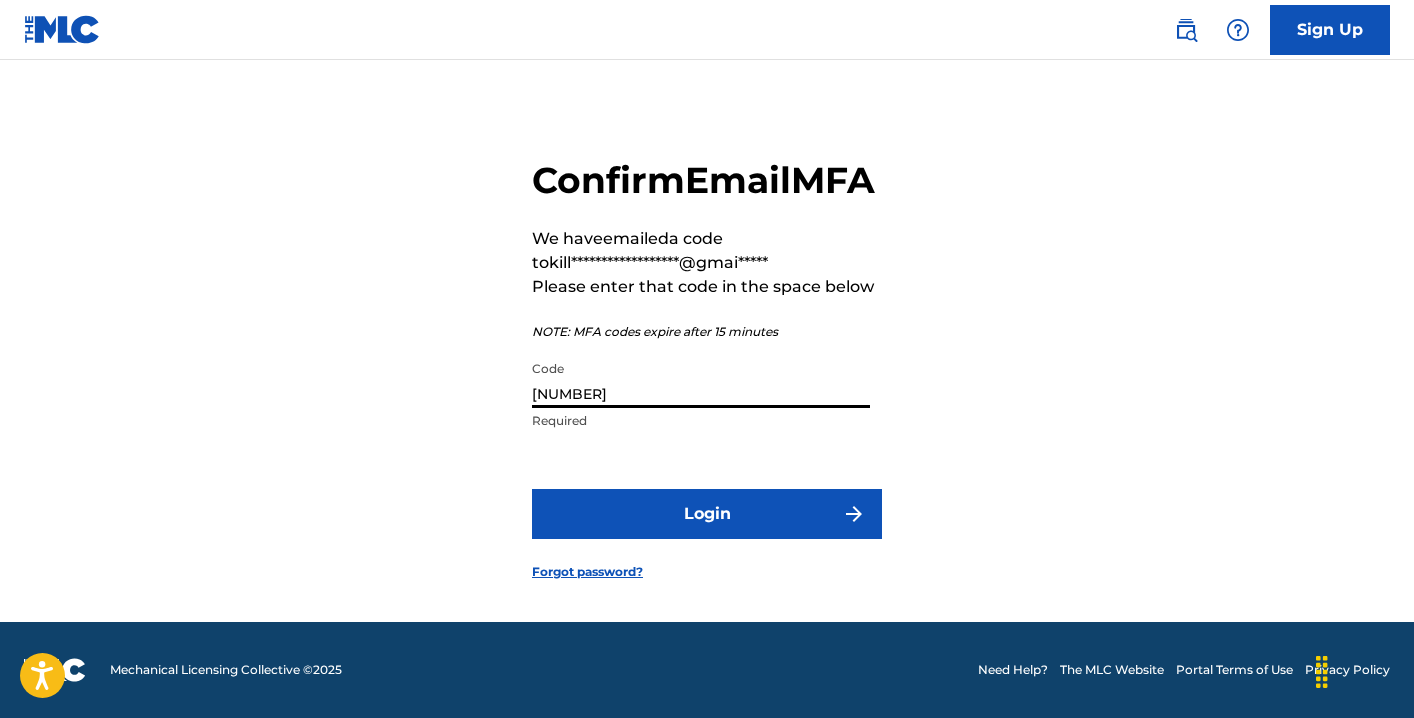 type on "[NUMBER]" 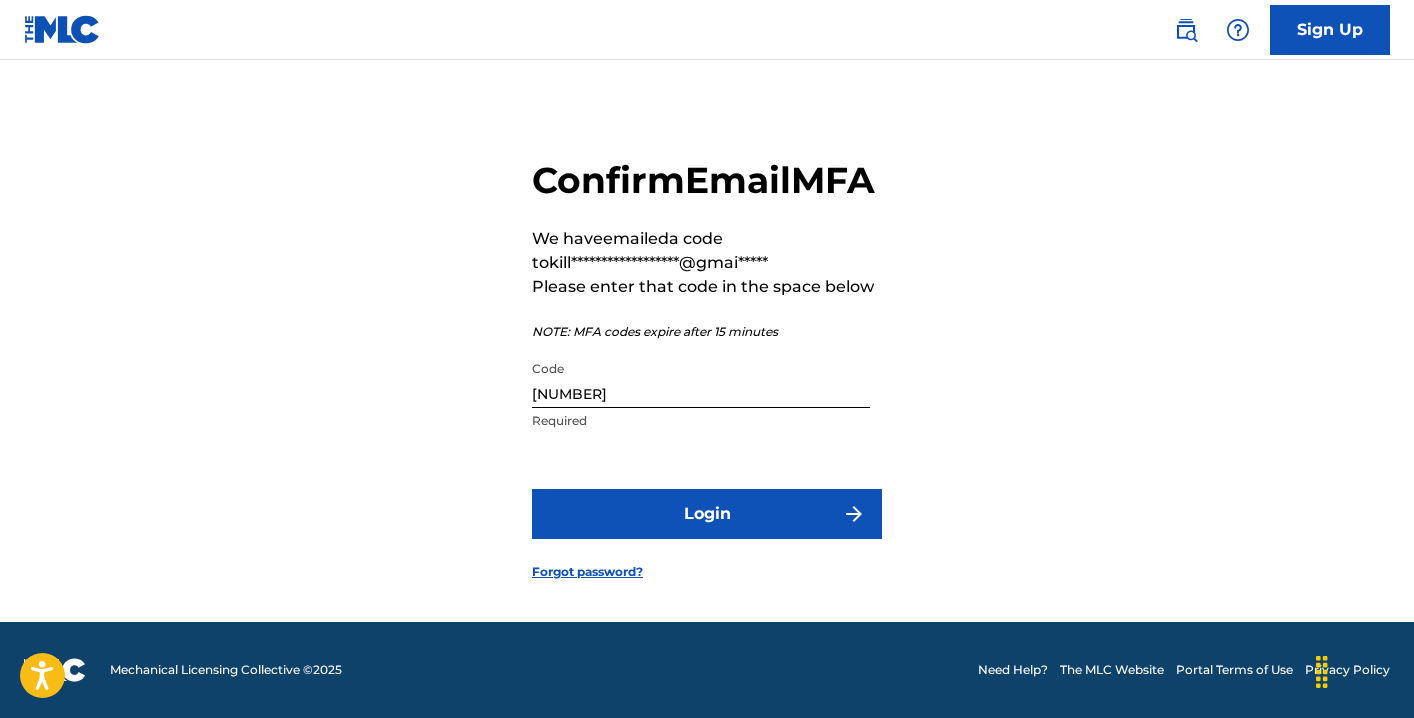 click on "Login" at bounding box center [707, 514] 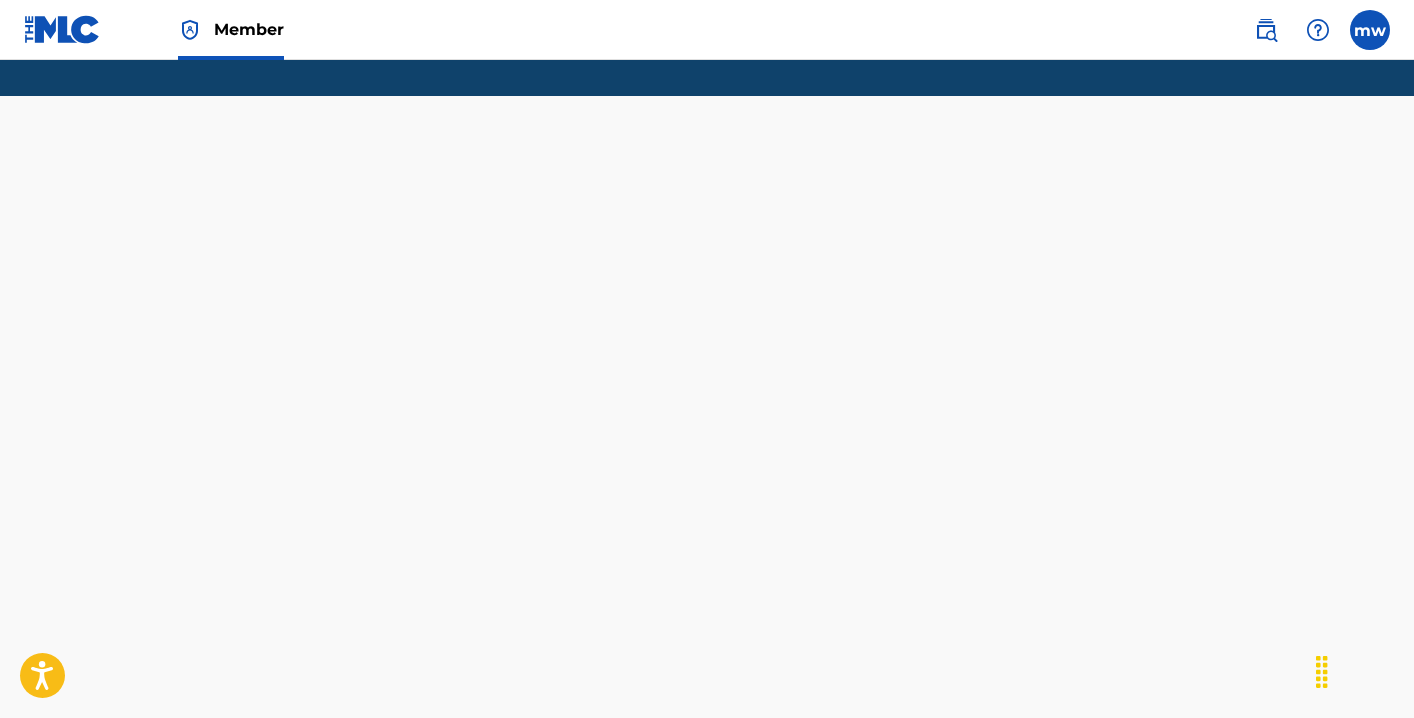 scroll, scrollTop: 0, scrollLeft: 0, axis: both 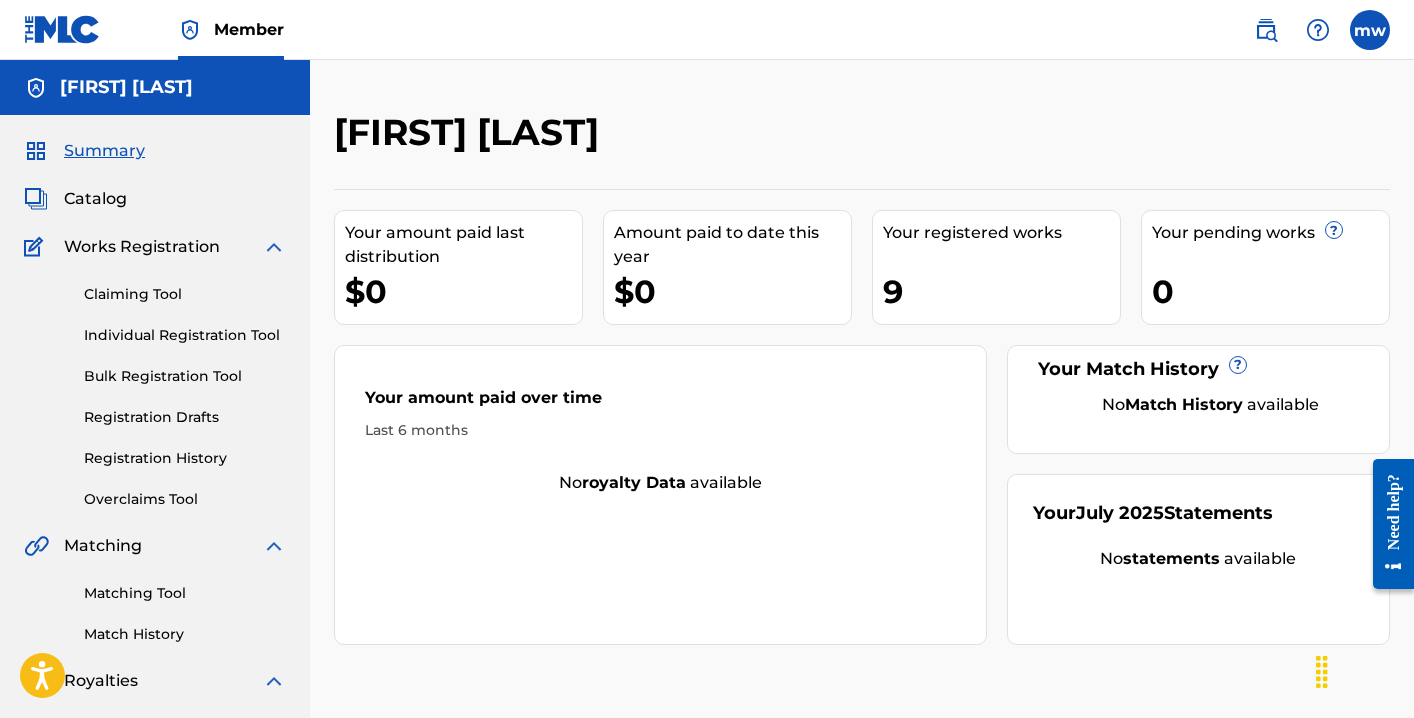click on "Catalog" at bounding box center (95, 199) 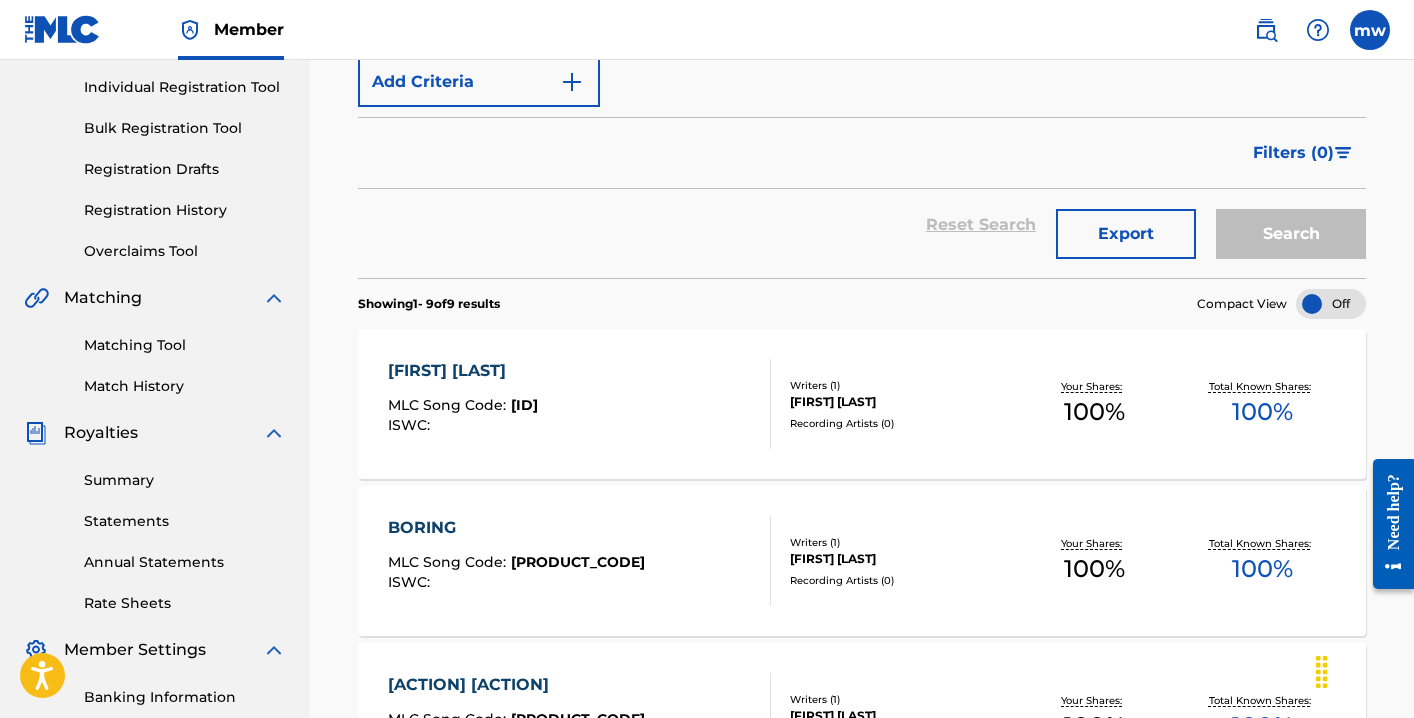 scroll, scrollTop: 246, scrollLeft: 0, axis: vertical 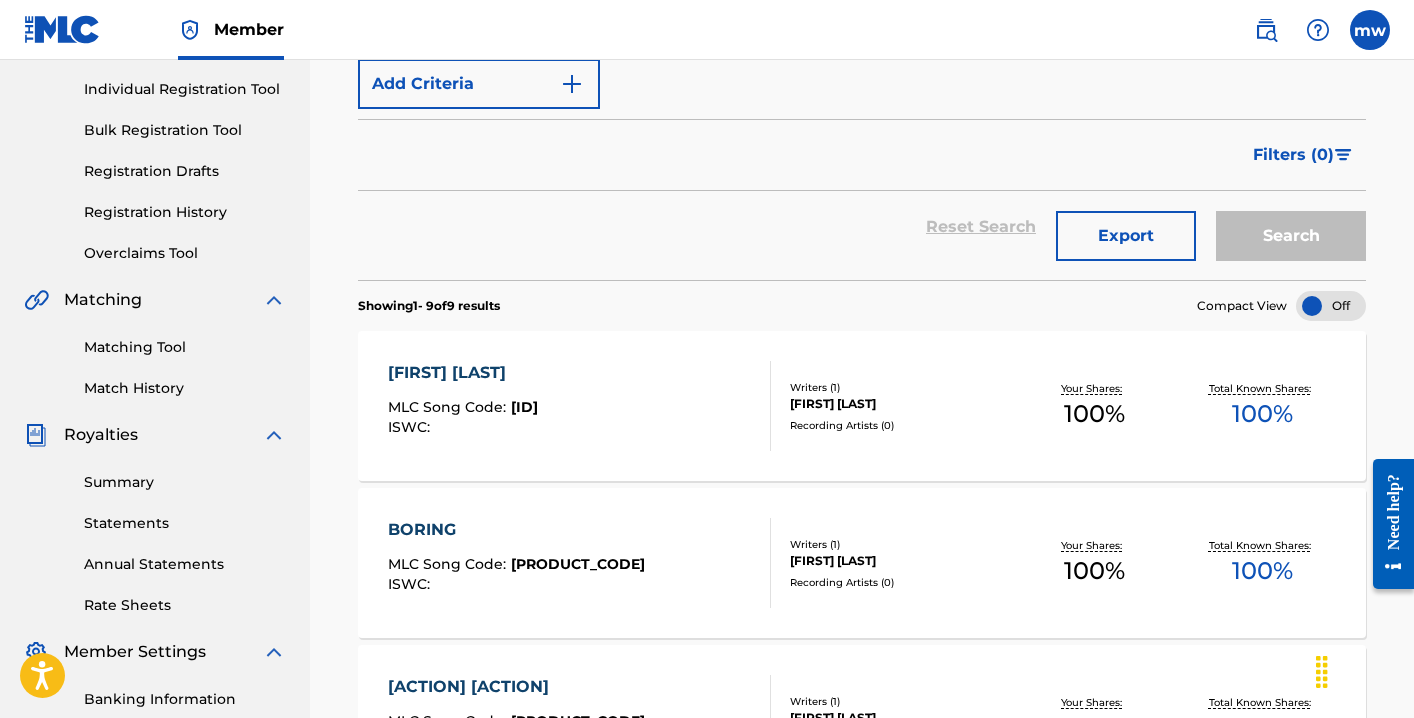 click on "[ID]" at bounding box center (524, 407) 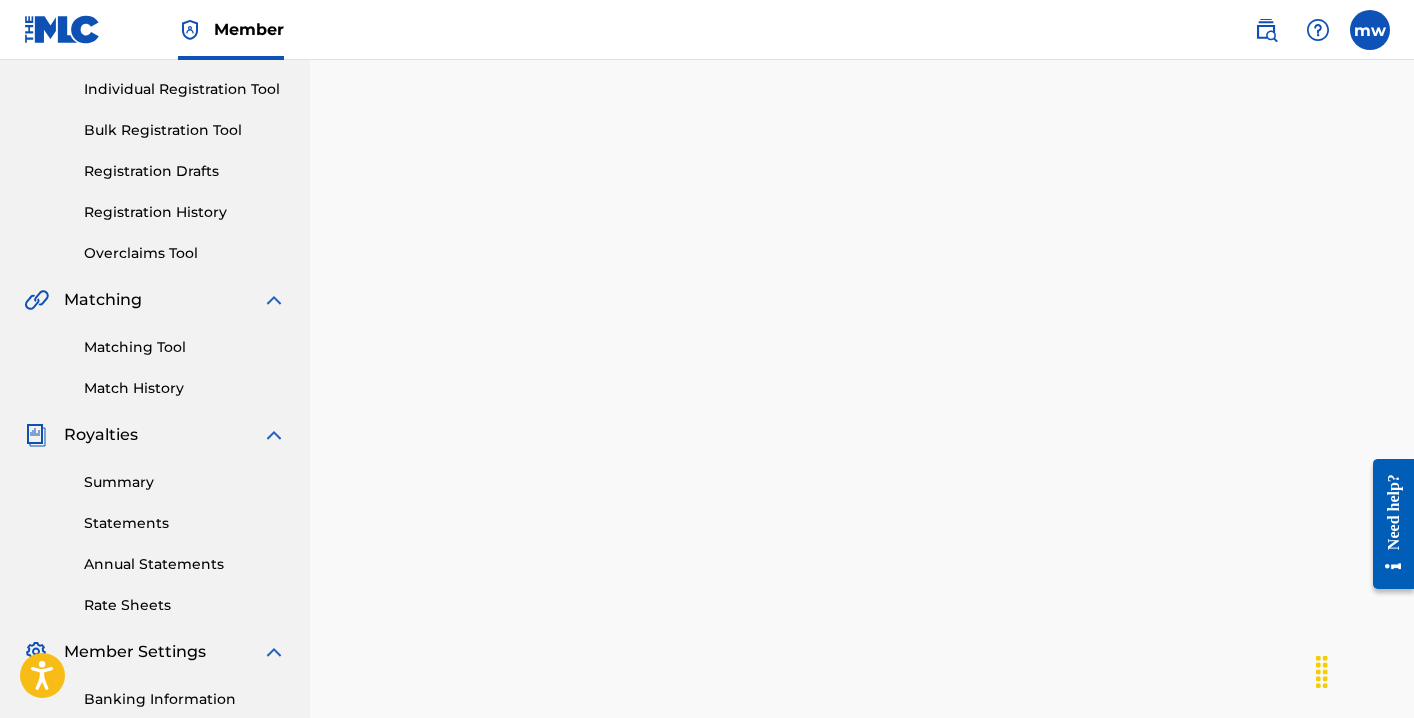 scroll, scrollTop: 0, scrollLeft: 0, axis: both 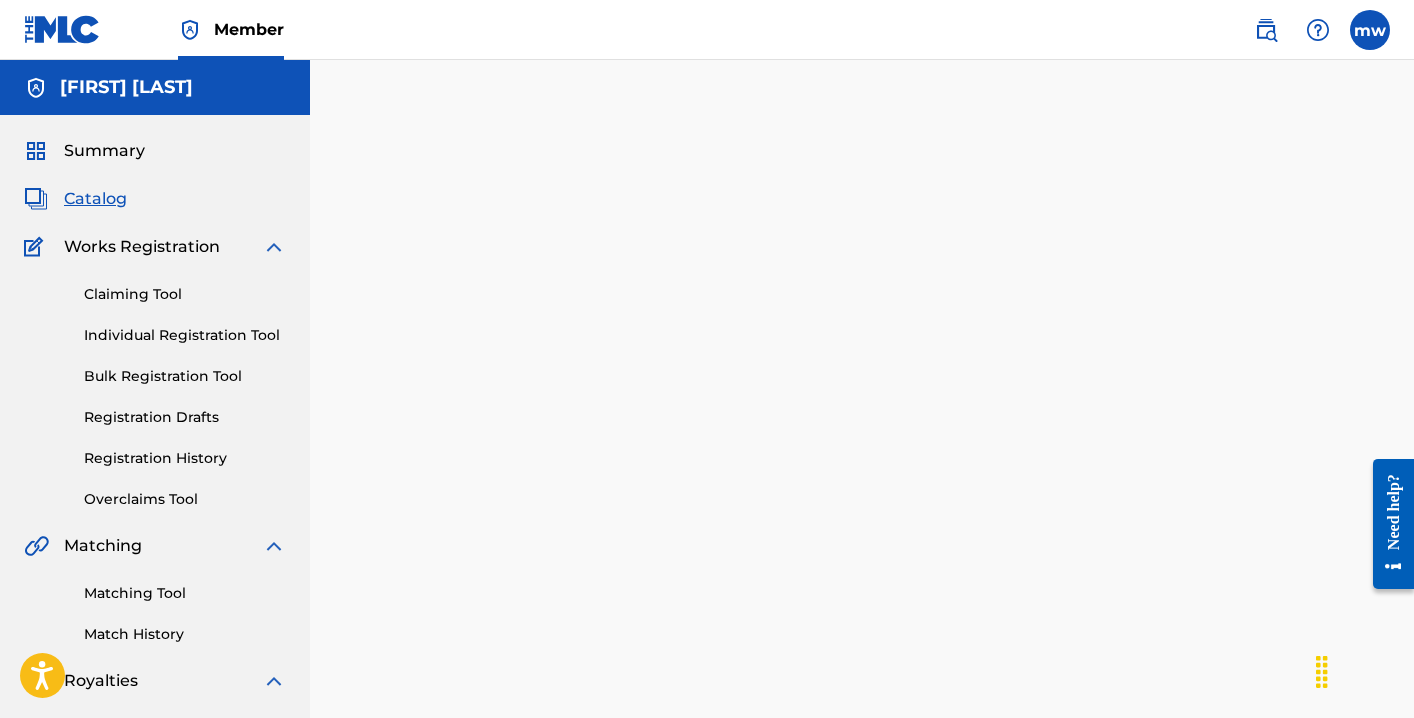 click at bounding box center (862, 627) 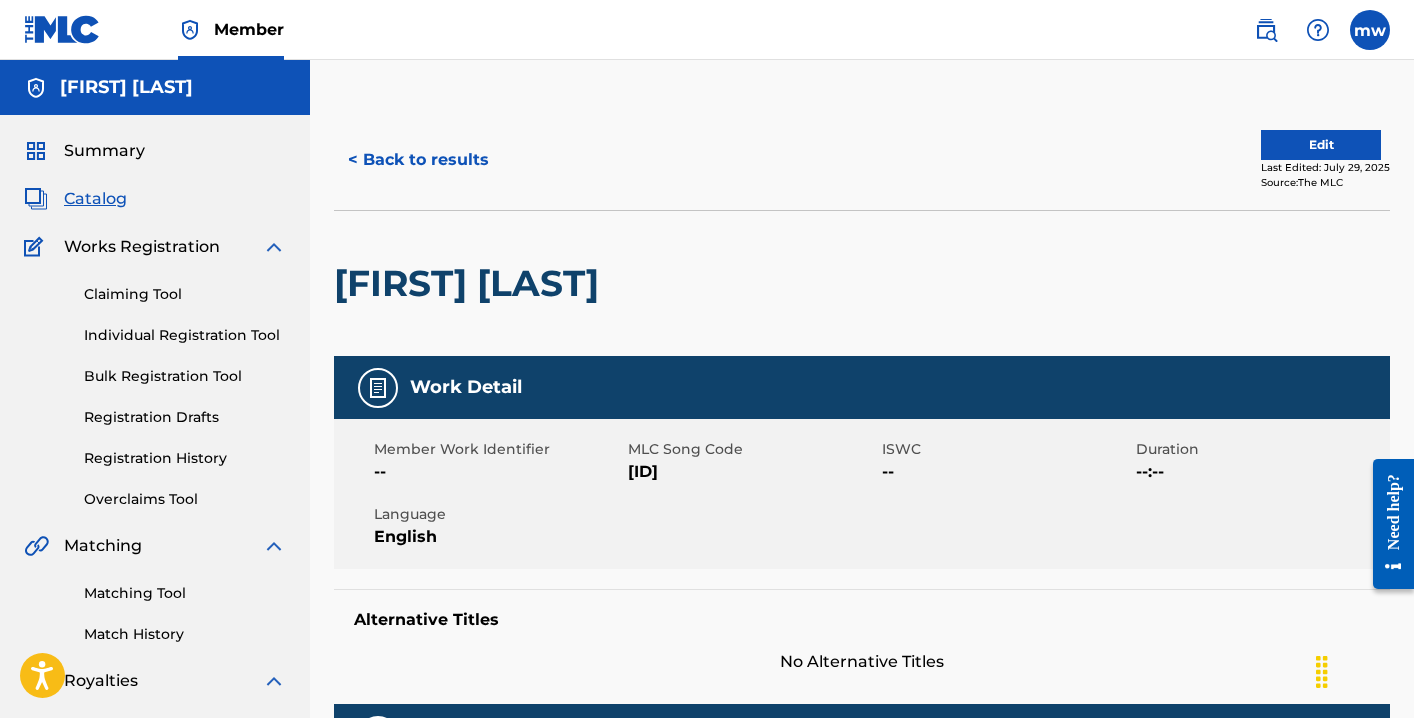 drag, startPoint x: 622, startPoint y: 477, endPoint x: 684, endPoint y: 504, distance: 67.62396 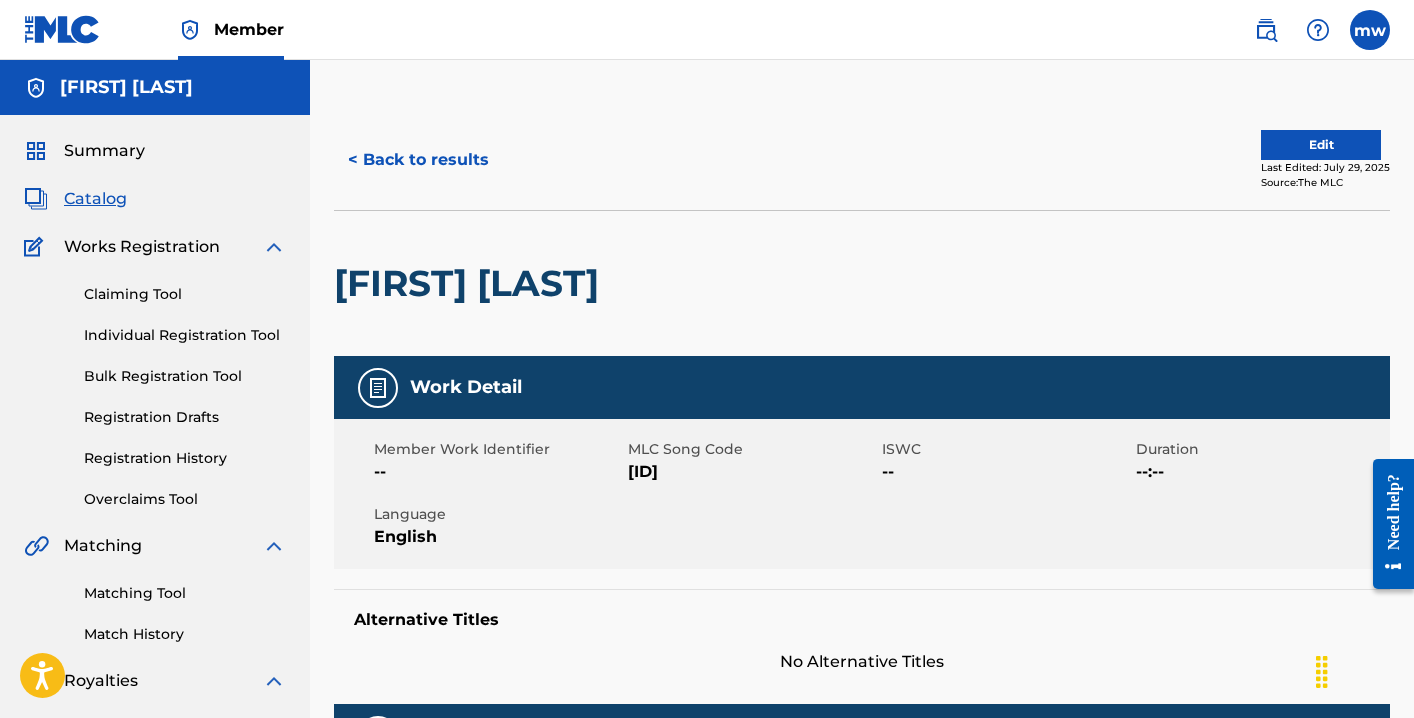 drag, startPoint x: 694, startPoint y: 474, endPoint x: 638, endPoint y: 482, distance: 56.568542 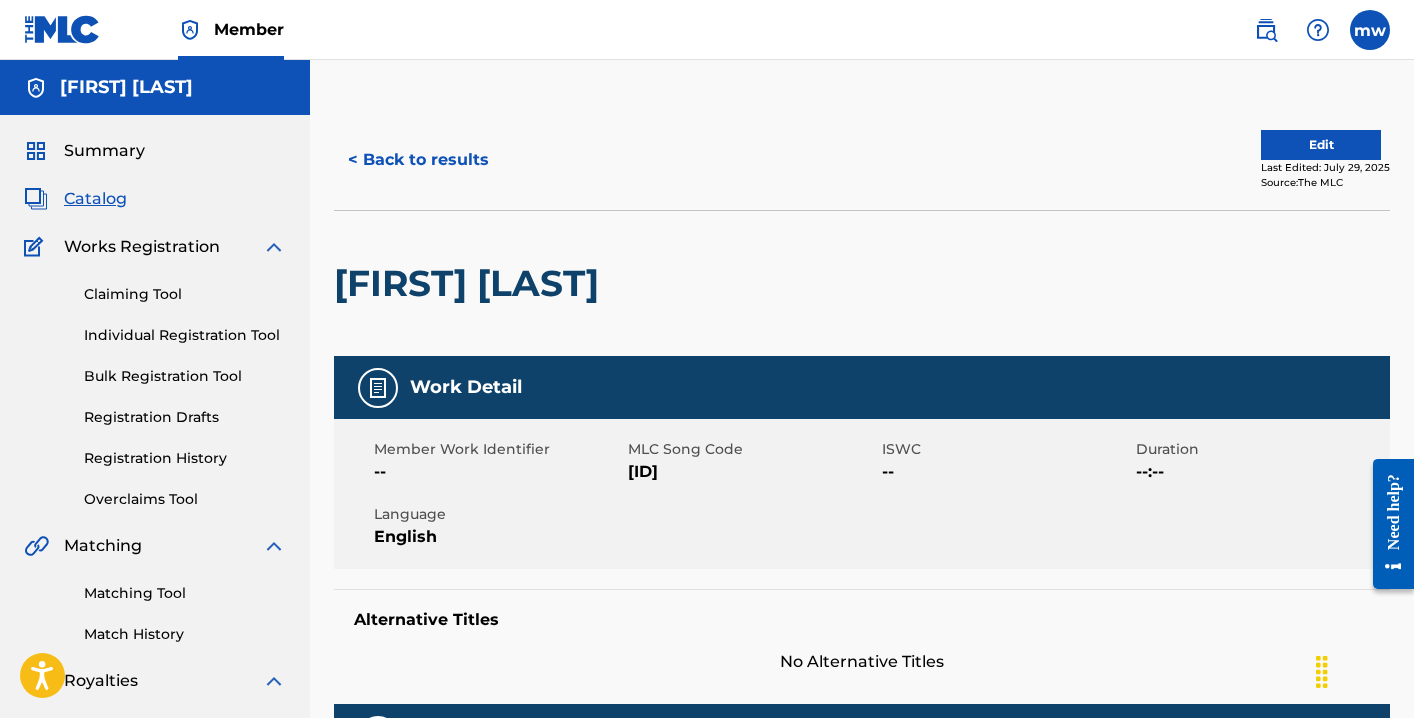 copy on "[ID]" 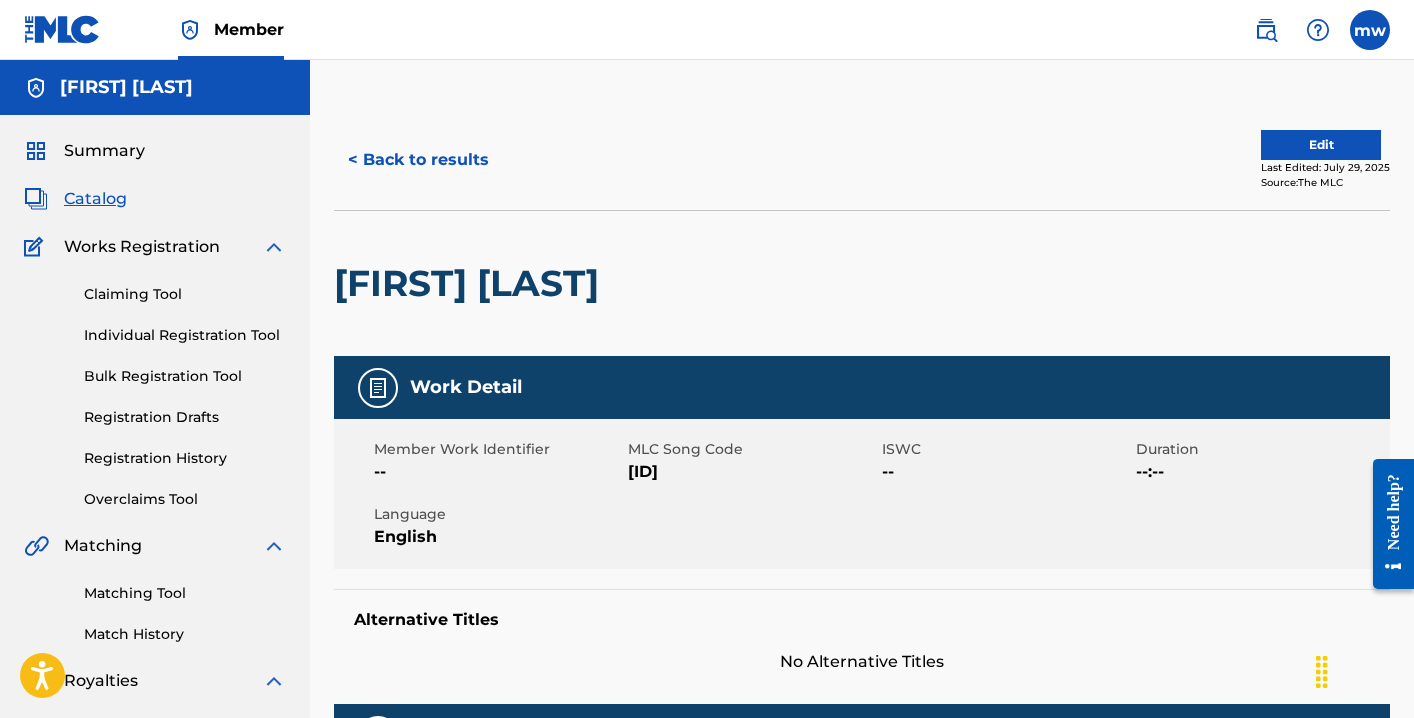 click on "Matching Tool" at bounding box center [185, 593] 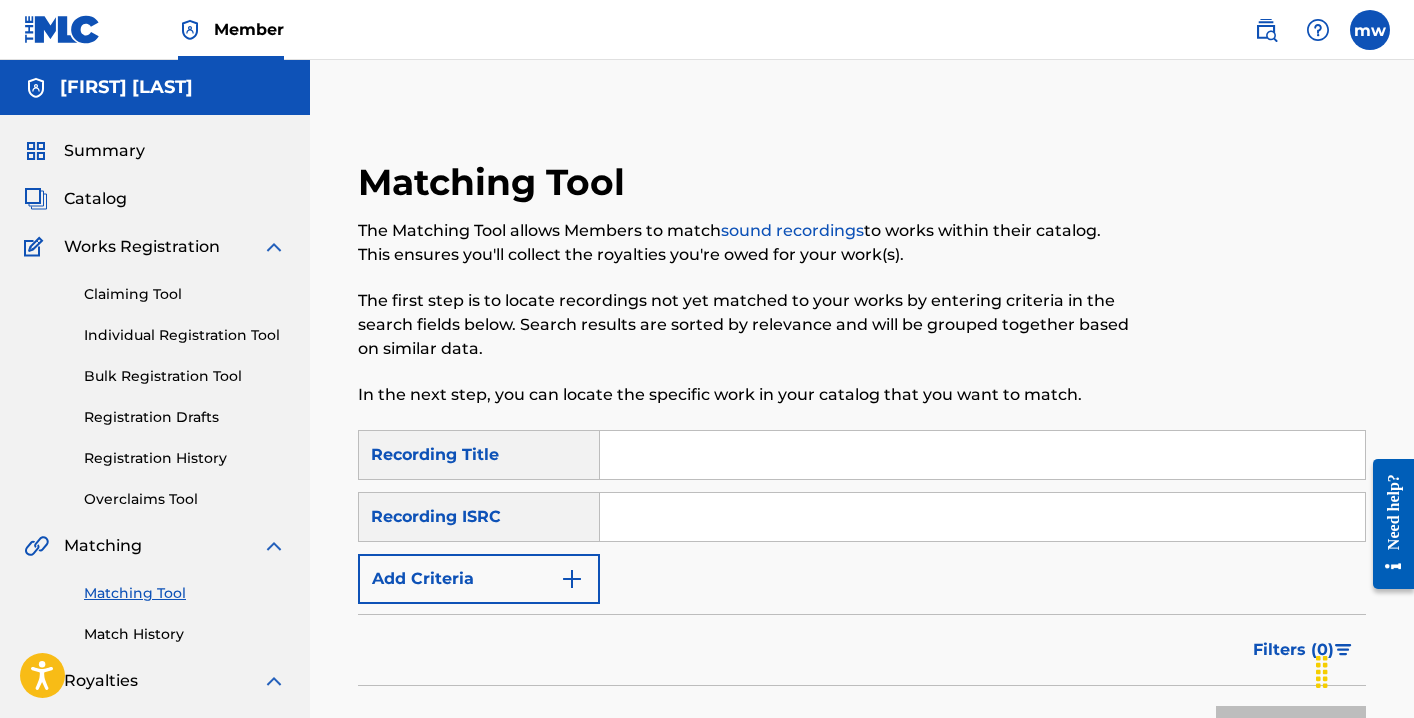 click on "Recording ISRC" at bounding box center (479, 517) 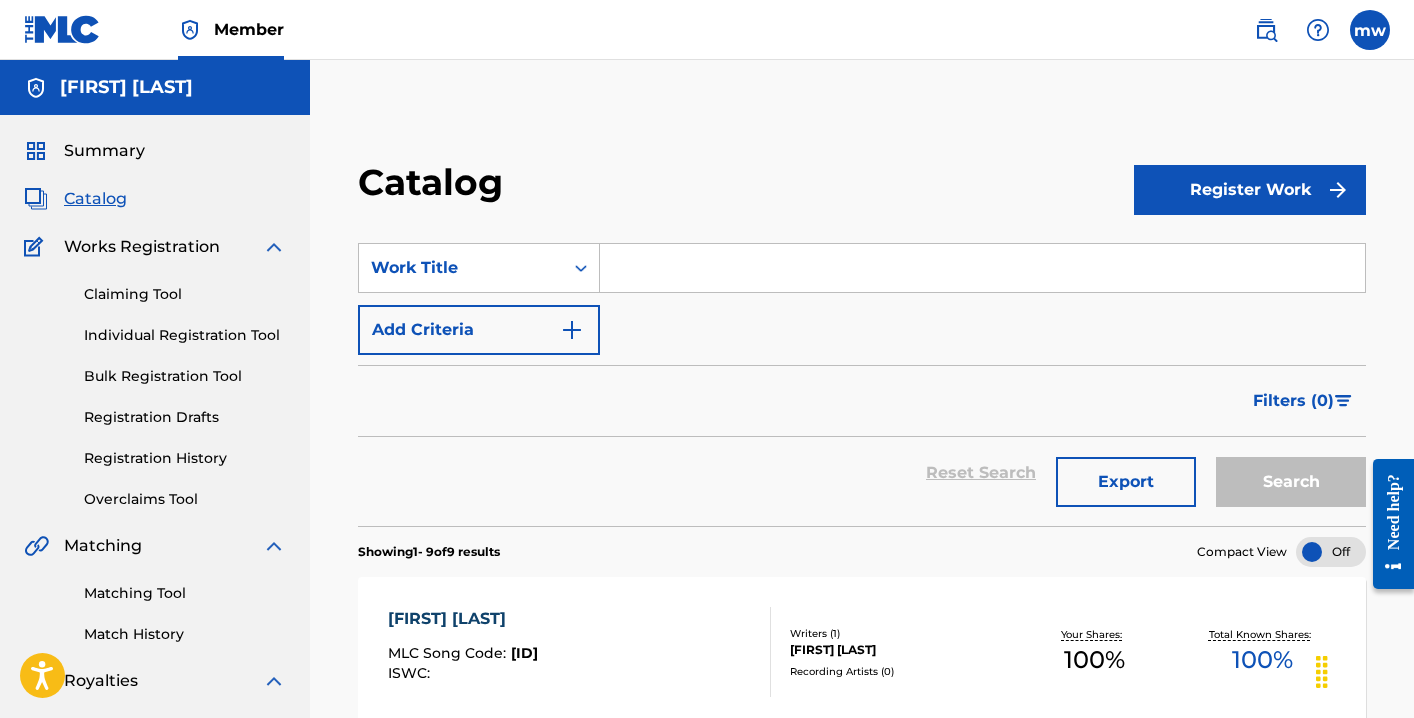 scroll, scrollTop: 78, scrollLeft: 0, axis: vertical 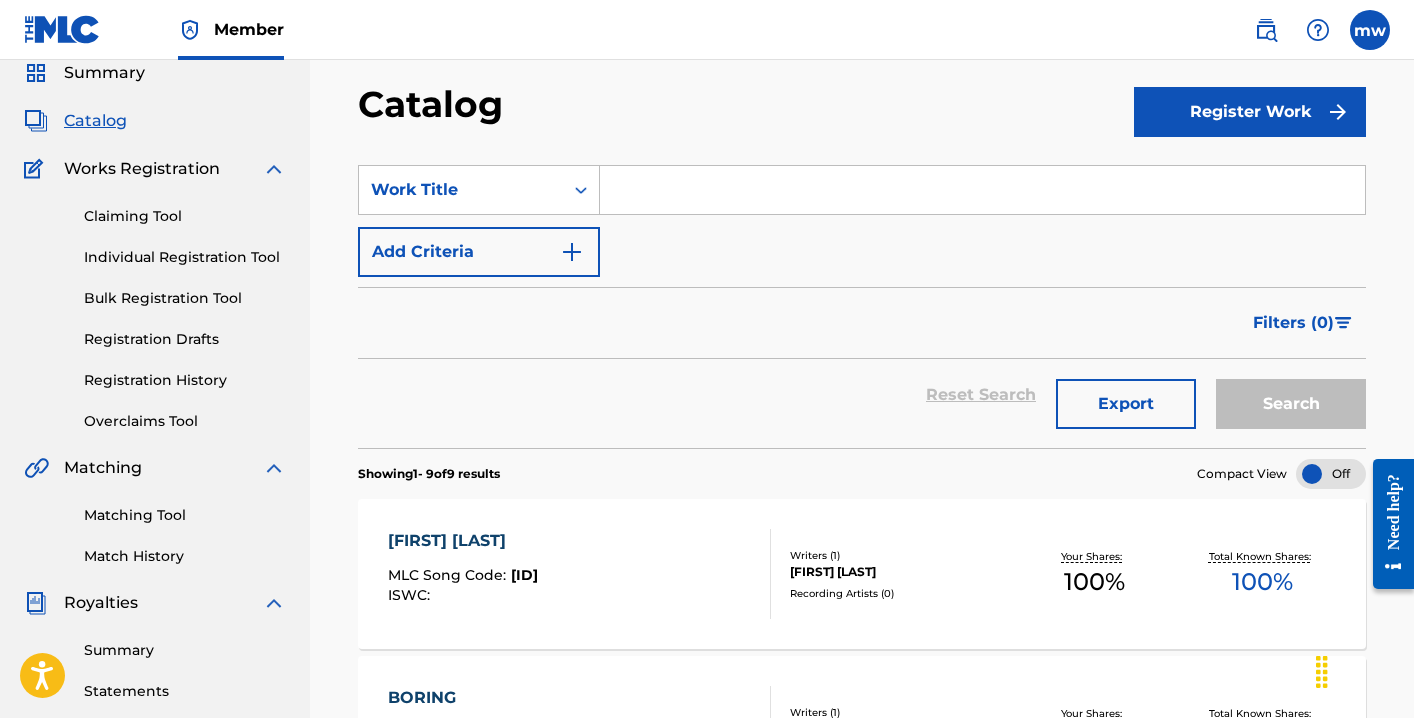 click on "[FIRST] [LAST]" at bounding box center (463, 541) 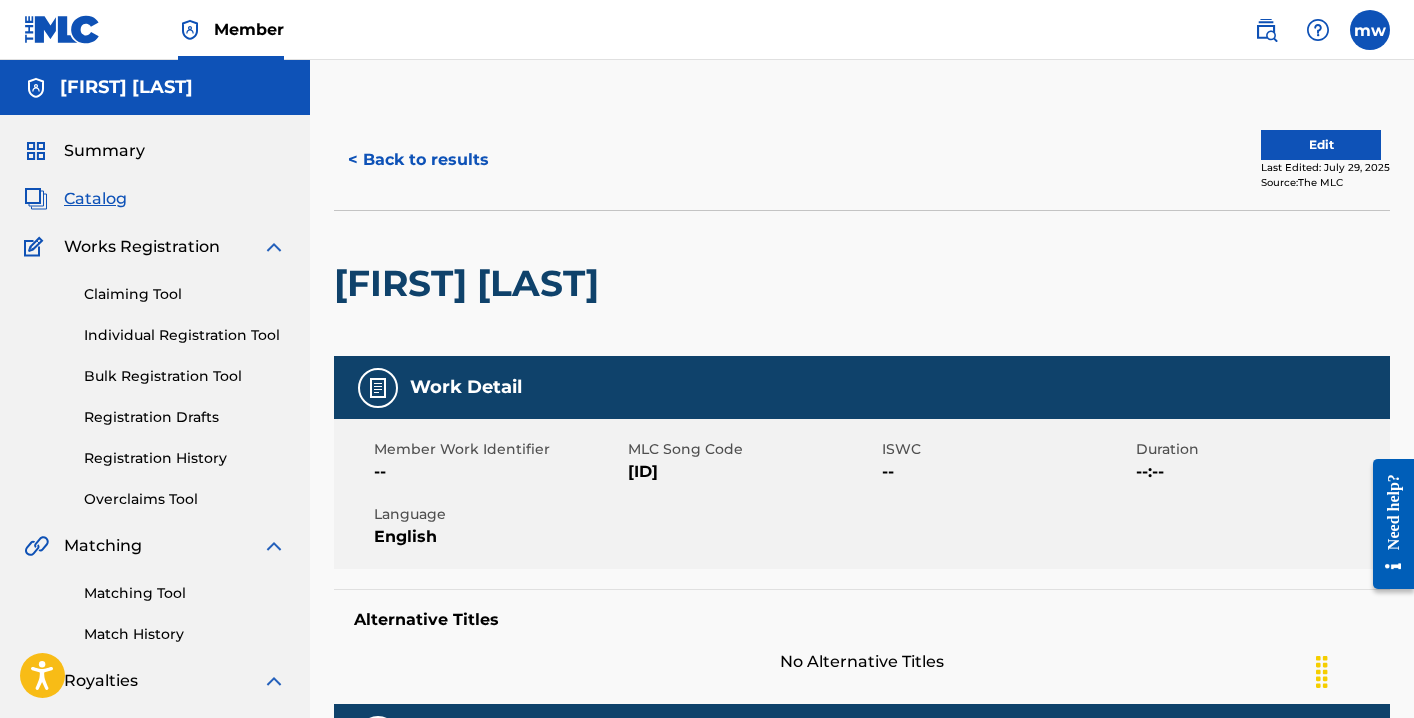 scroll, scrollTop: 0, scrollLeft: 0, axis: both 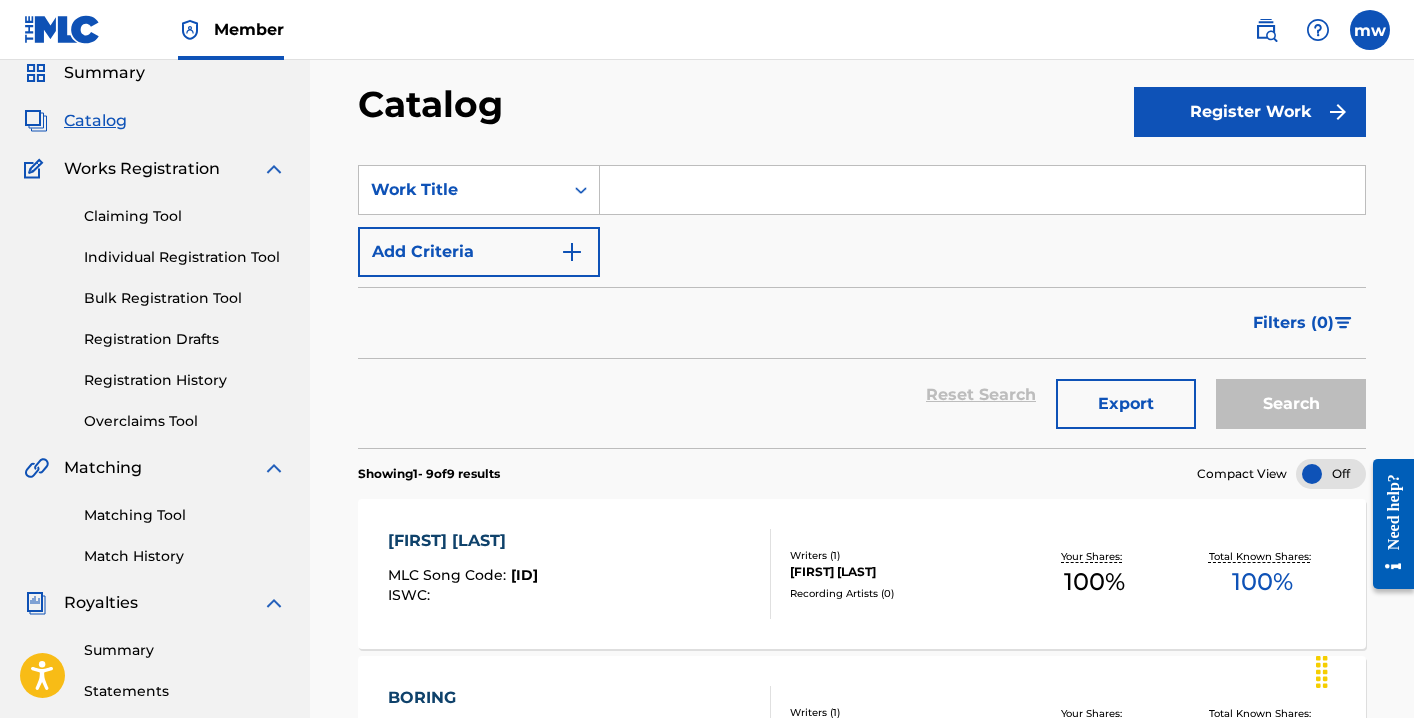 click at bounding box center (982, 190) 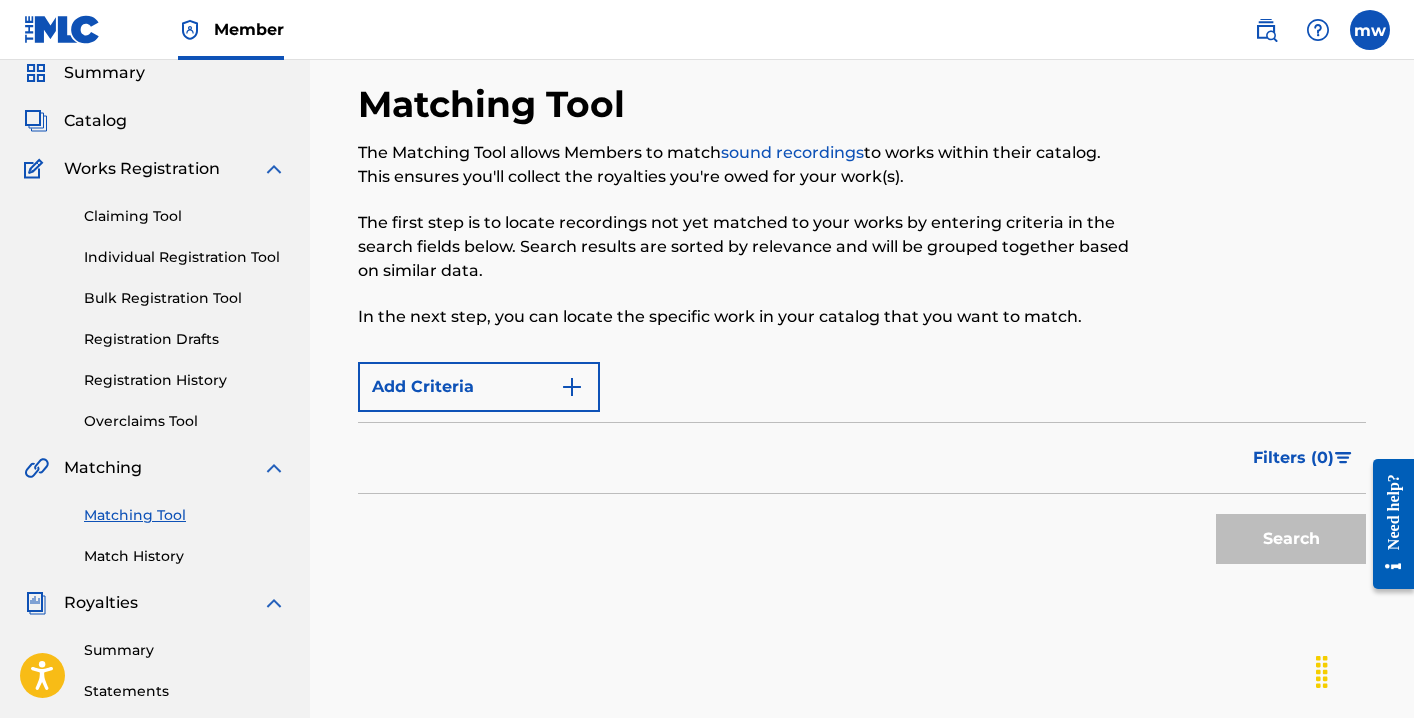 scroll, scrollTop: 0, scrollLeft: 0, axis: both 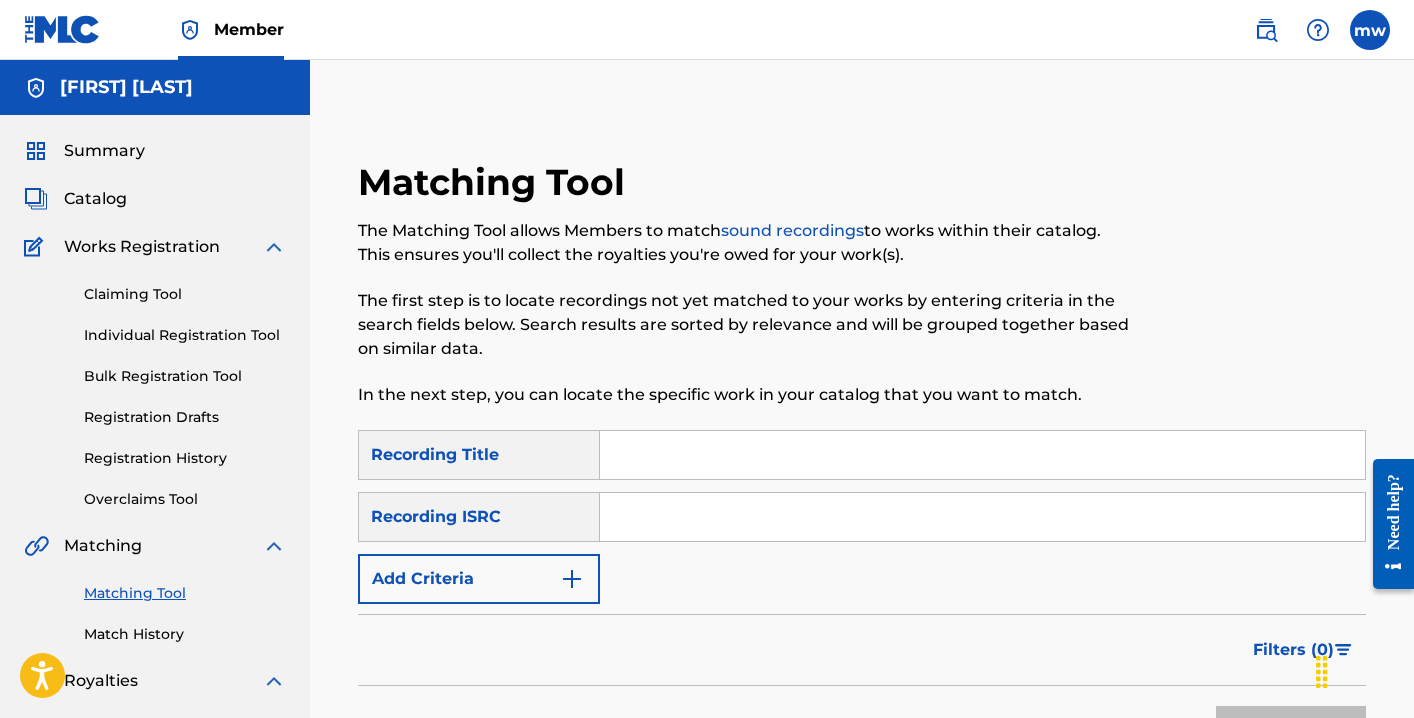 click at bounding box center [982, 455] 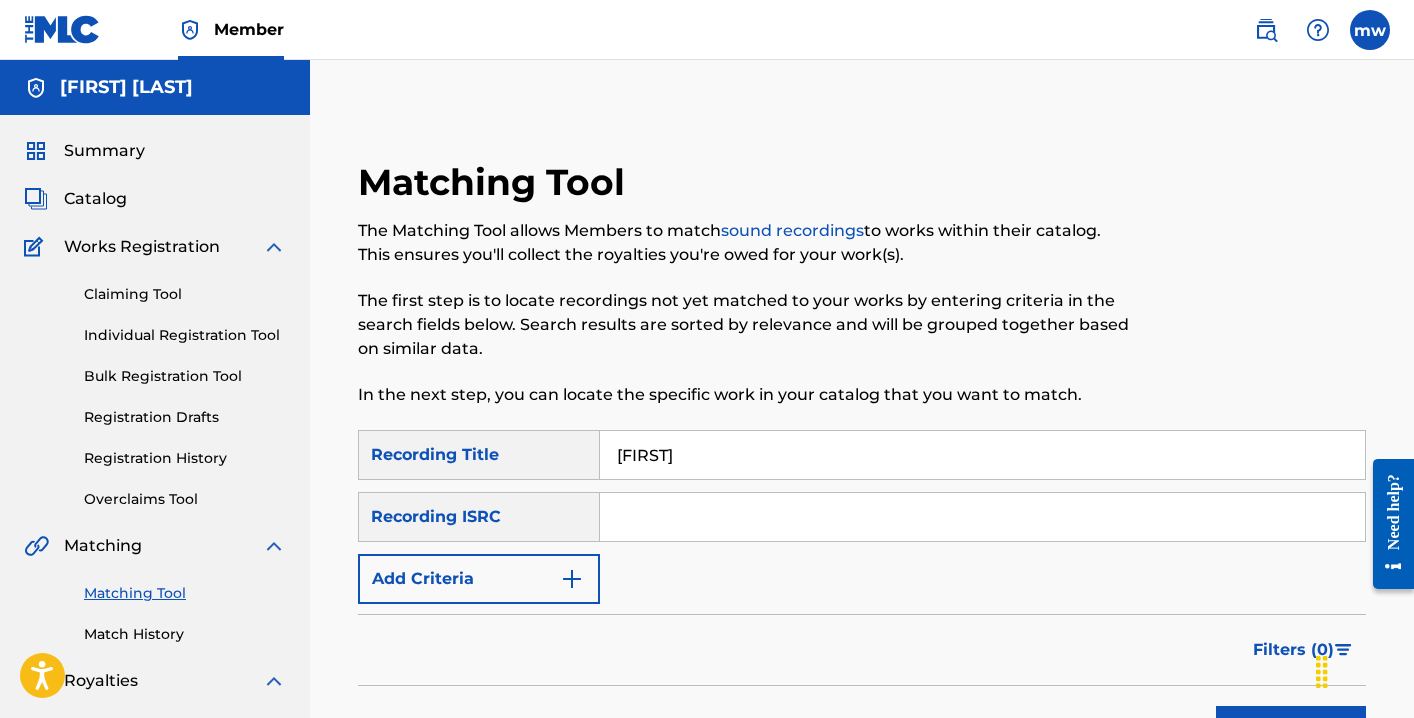 click on "Search" at bounding box center [1291, 731] 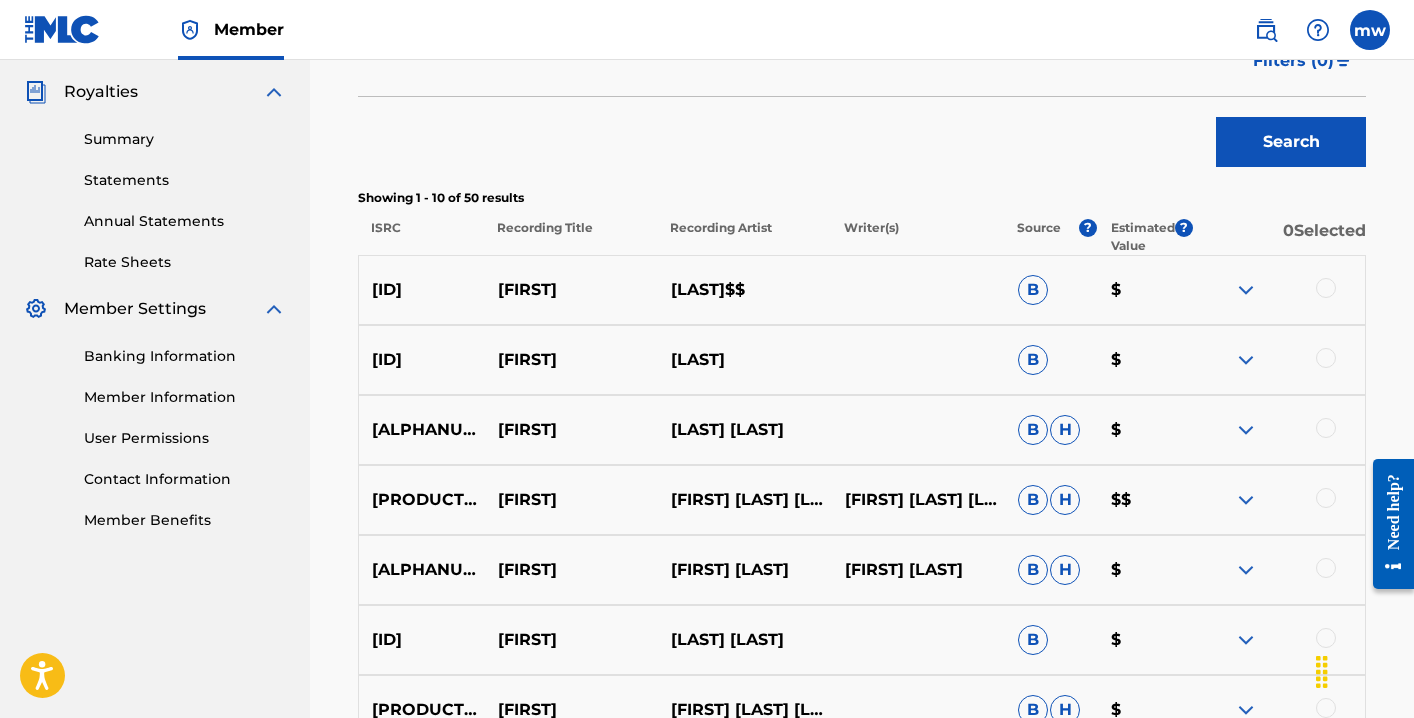 scroll, scrollTop: 600, scrollLeft: 0, axis: vertical 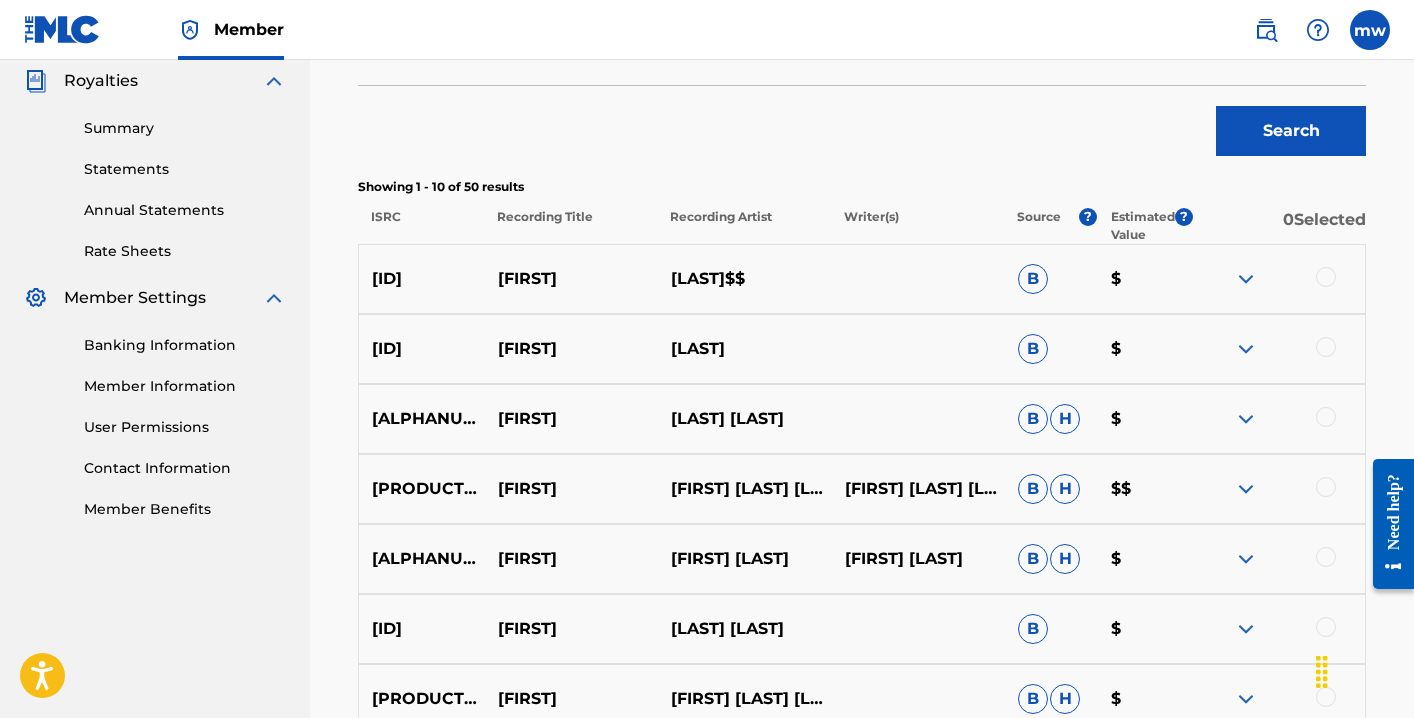 type on "[LAST]" 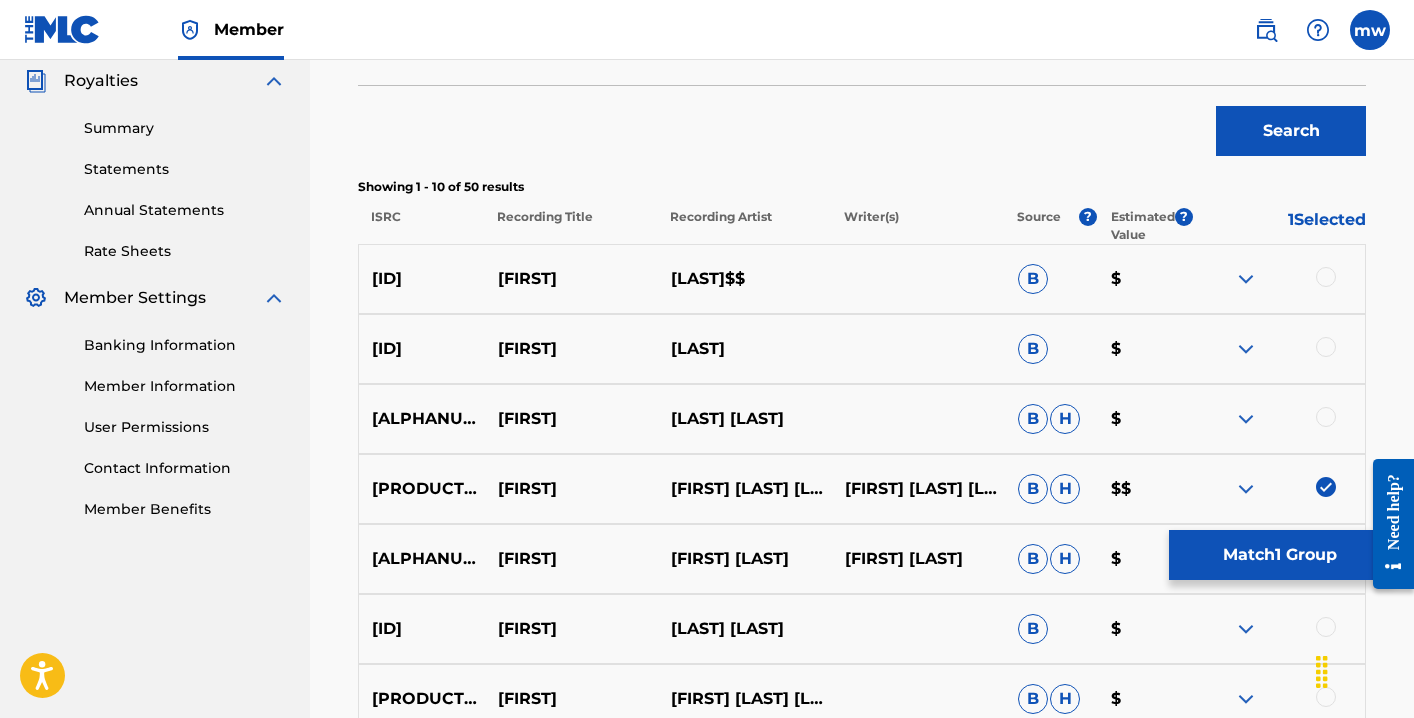 click on "Match  1 Group" at bounding box center [1279, 555] 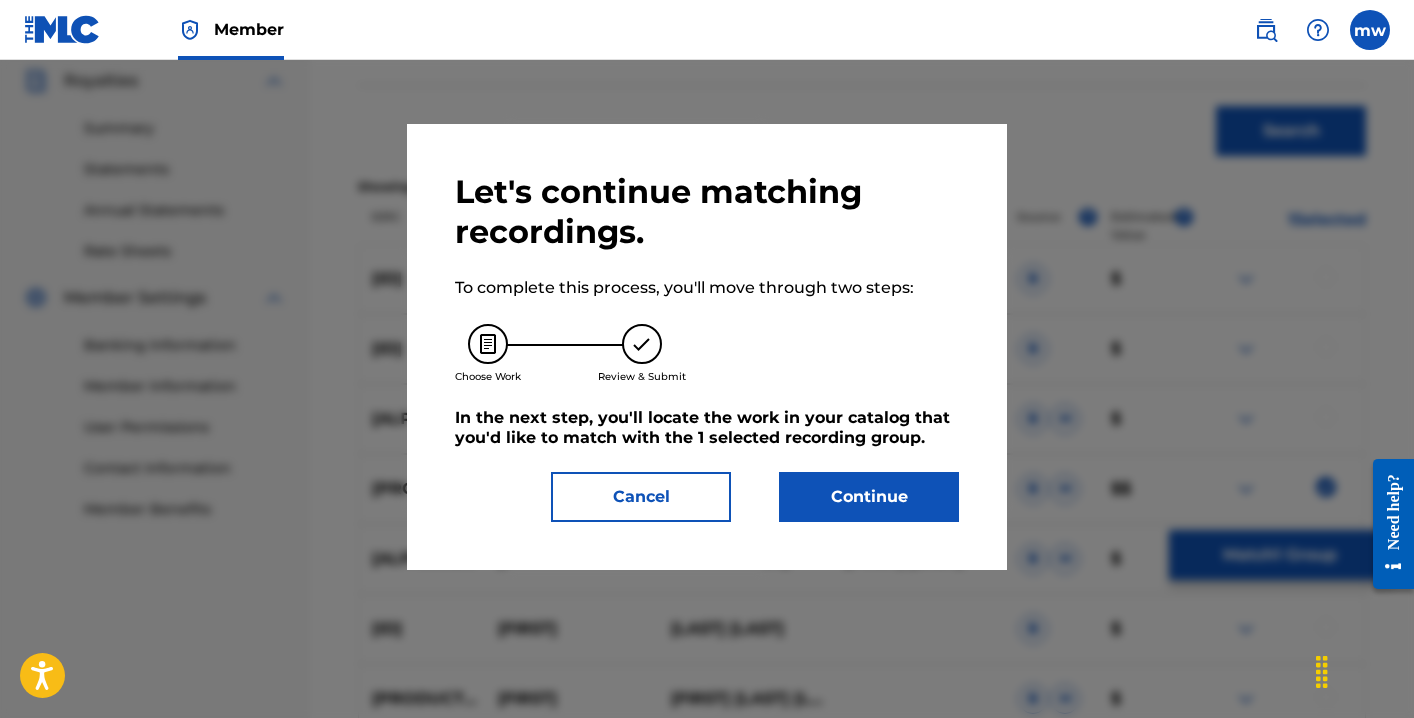 click on "Continue" at bounding box center [869, 497] 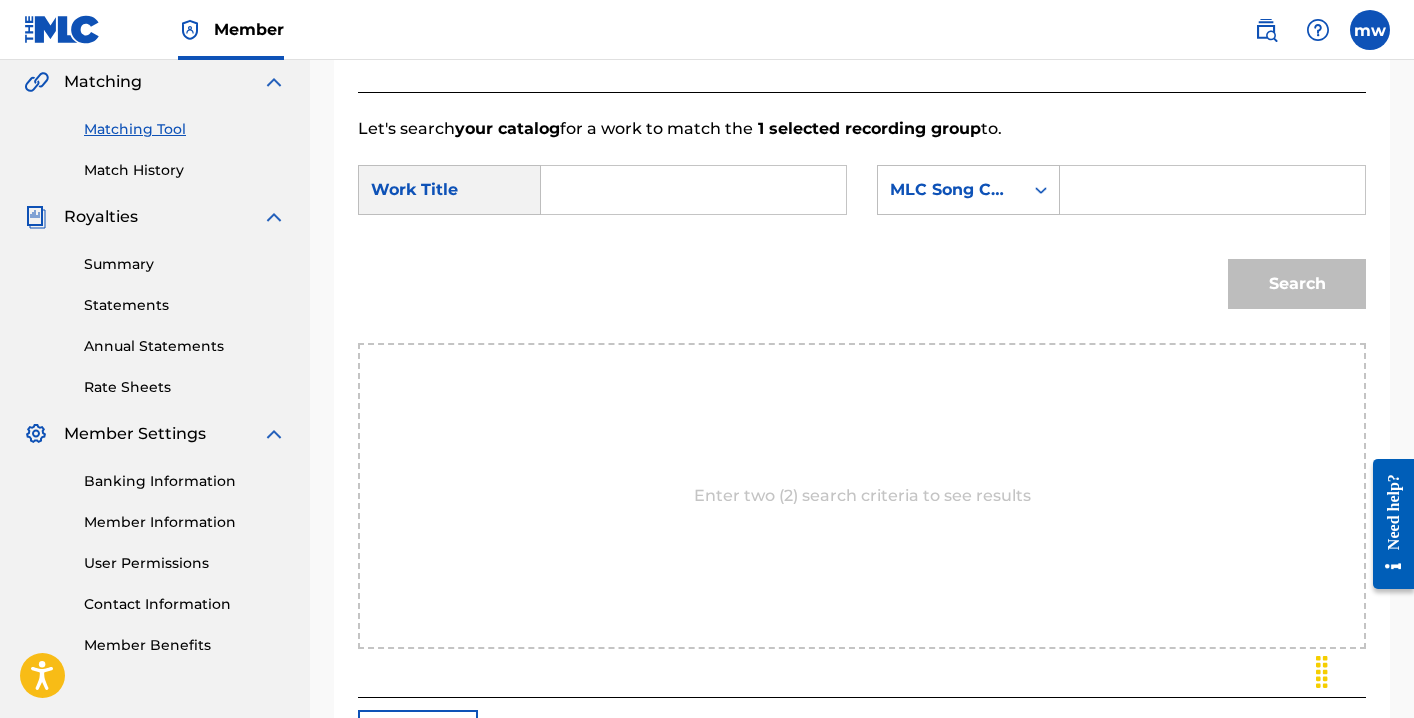 scroll, scrollTop: 438, scrollLeft: 0, axis: vertical 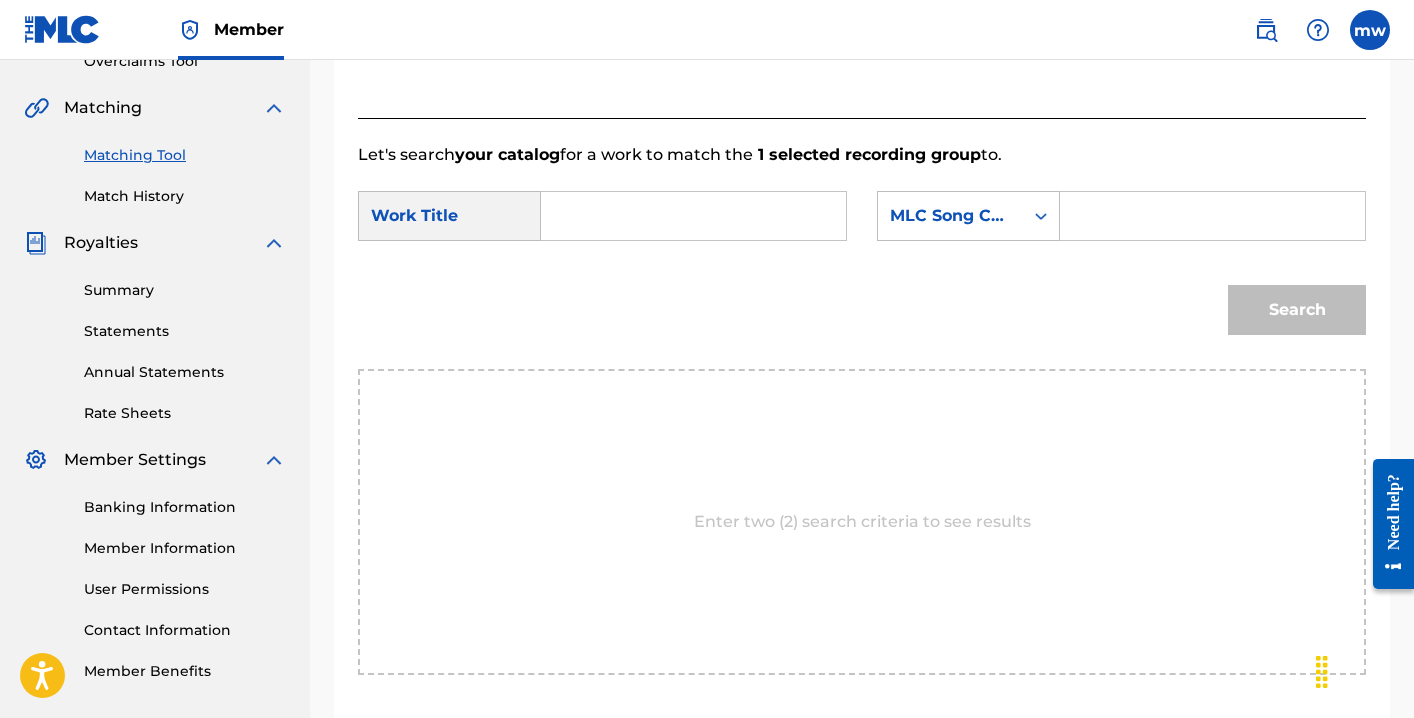 click at bounding box center [693, 216] 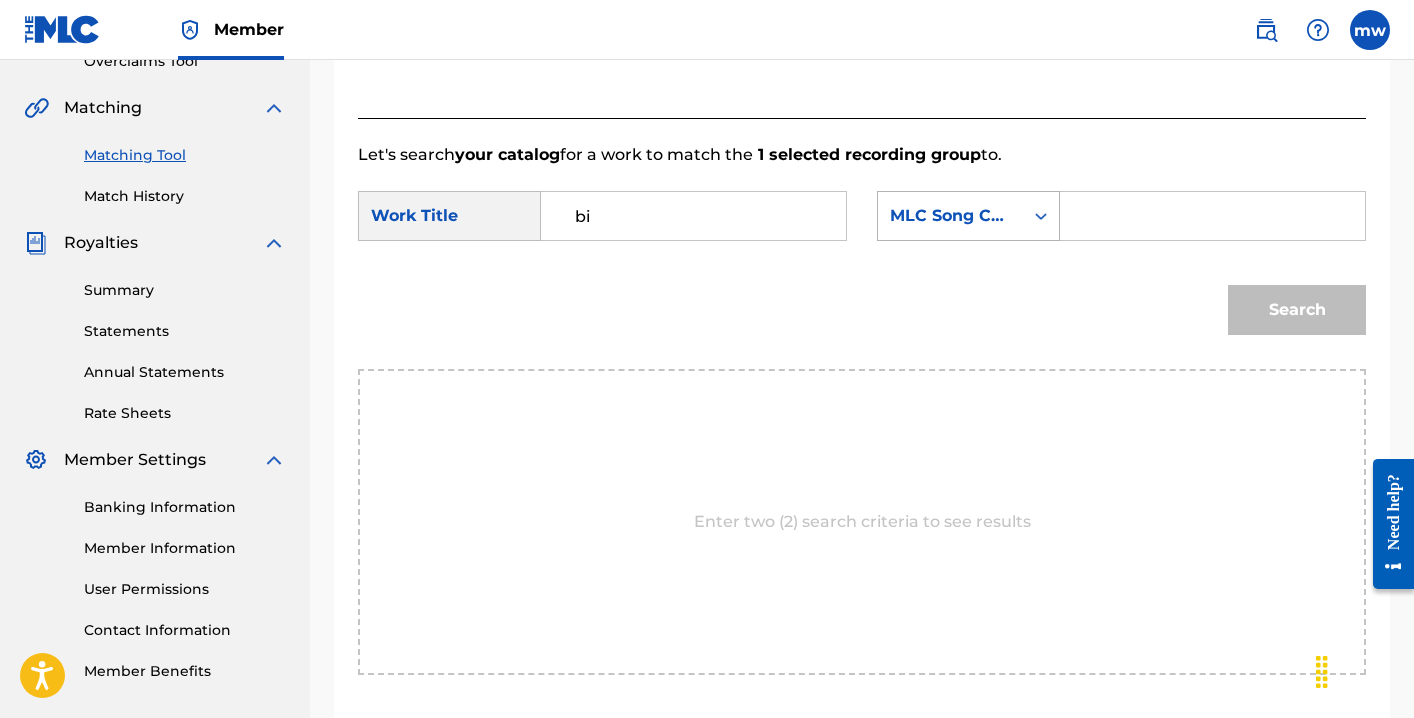 type on "bi" 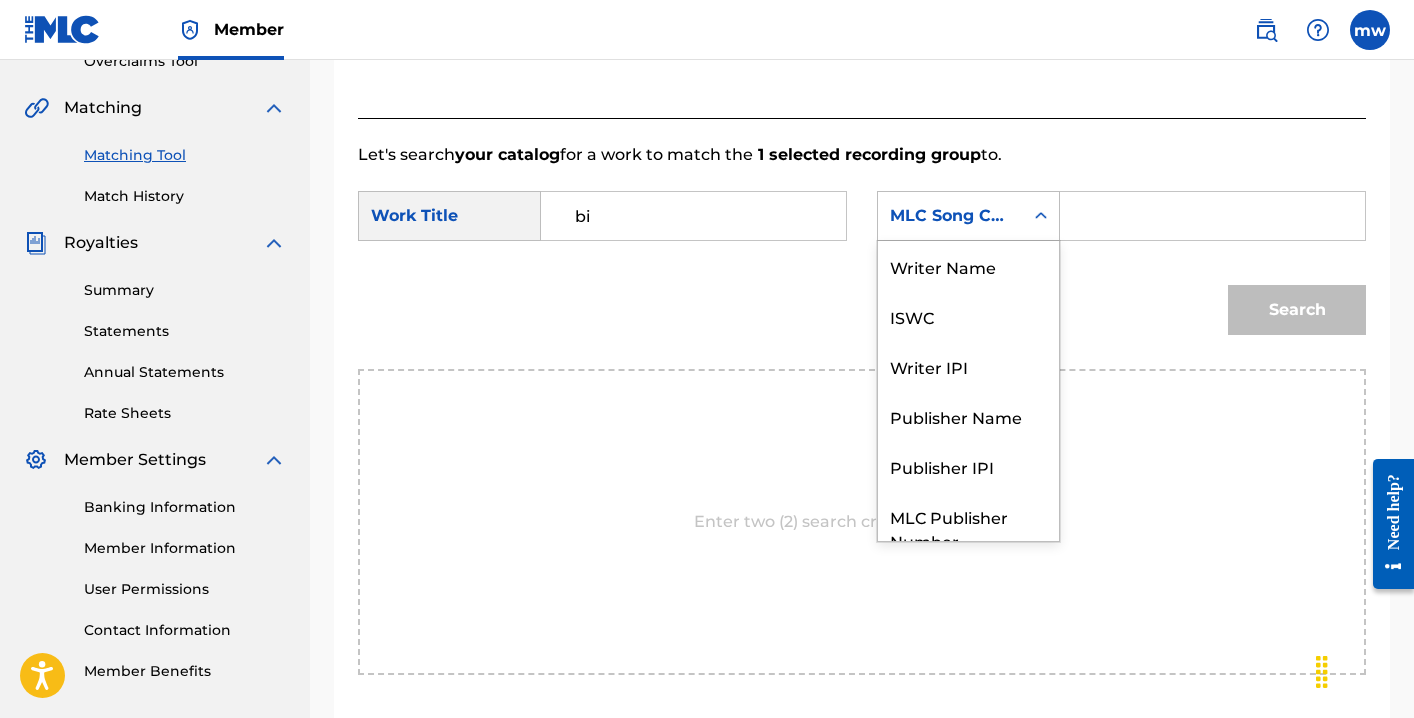 scroll, scrollTop: 74, scrollLeft: 0, axis: vertical 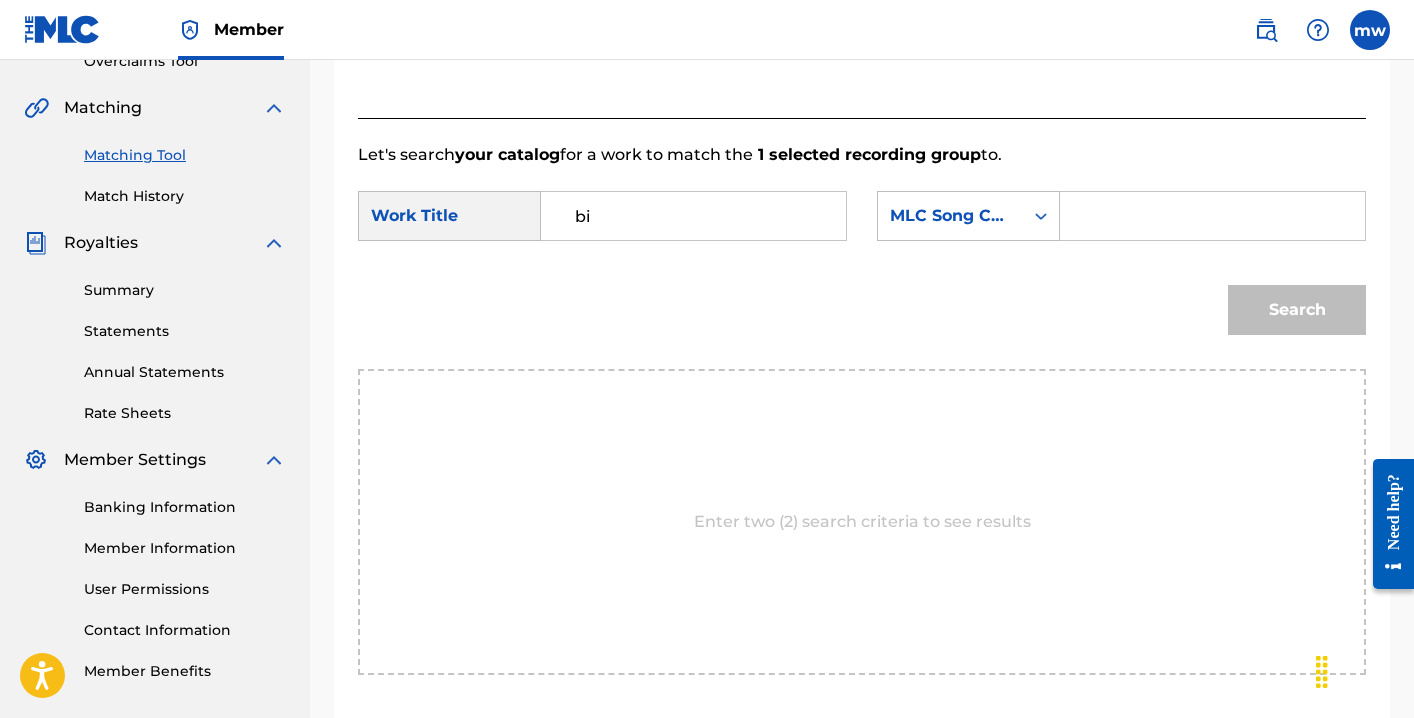 click at bounding box center (1212, 216) 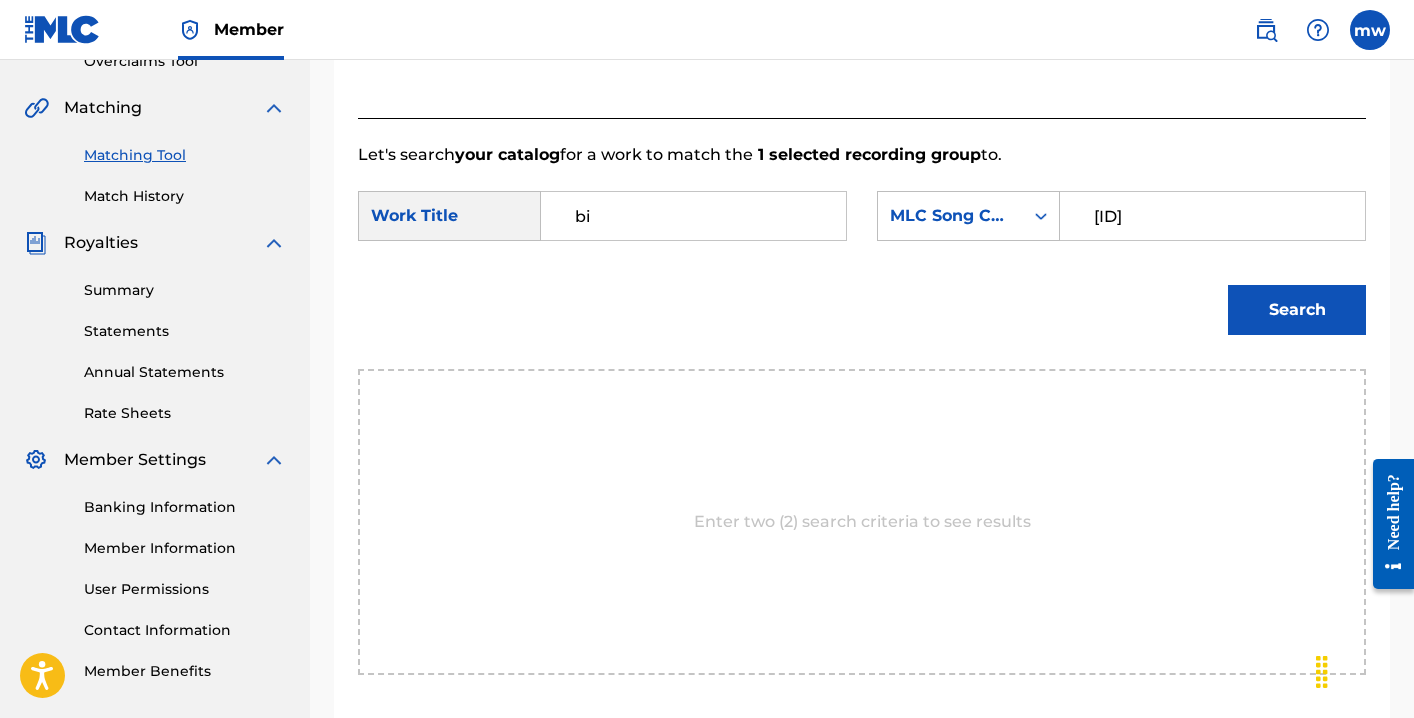 type on "[ID]" 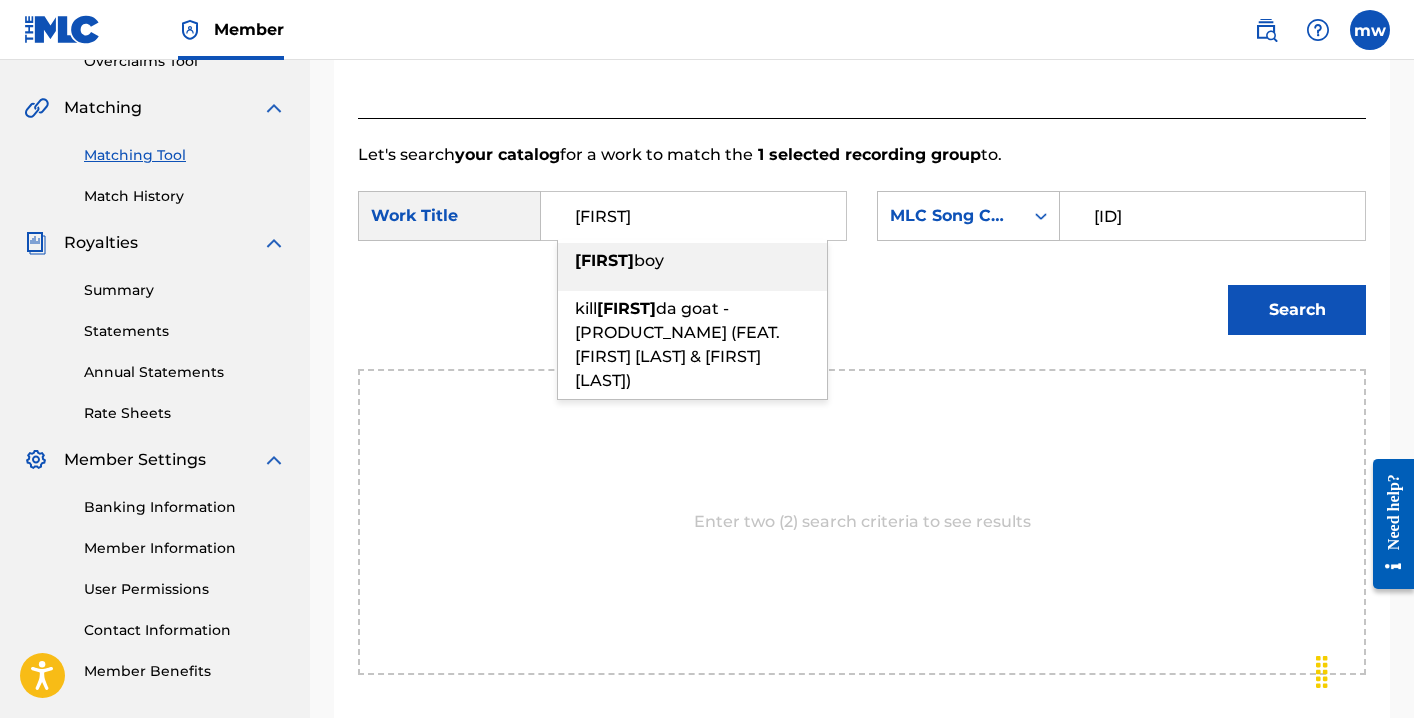 click on "billy boy" at bounding box center (692, 261) 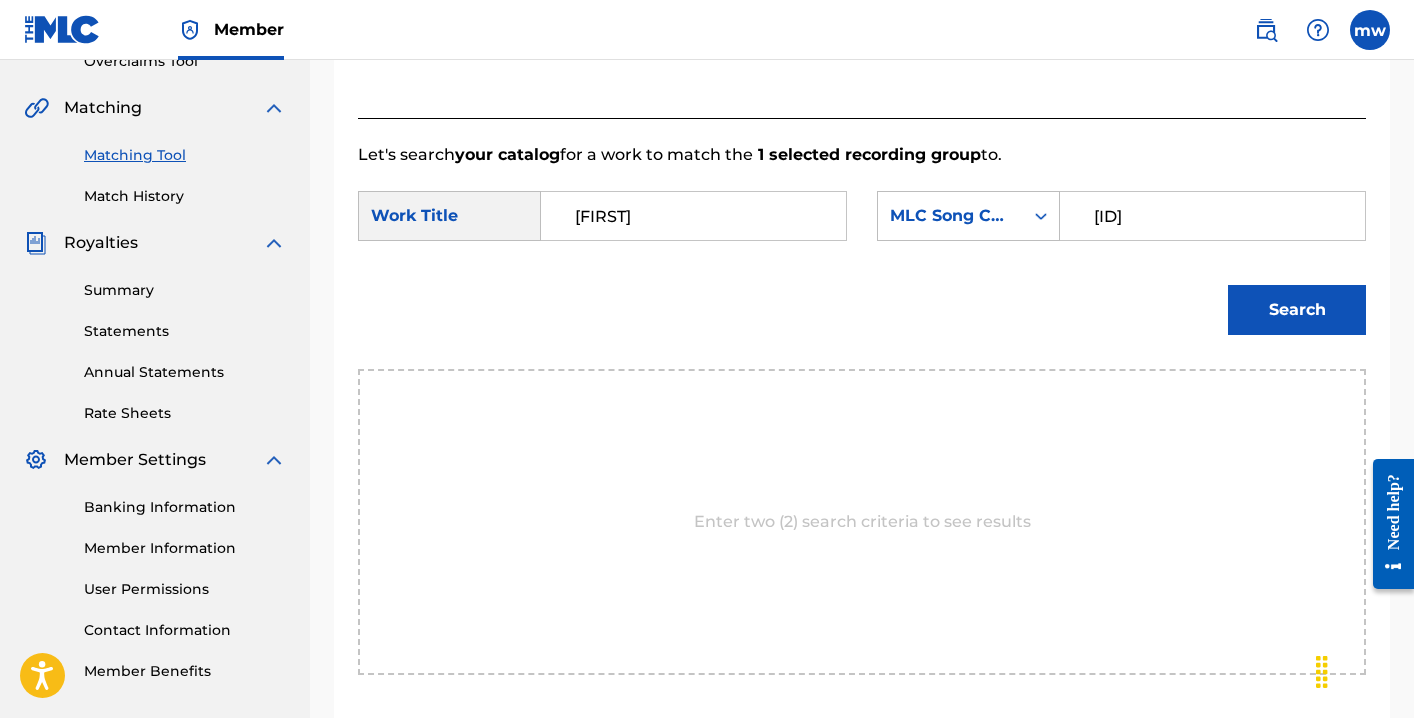 click on "Search" at bounding box center [1297, 310] 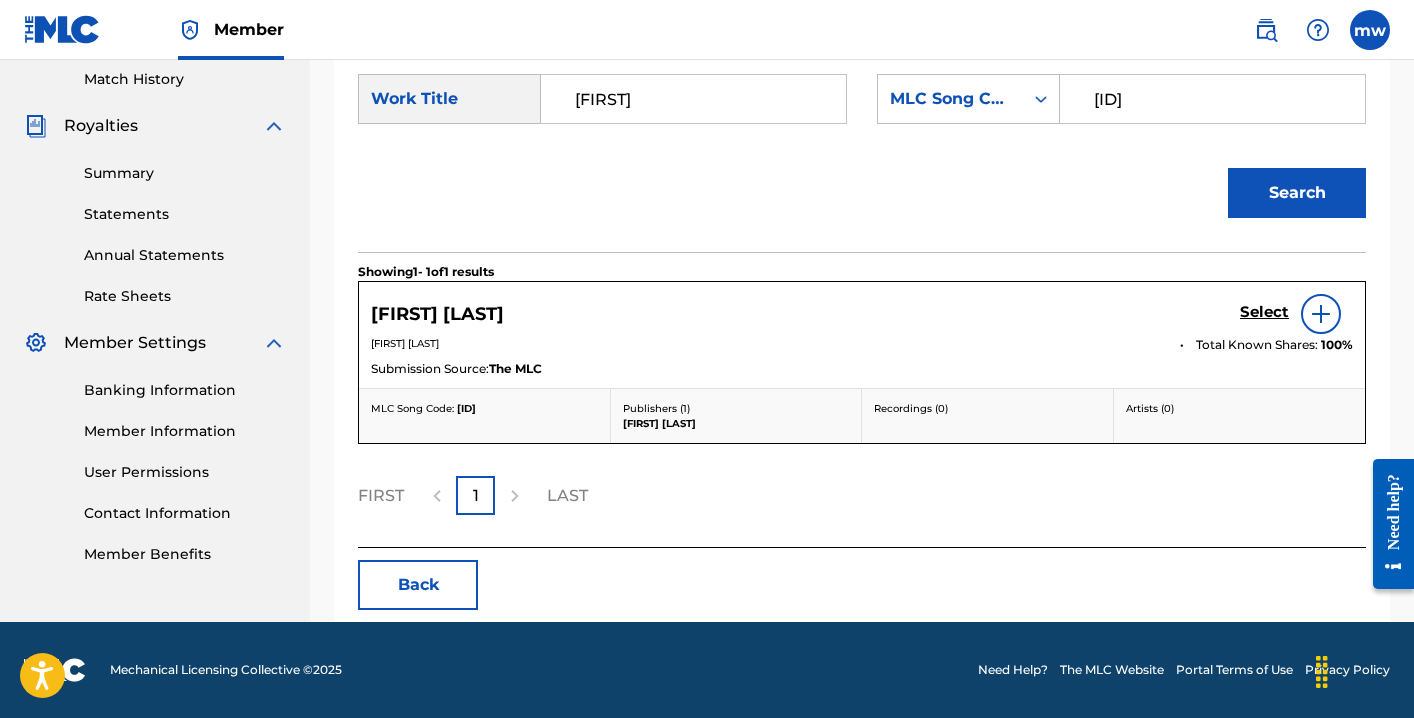 scroll, scrollTop: 555, scrollLeft: 0, axis: vertical 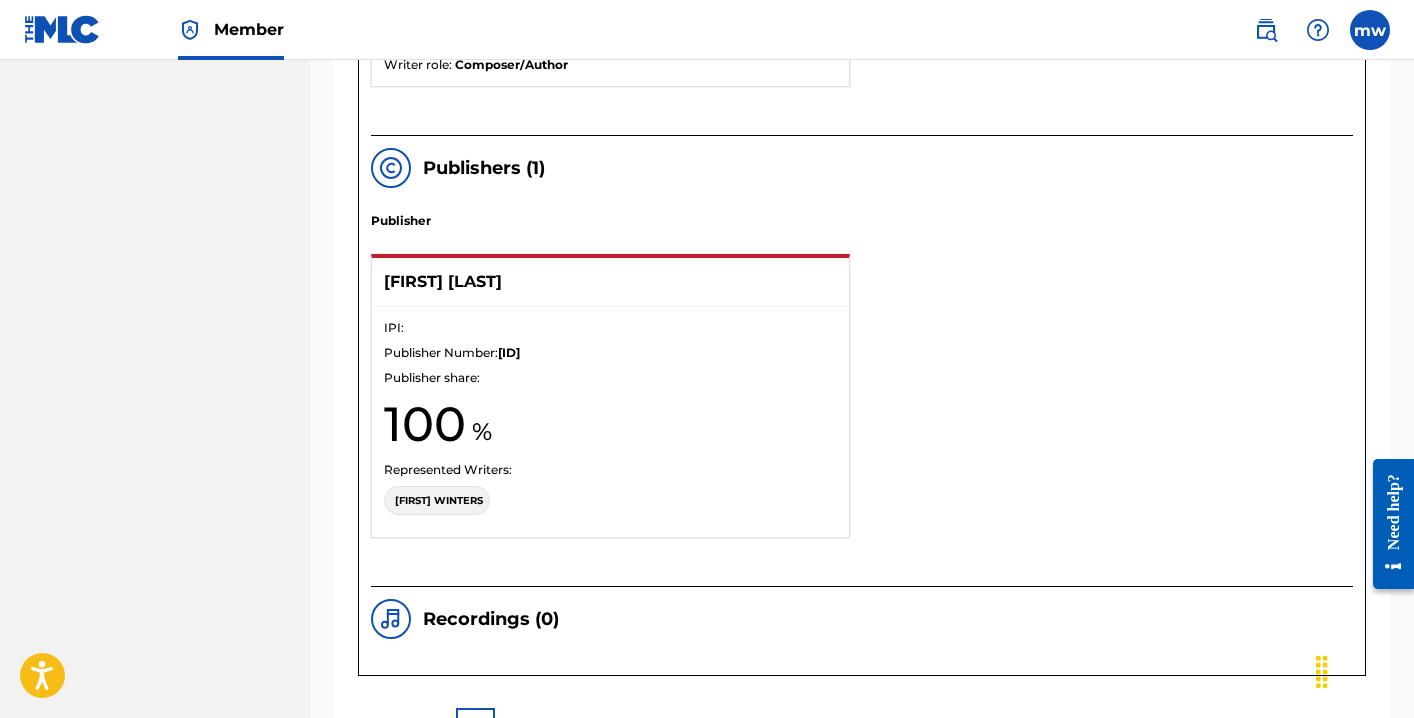 click on "[FIRST] [LAST]" at bounding box center (610, 282) 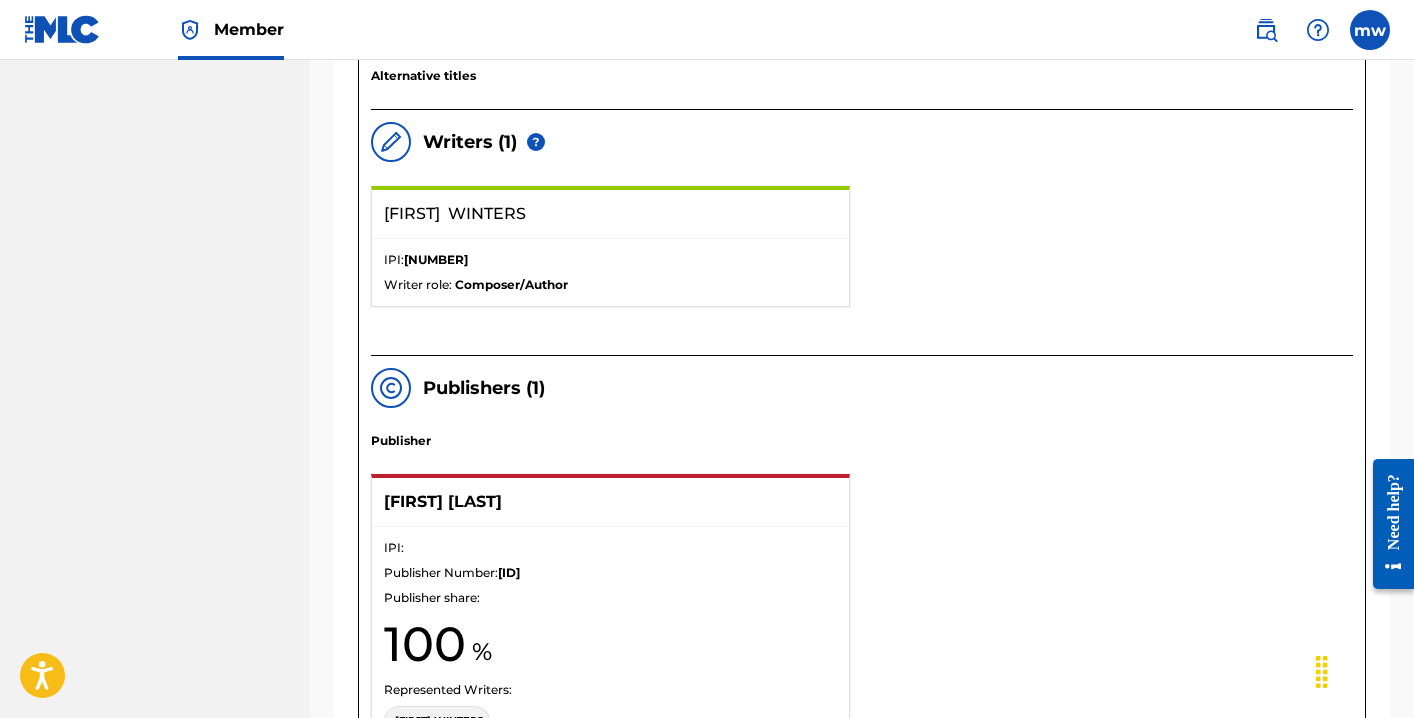 scroll, scrollTop: 1065, scrollLeft: 0, axis: vertical 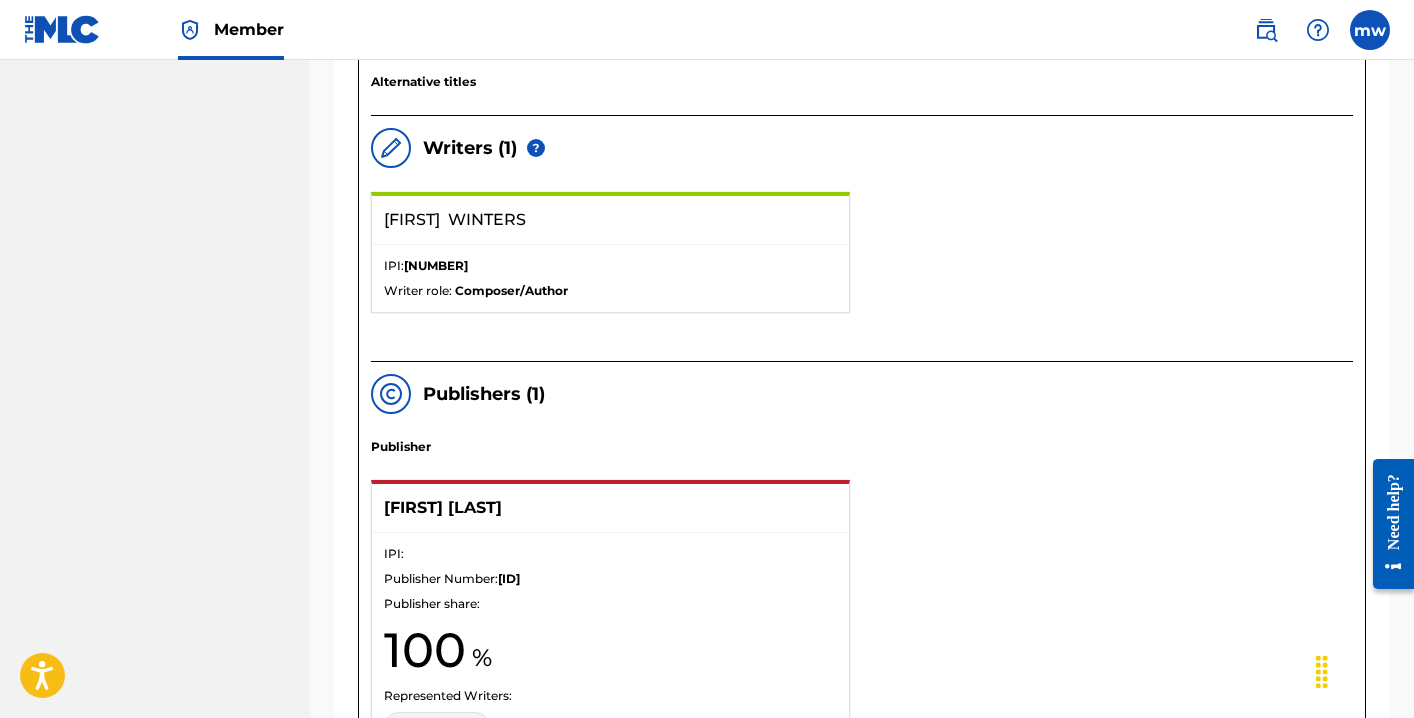click on "IPI: [PRODUCT_CODE]" at bounding box center [610, 266] 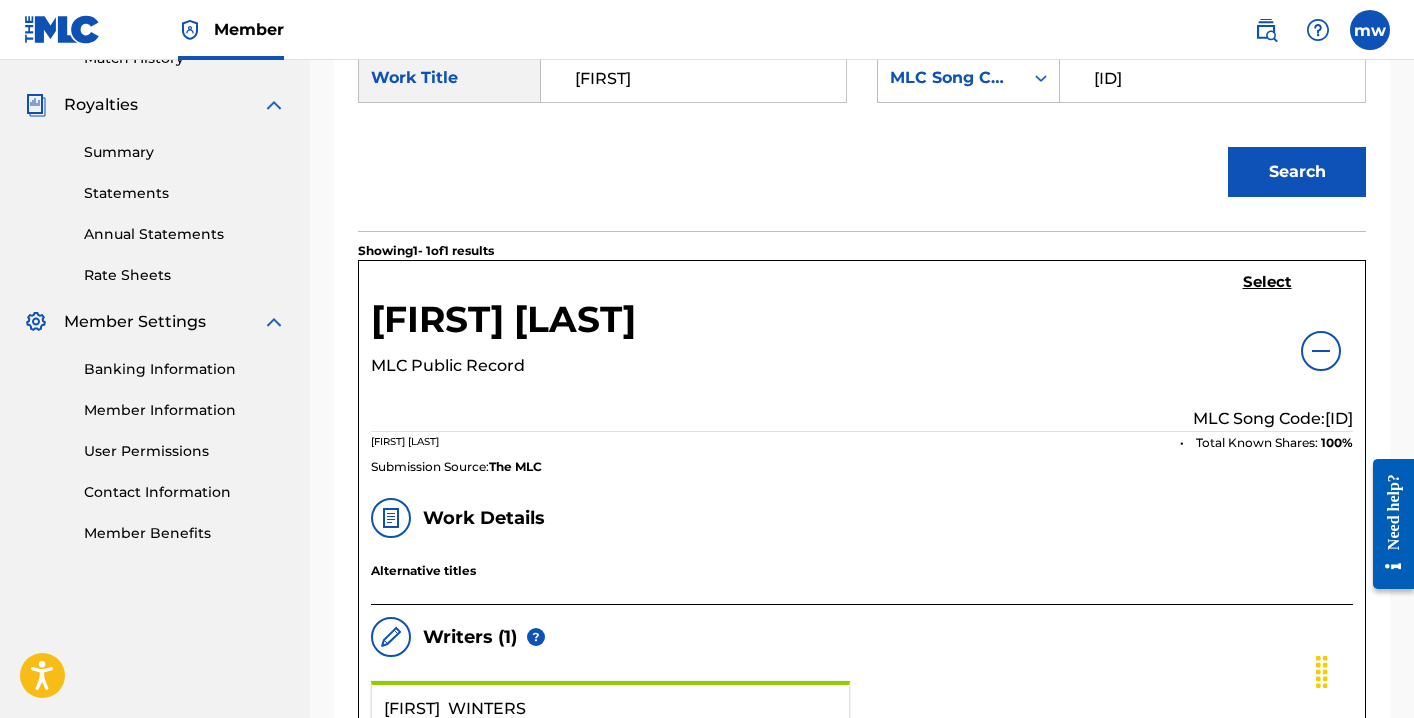 scroll, scrollTop: 572, scrollLeft: 0, axis: vertical 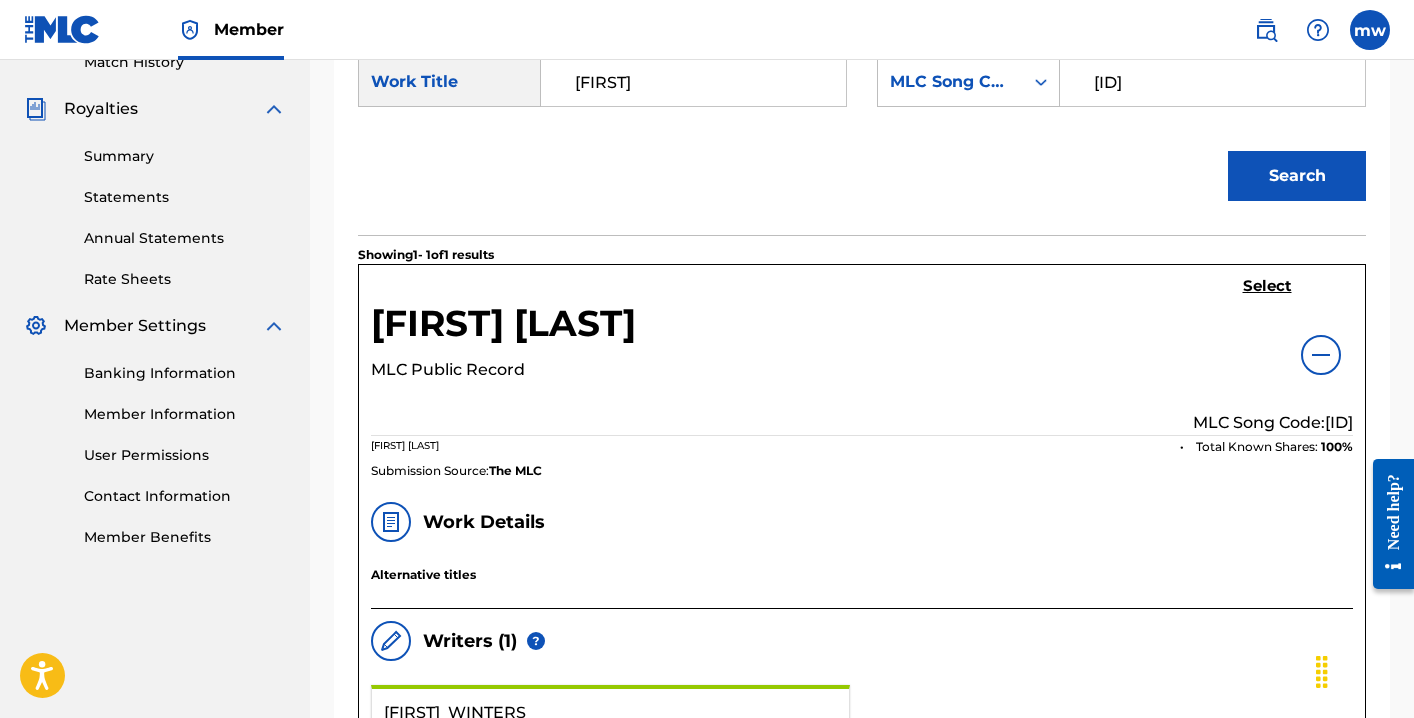 click on "Select" at bounding box center [1267, 286] 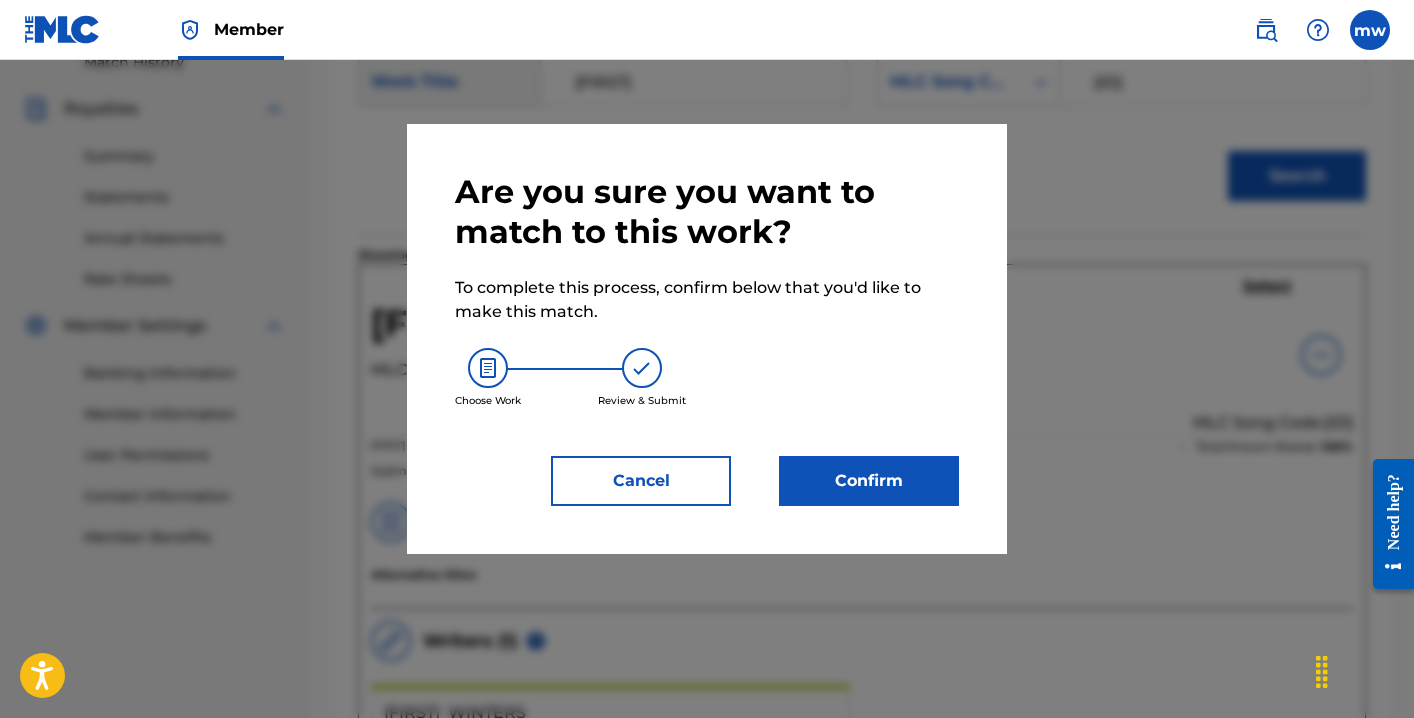 click on "Confirm" at bounding box center [869, 481] 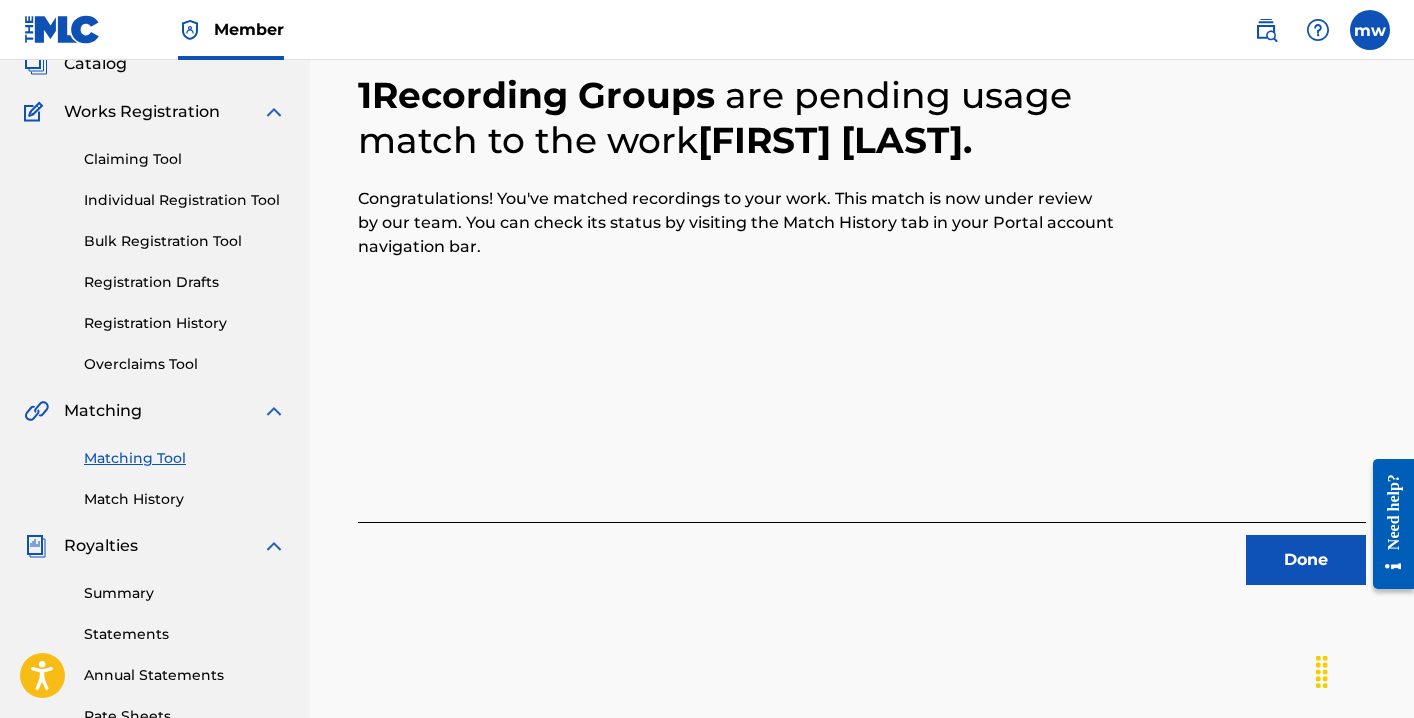 scroll, scrollTop: 151, scrollLeft: 0, axis: vertical 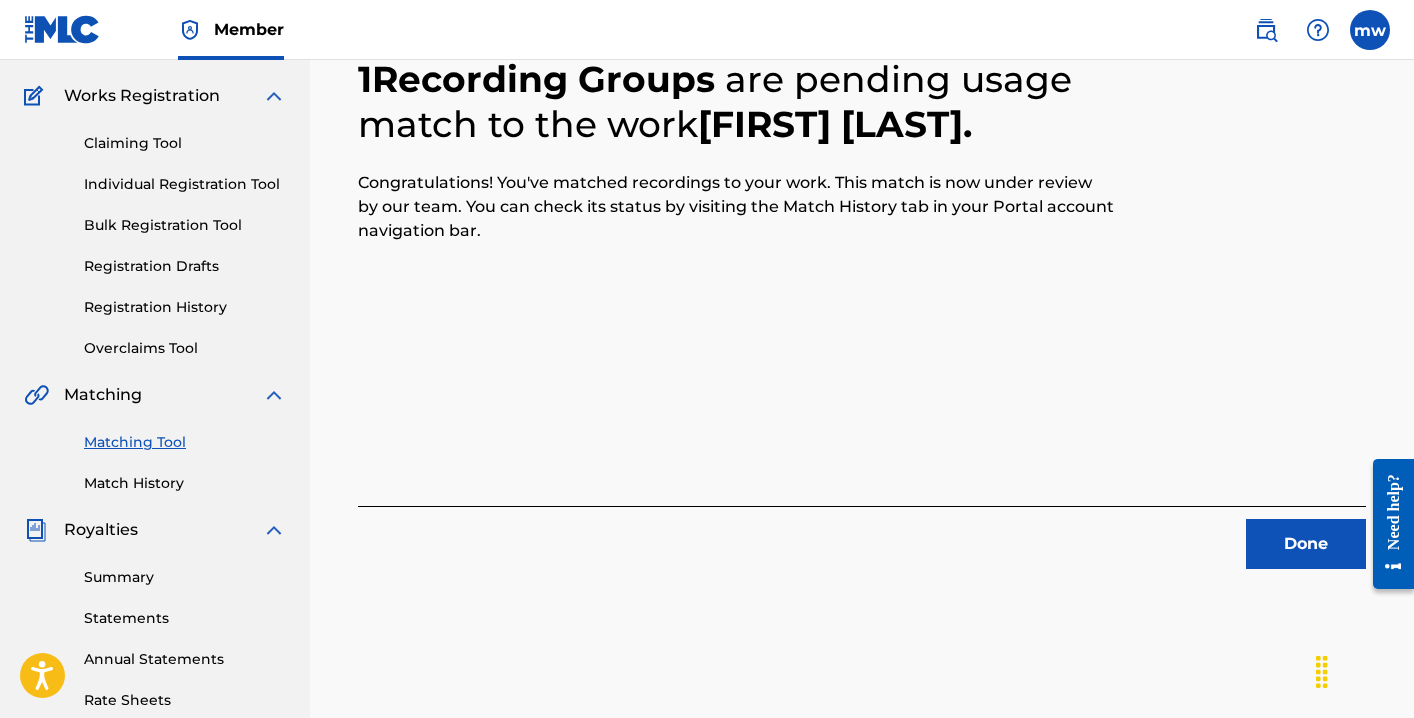 click on "Done" at bounding box center [1306, 544] 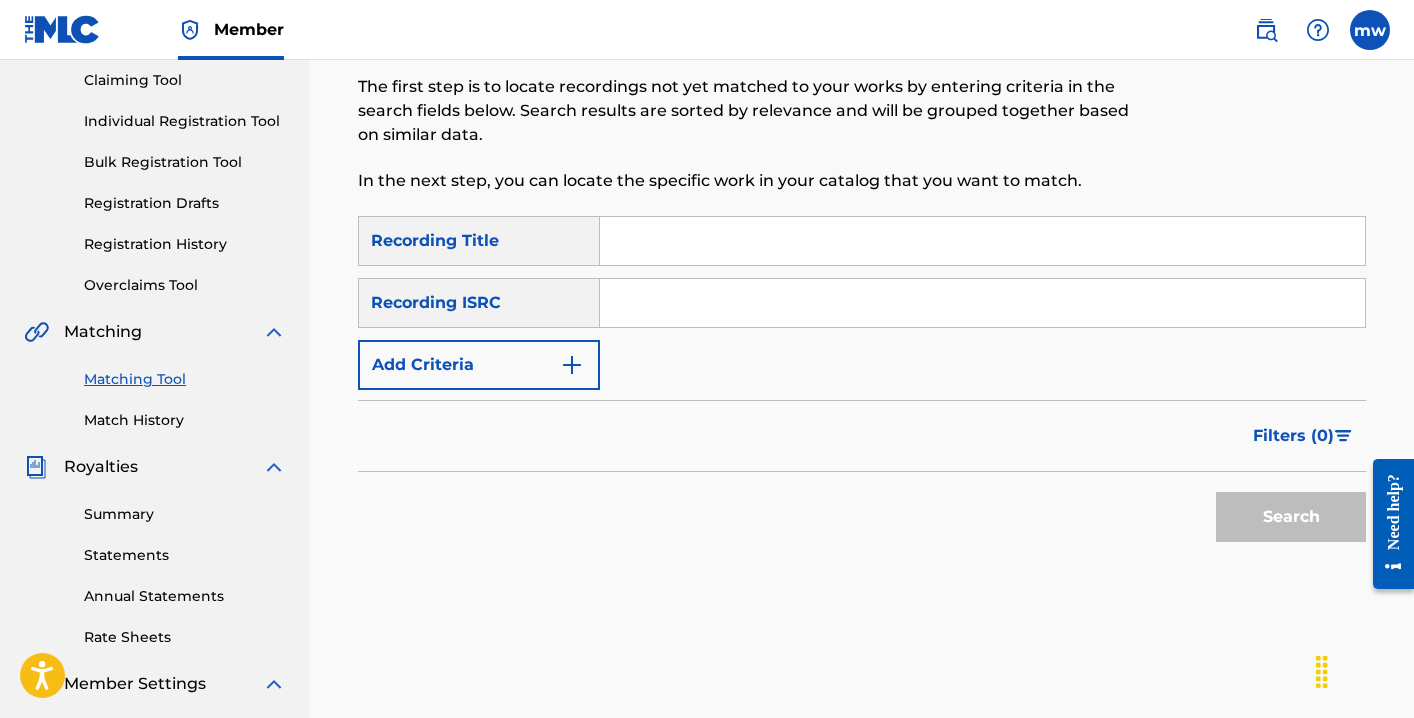 scroll, scrollTop: 211, scrollLeft: 0, axis: vertical 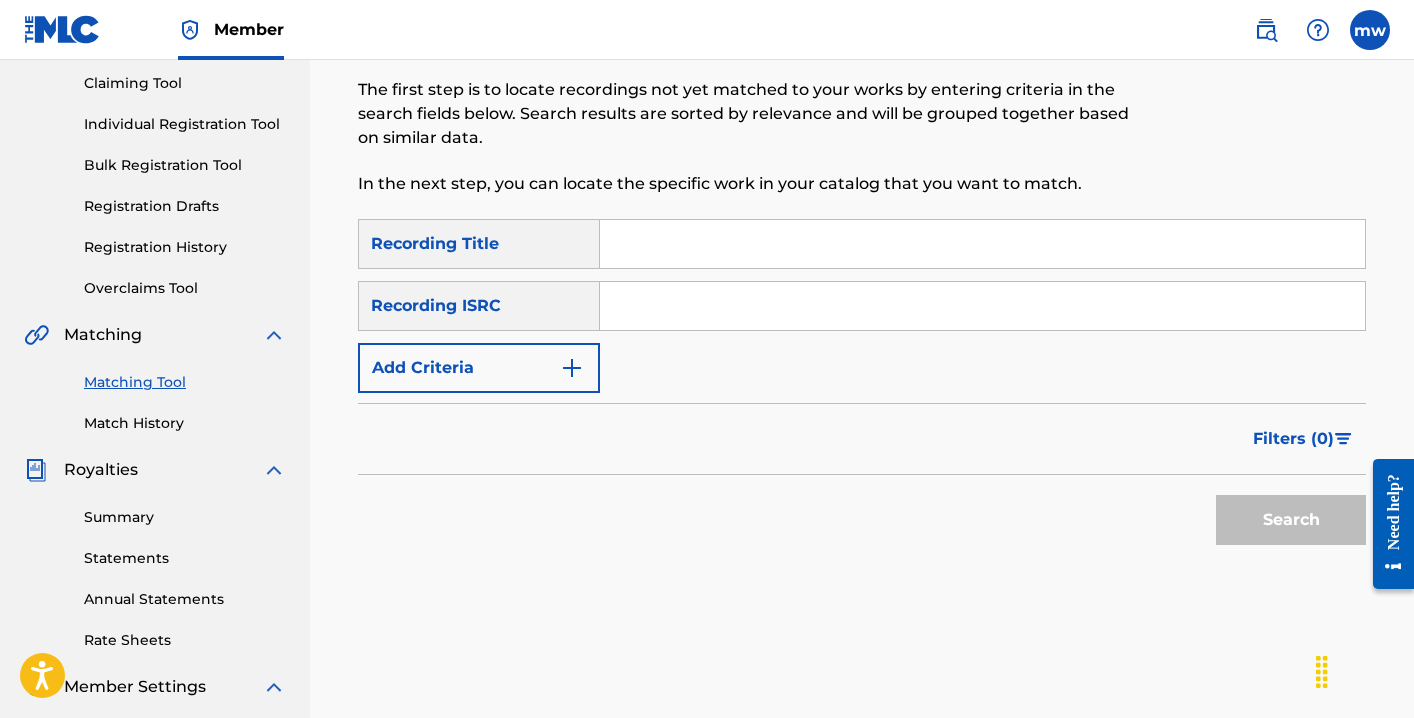click at bounding box center (982, 244) 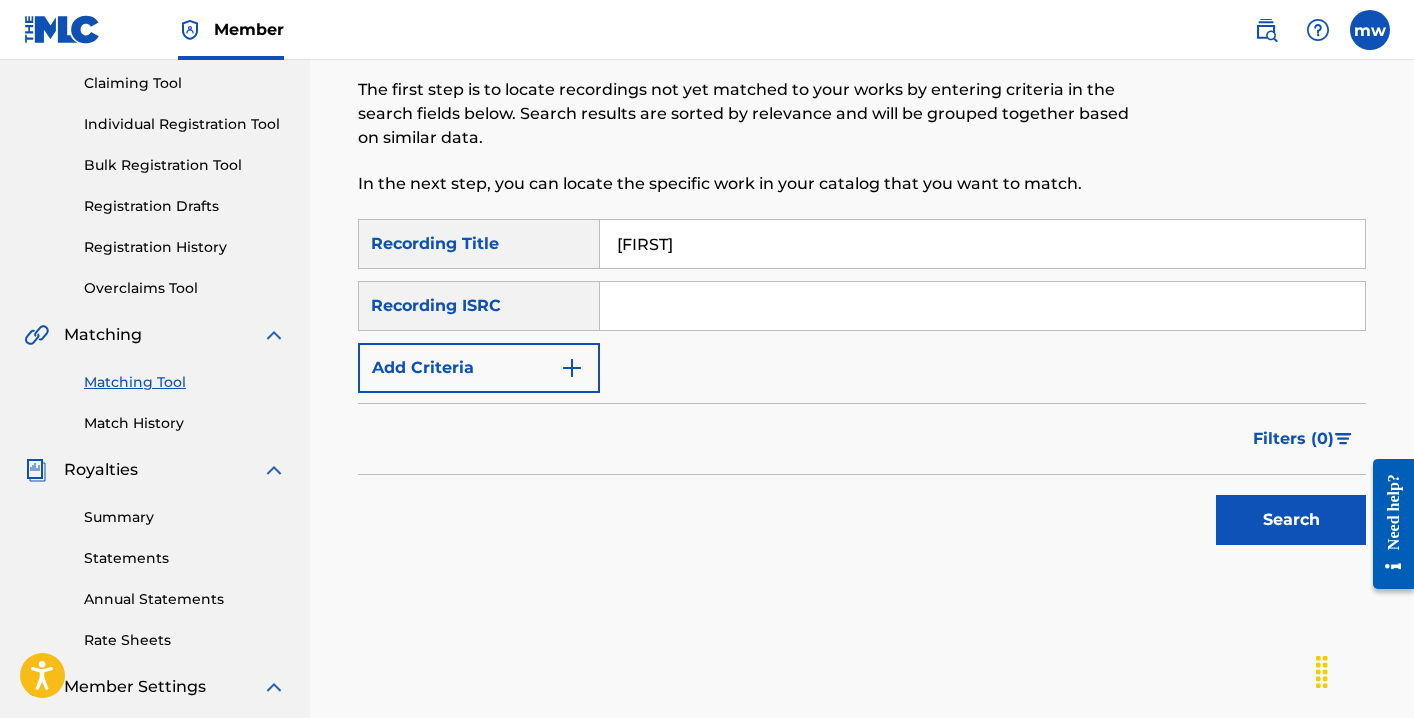 type on "[FIRST]" 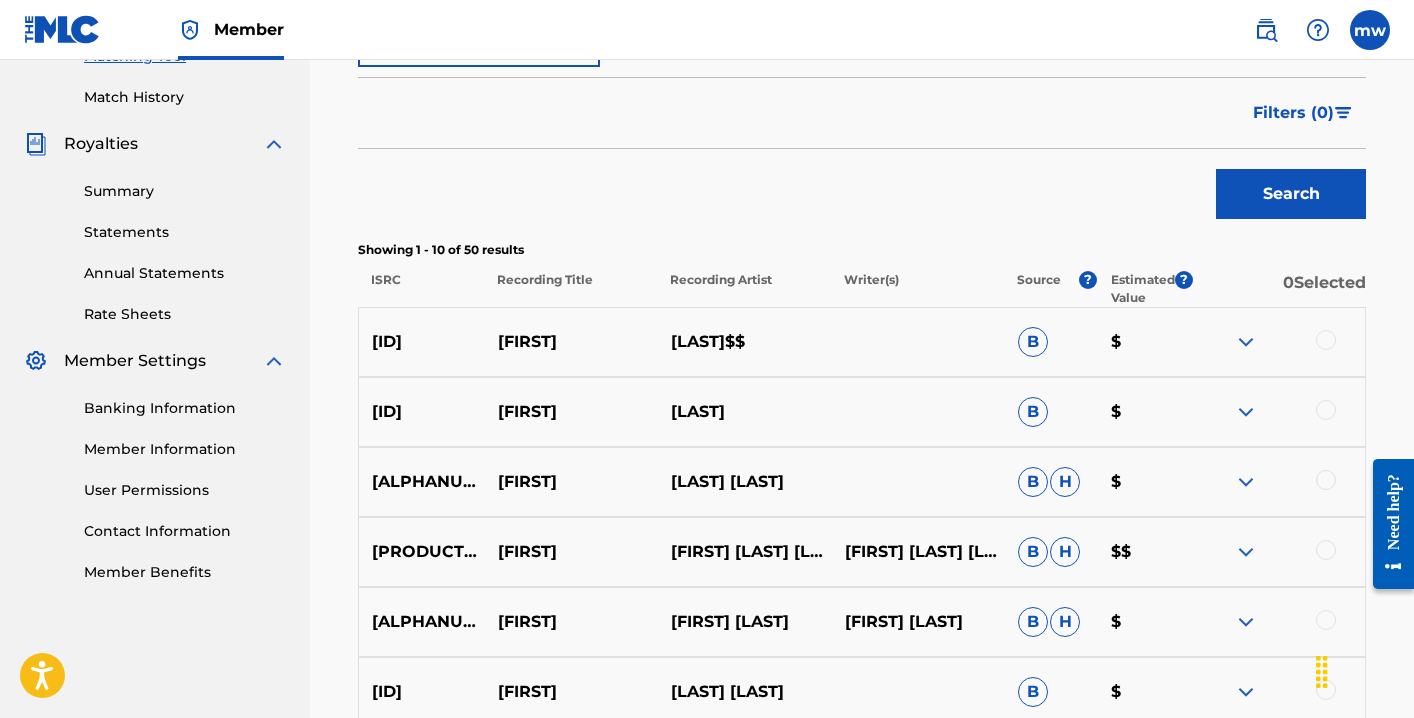 scroll, scrollTop: 864, scrollLeft: 0, axis: vertical 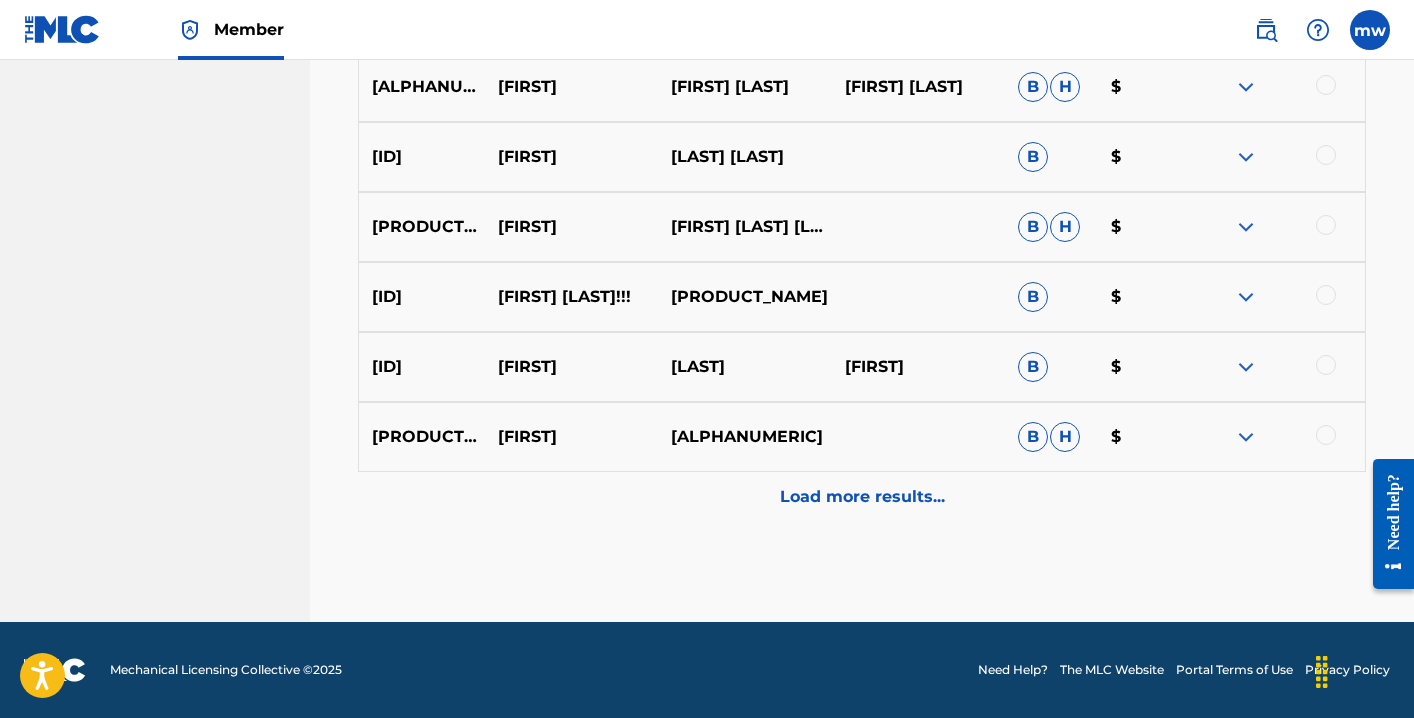 click on "Load more results..." at bounding box center [862, 497] 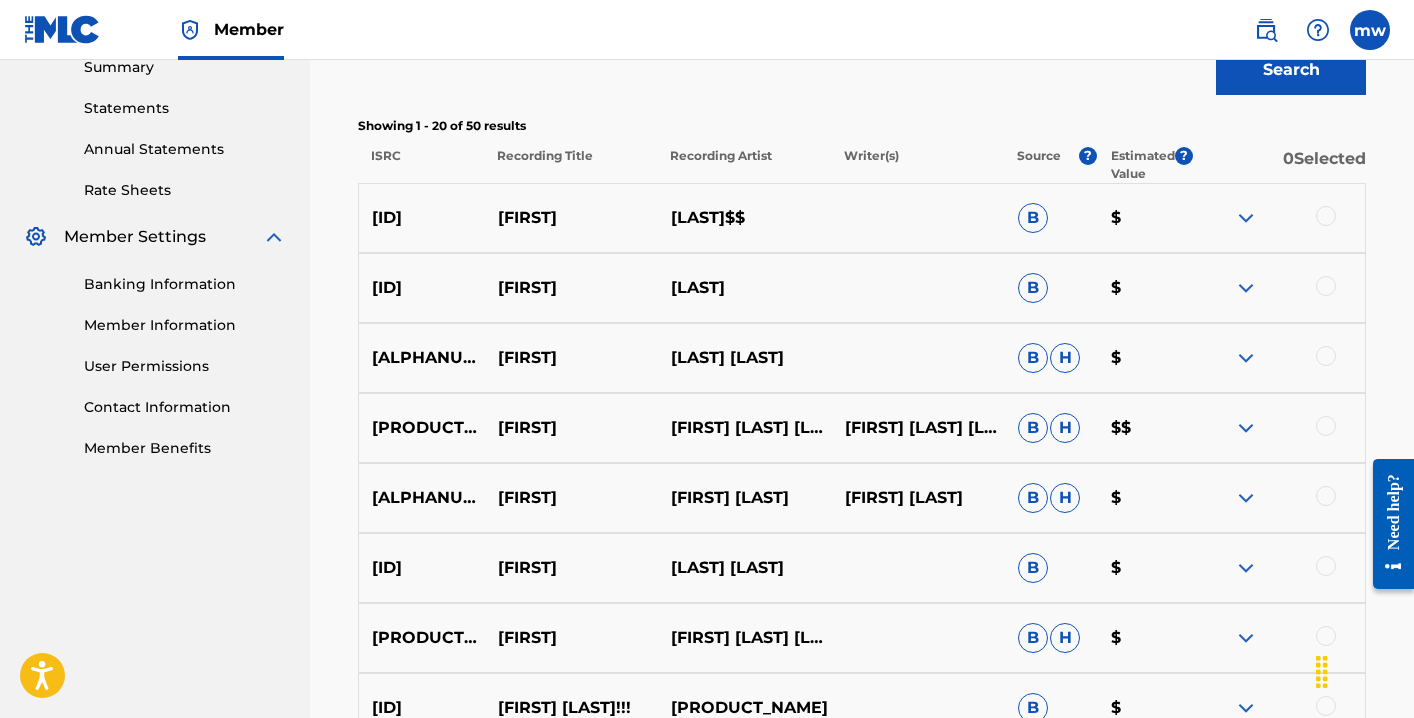 scroll, scrollTop: 713, scrollLeft: 0, axis: vertical 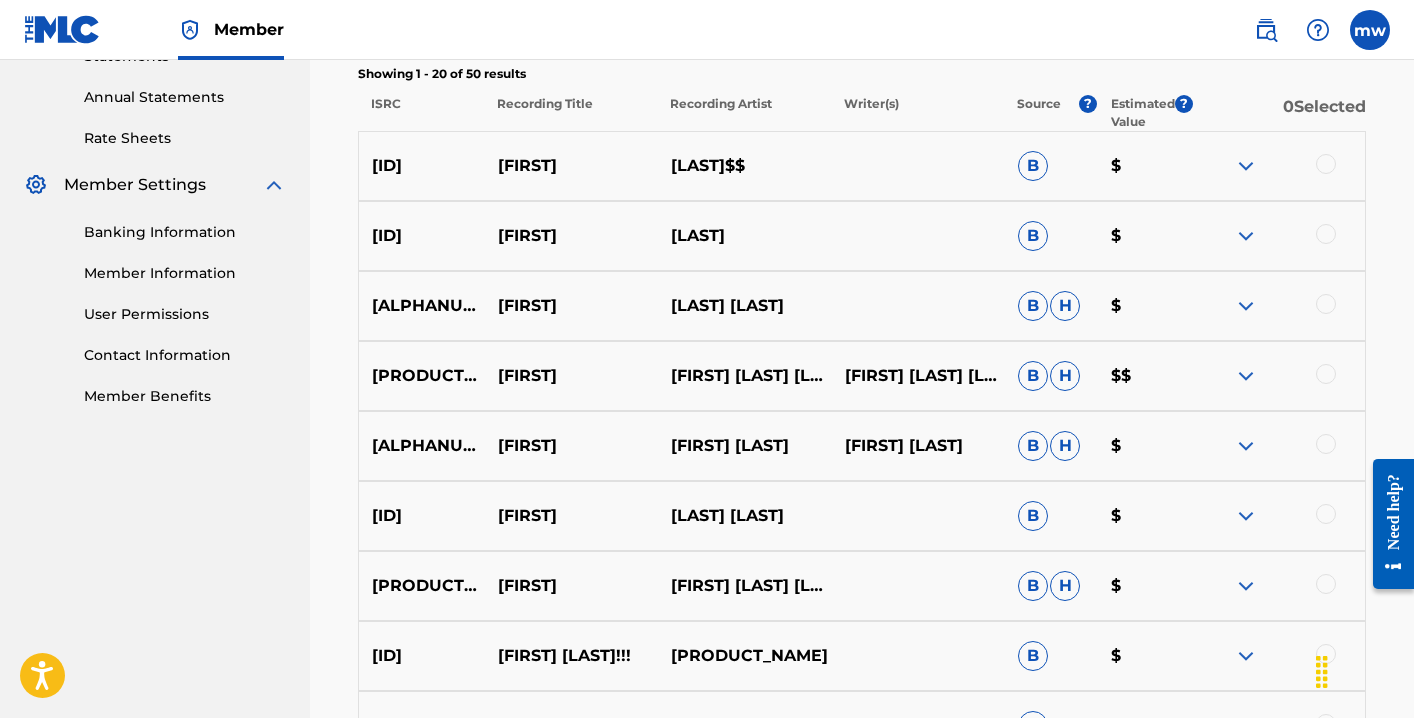 click at bounding box center (1326, 374) 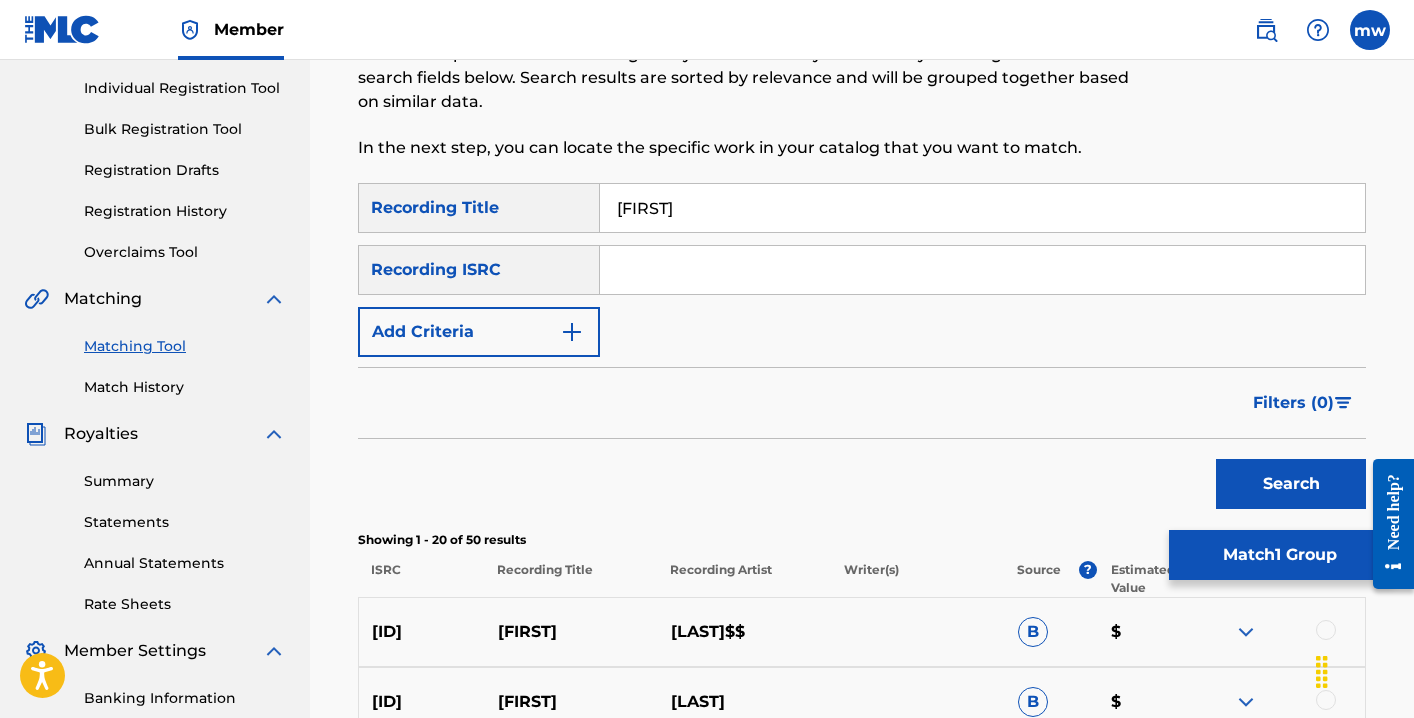 scroll, scrollTop: 166, scrollLeft: 0, axis: vertical 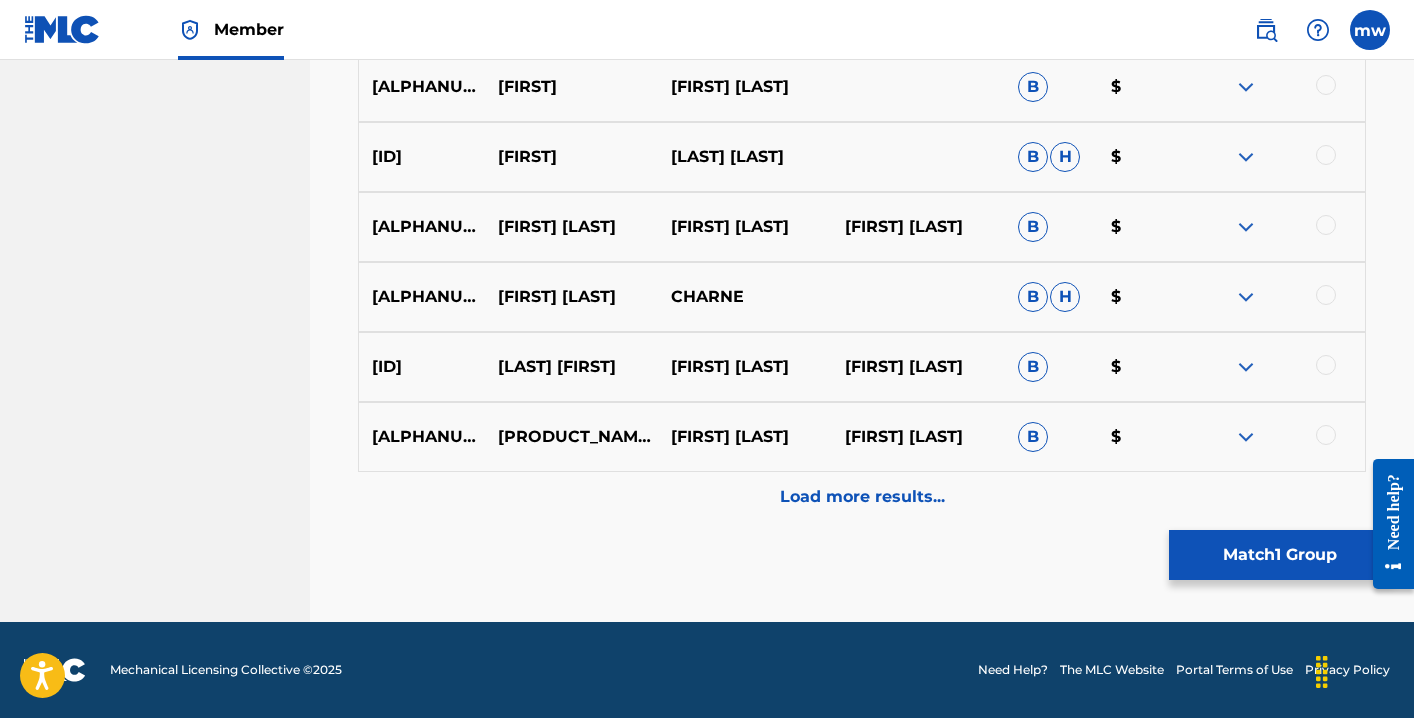 click on "Load more results..." at bounding box center (862, 497) 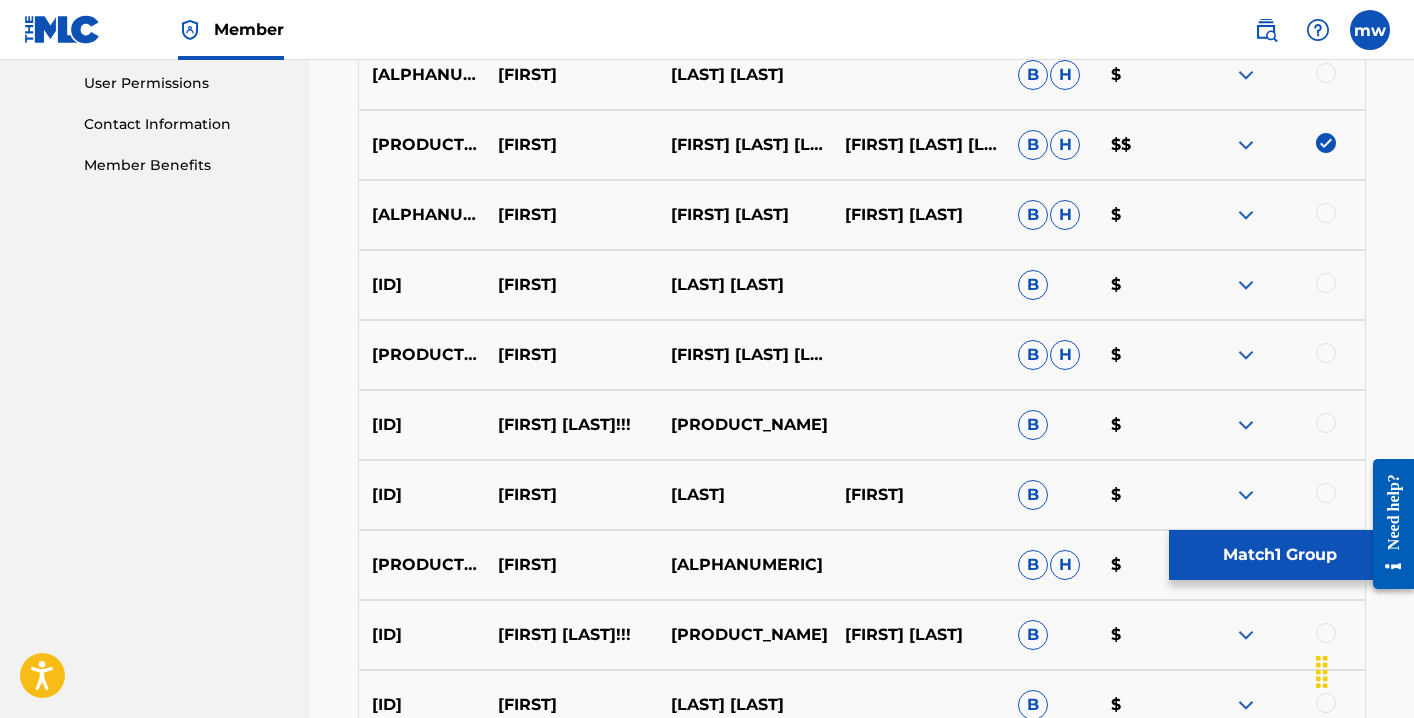 scroll, scrollTop: 945, scrollLeft: 0, axis: vertical 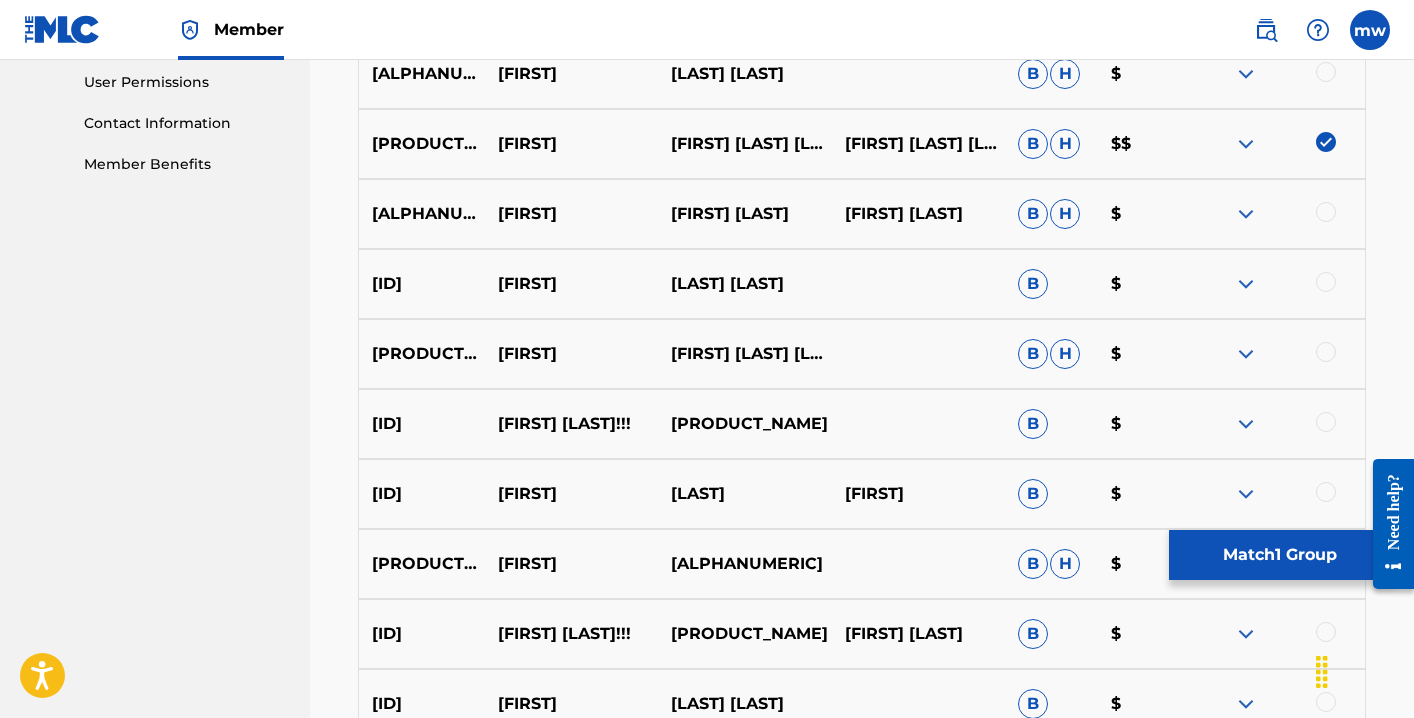 click at bounding box center (1326, 352) 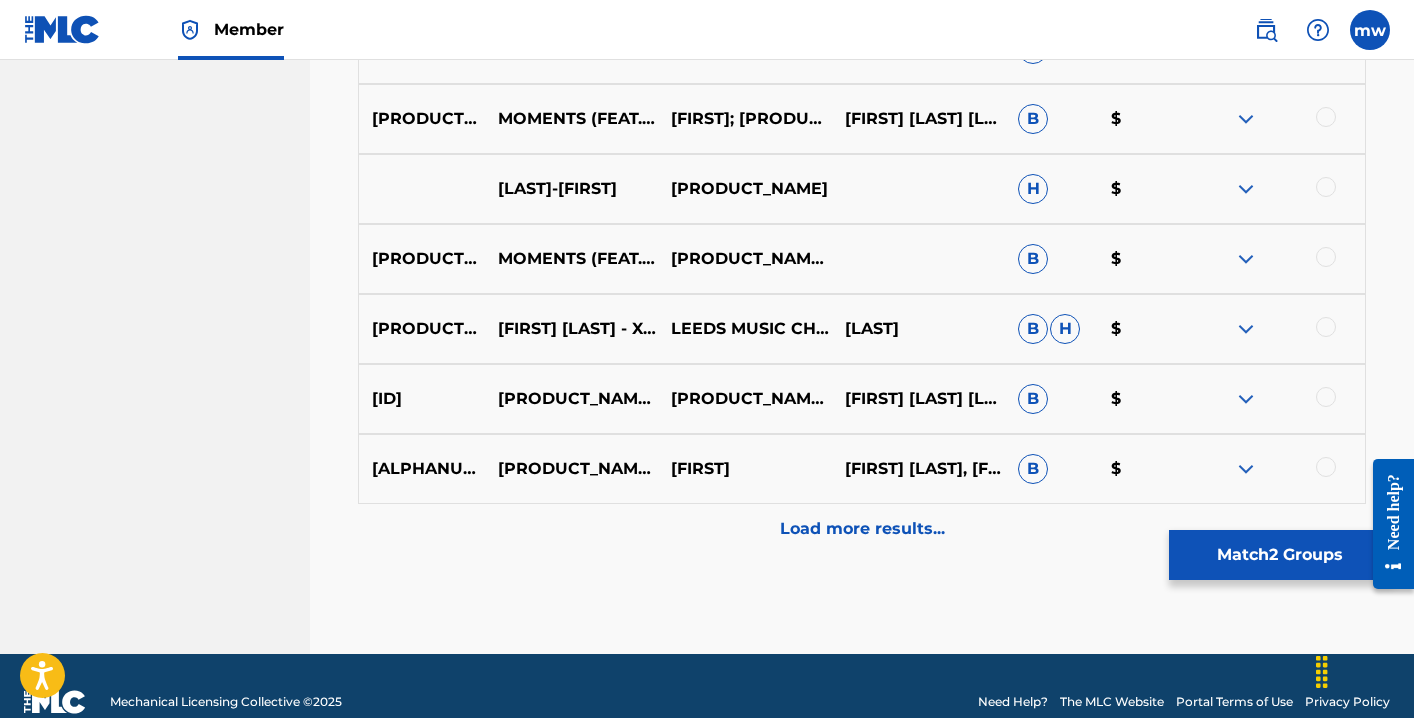scroll, scrollTop: 2465, scrollLeft: 0, axis: vertical 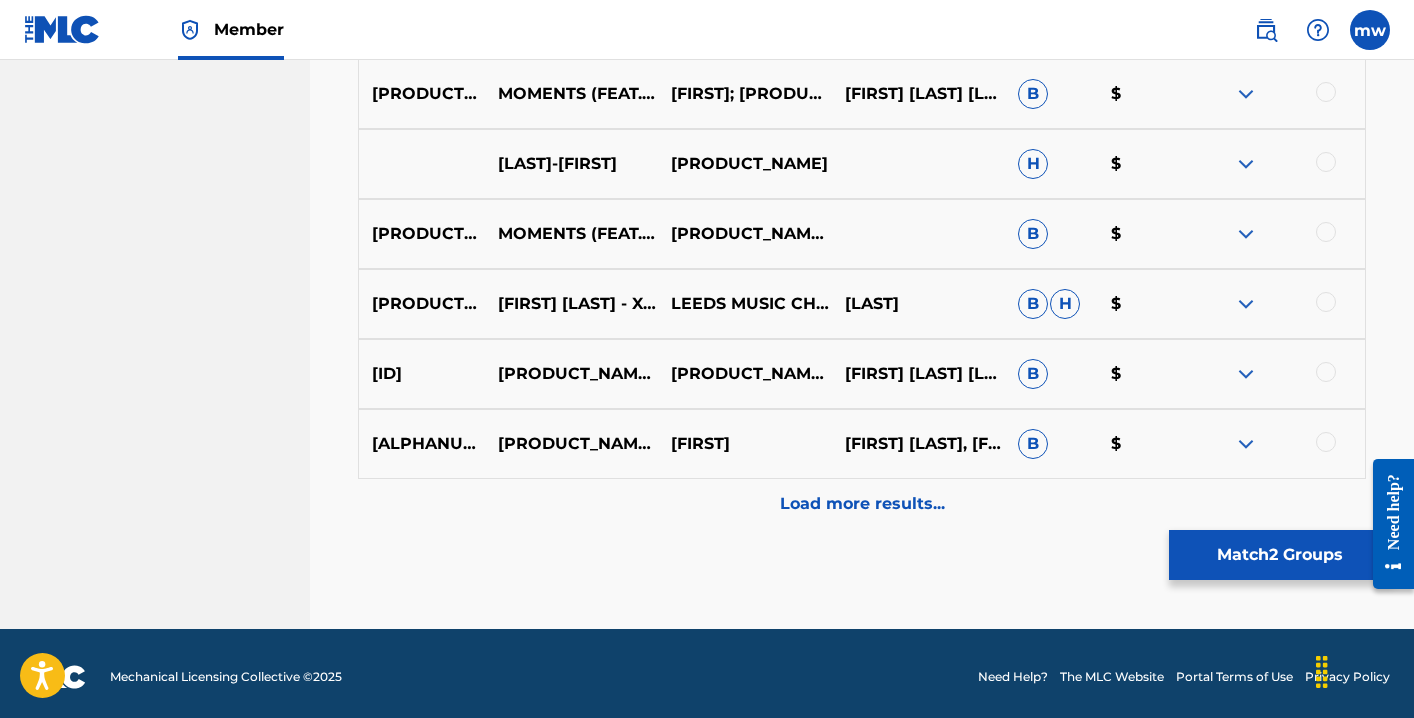 click on "Load more results..." at bounding box center [862, 504] 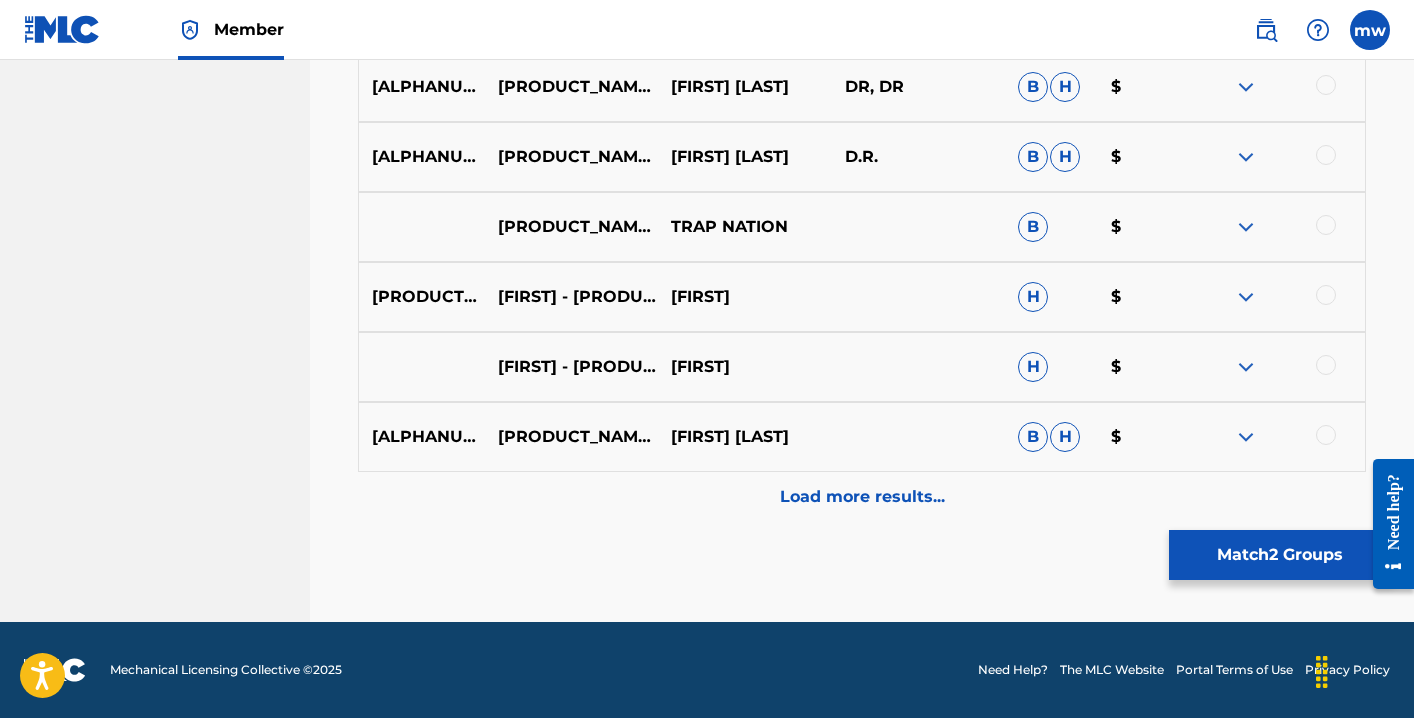 click on "Load more results..." at bounding box center [862, 497] 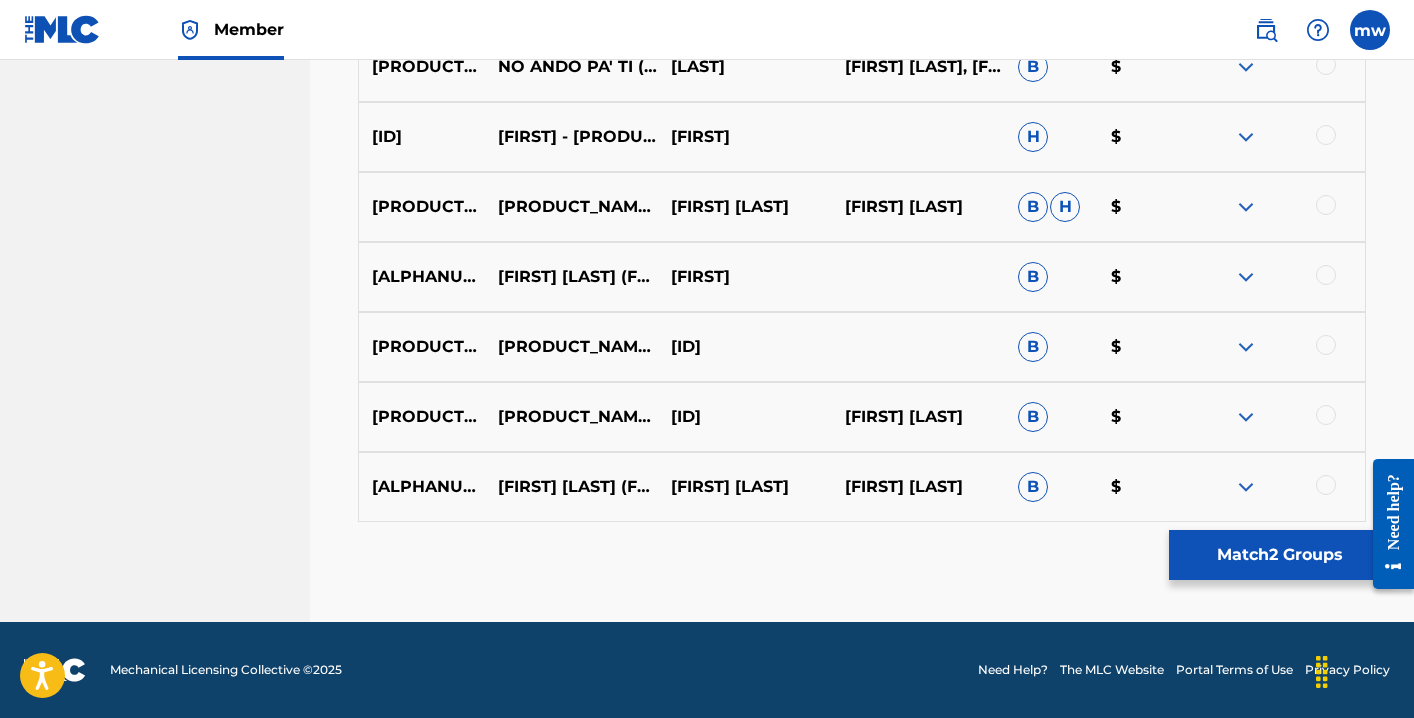 scroll, scrollTop: 3822, scrollLeft: 0, axis: vertical 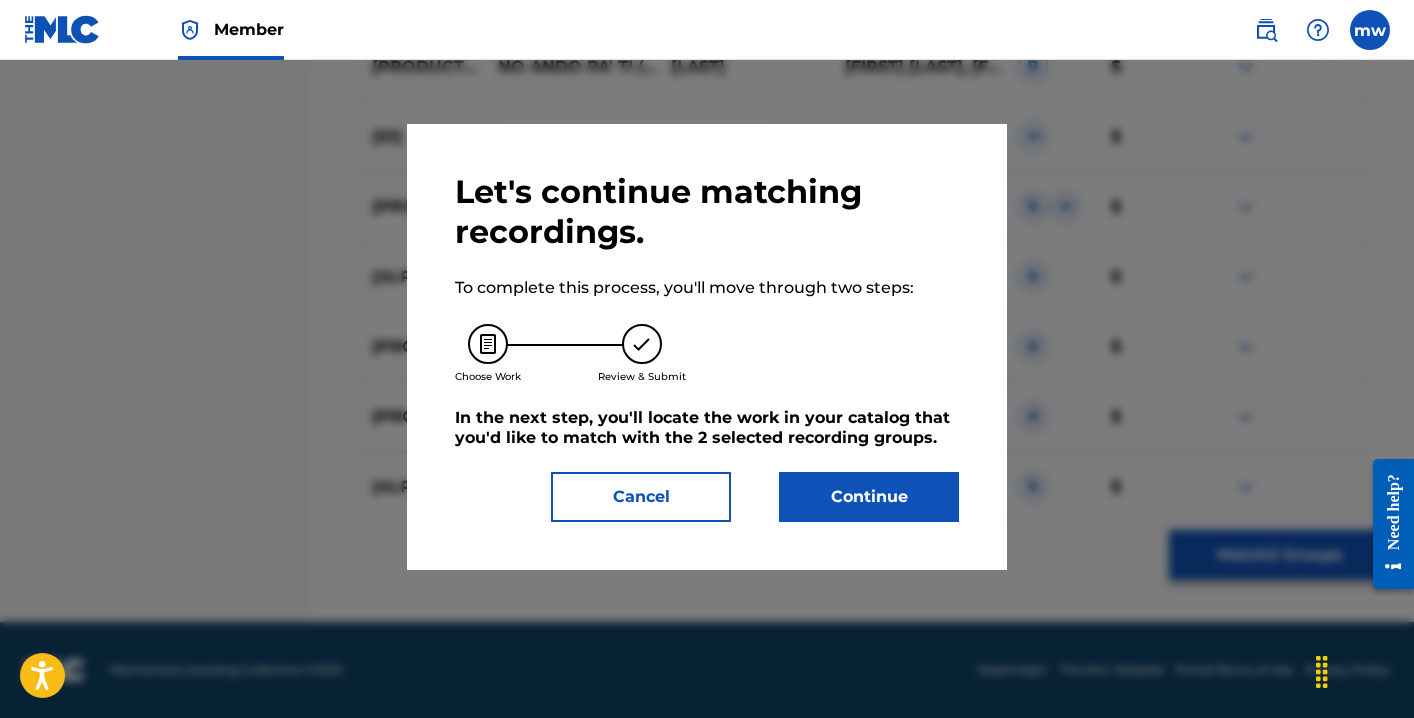 click on "Continue" at bounding box center [869, 497] 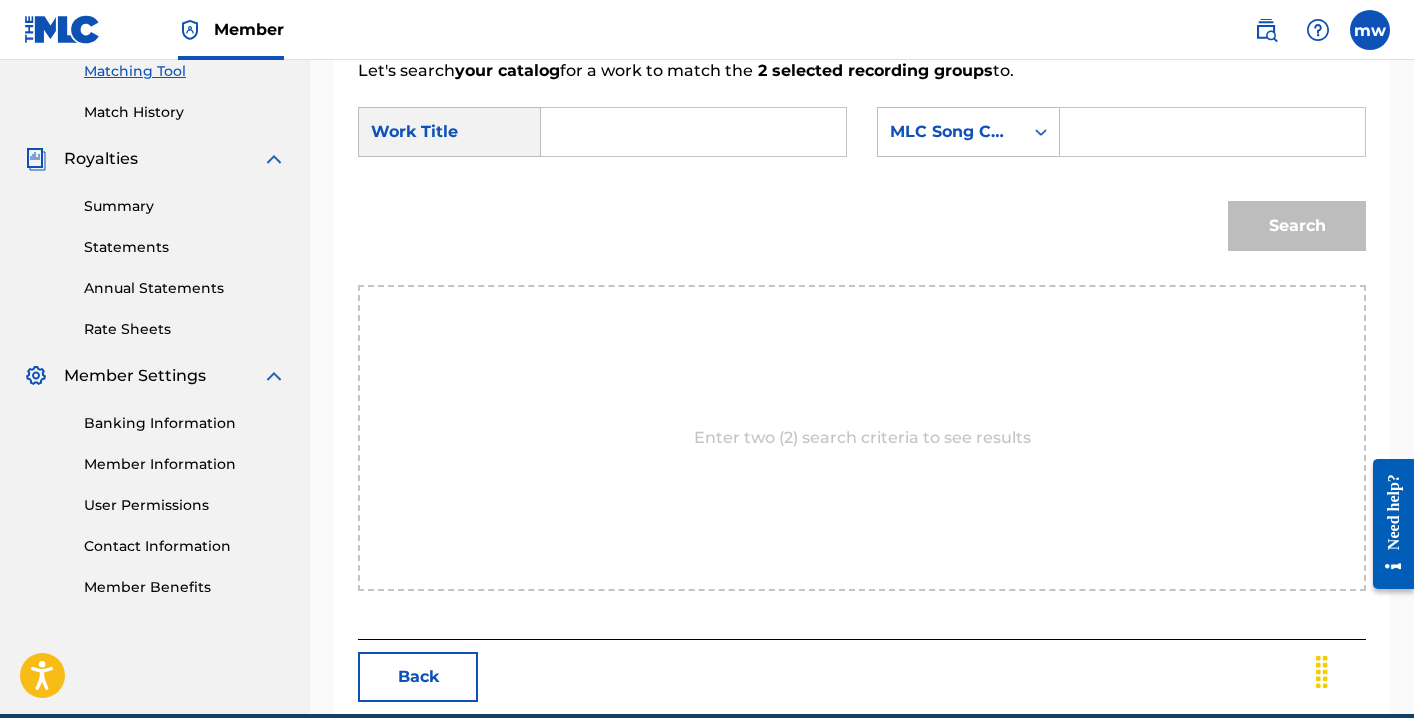 scroll, scrollTop: 523, scrollLeft: 0, axis: vertical 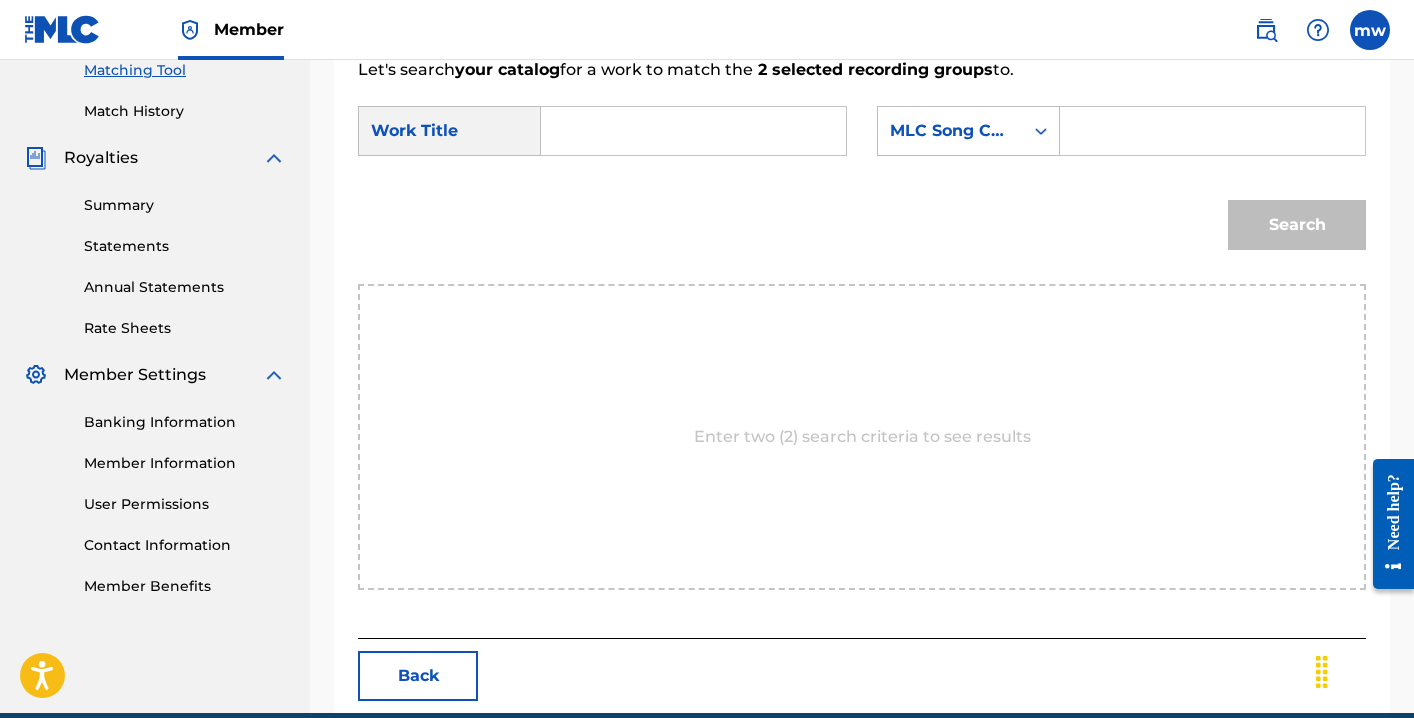 click at bounding box center (1212, 131) 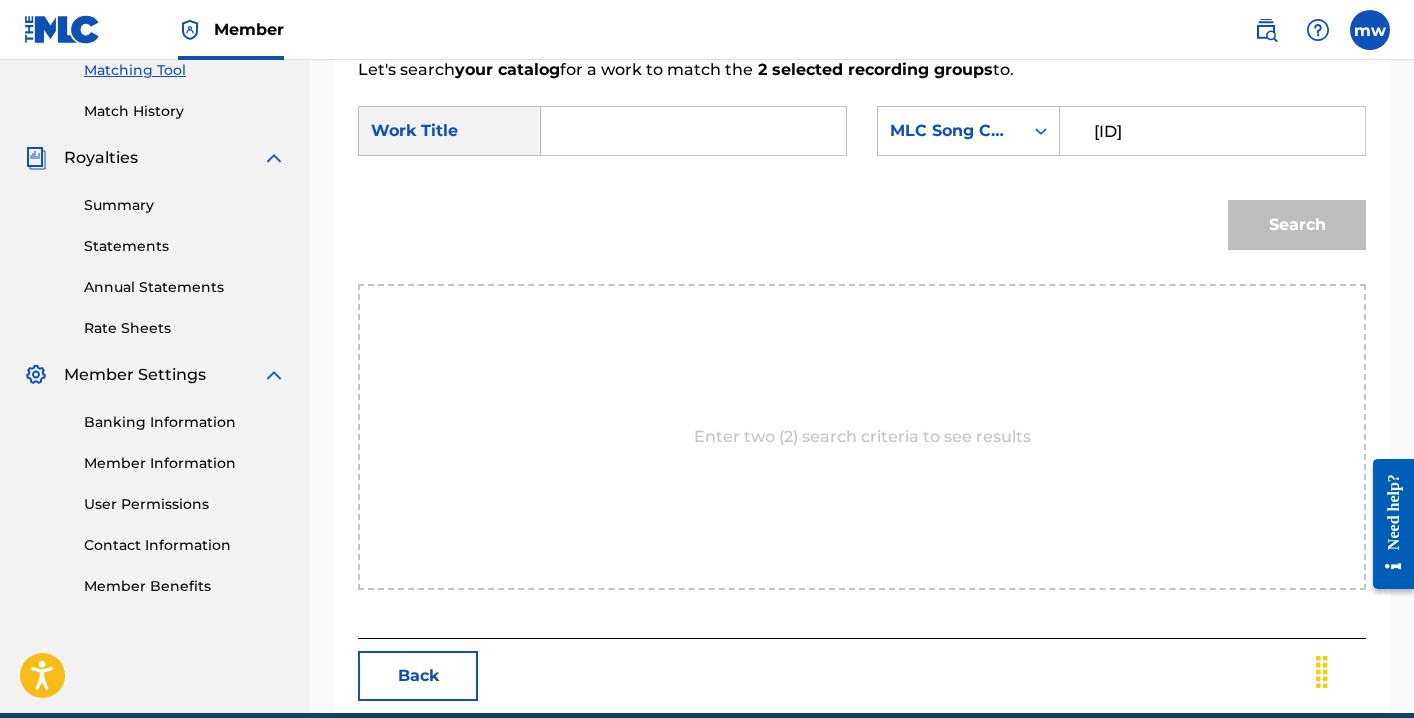 type on "[ID]" 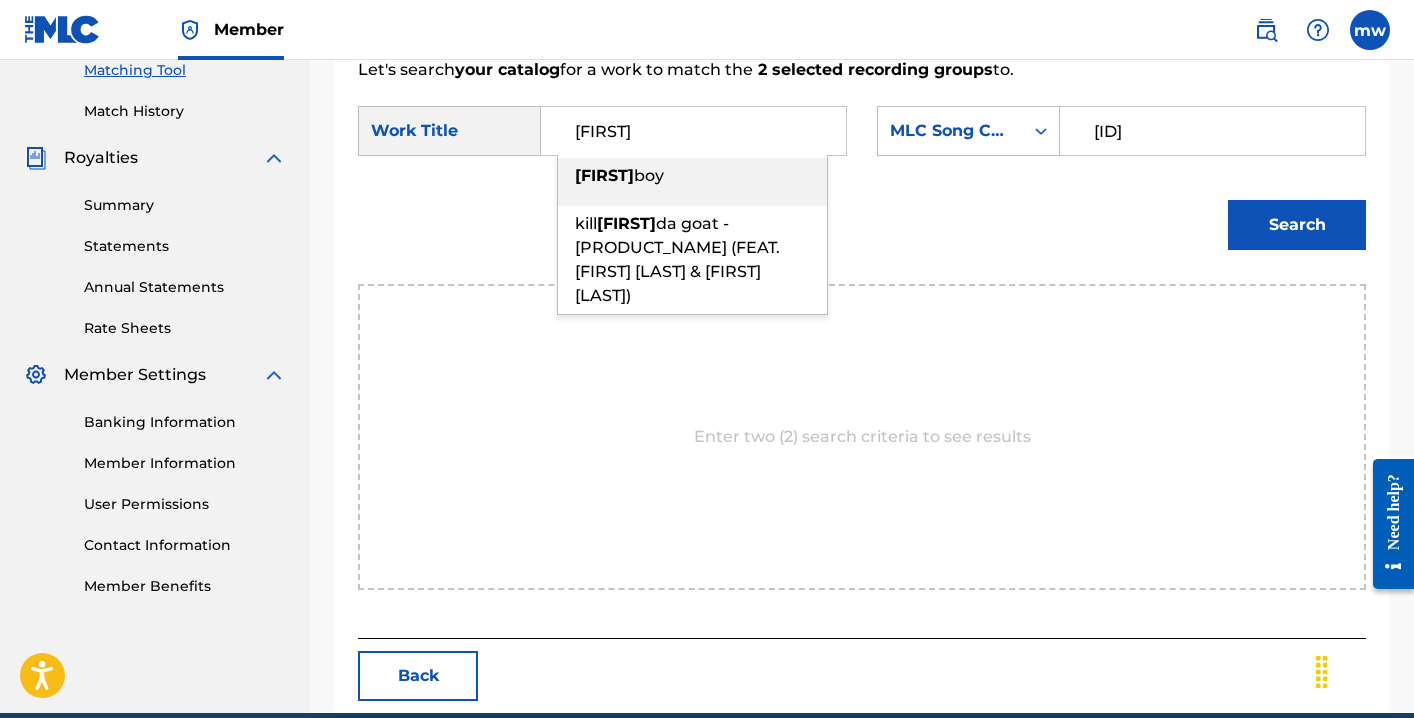 click on "[FIRST]" at bounding box center [604, 175] 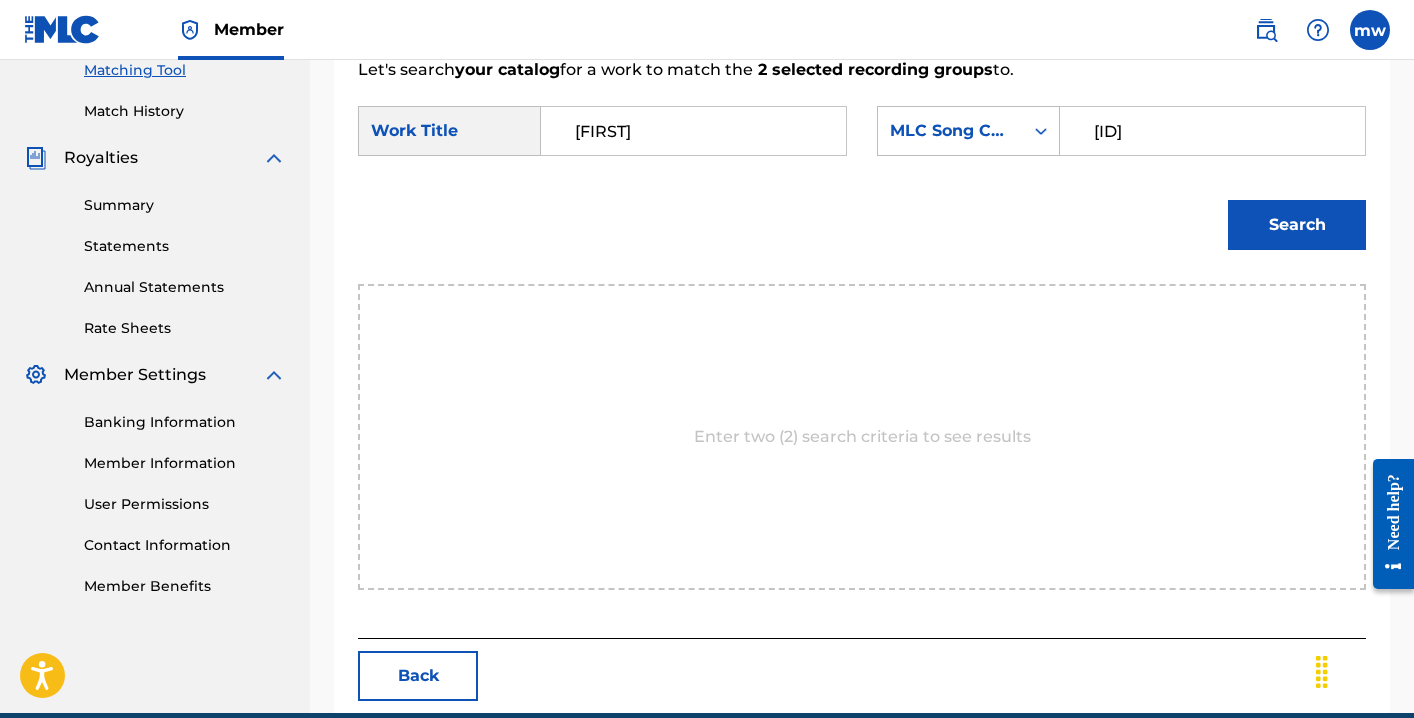 click on "Search" at bounding box center (1297, 225) 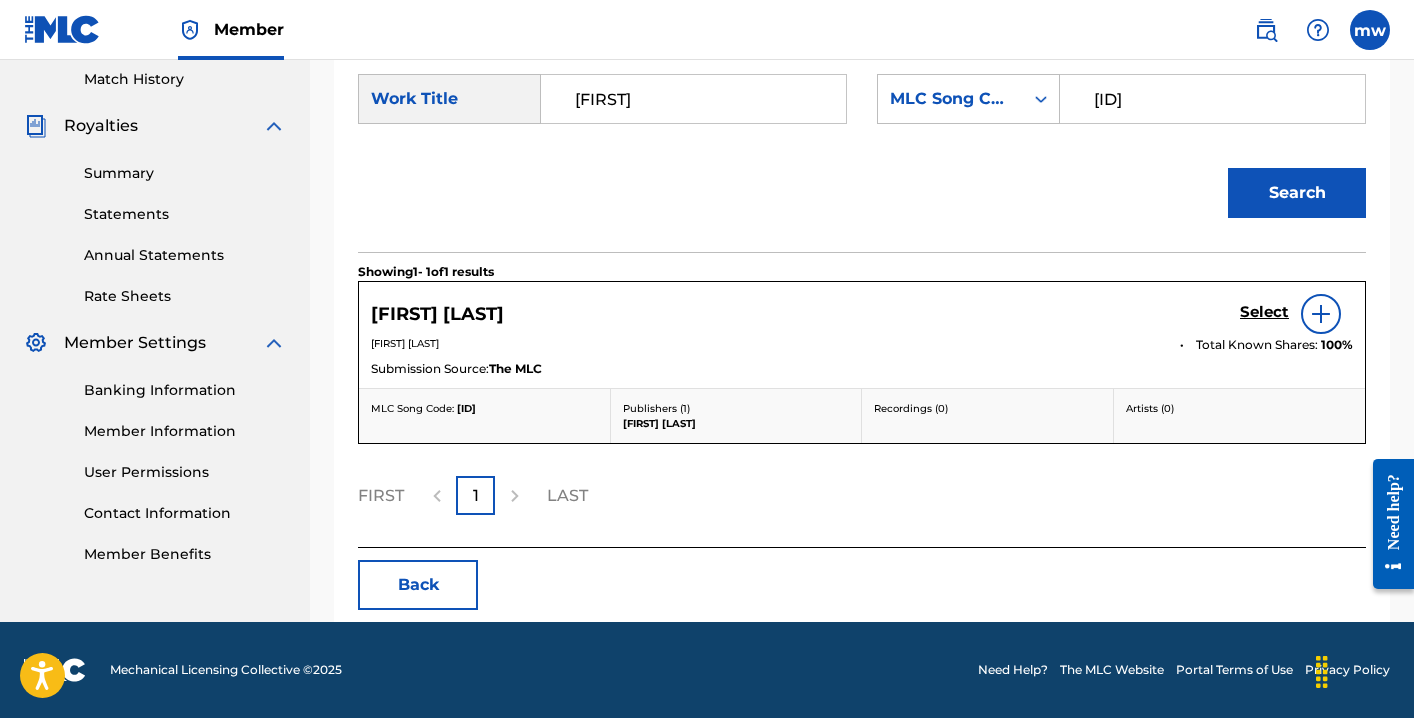 scroll, scrollTop: 555, scrollLeft: 0, axis: vertical 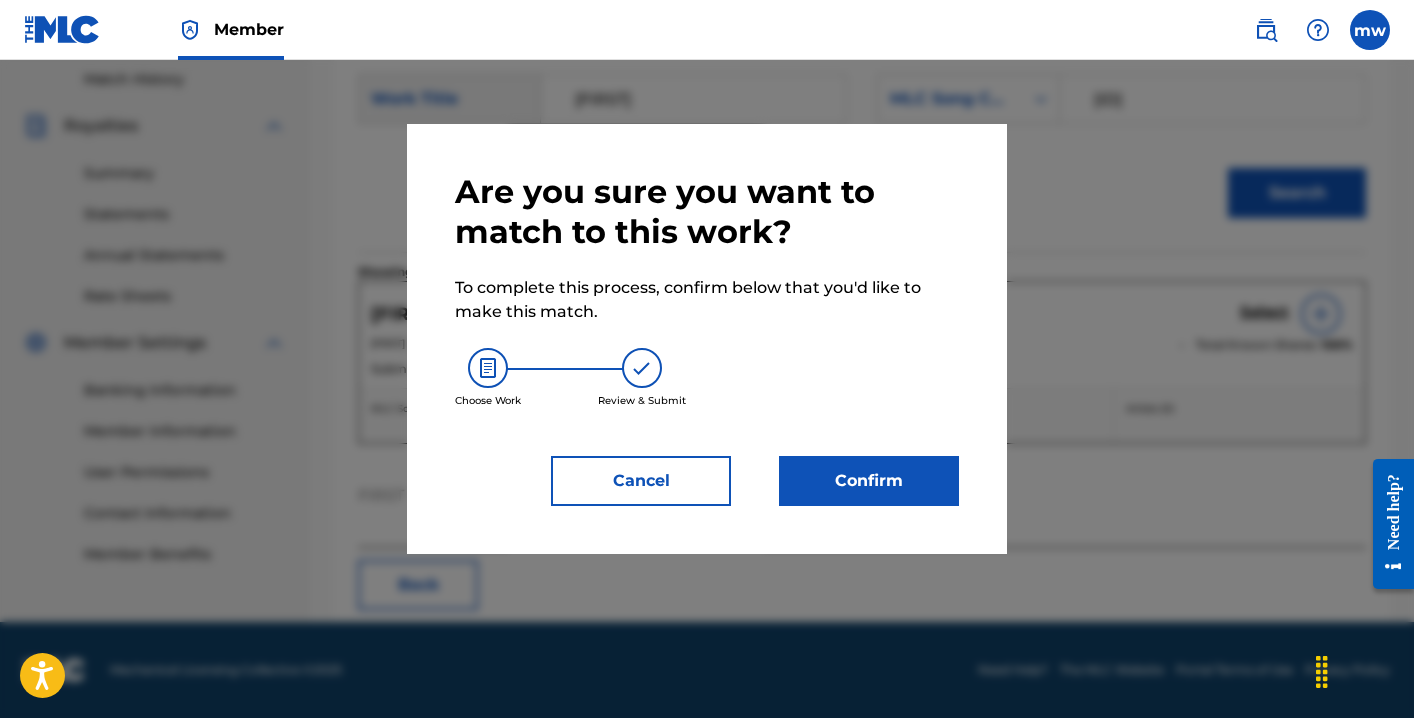 click on "Confirm" at bounding box center (869, 481) 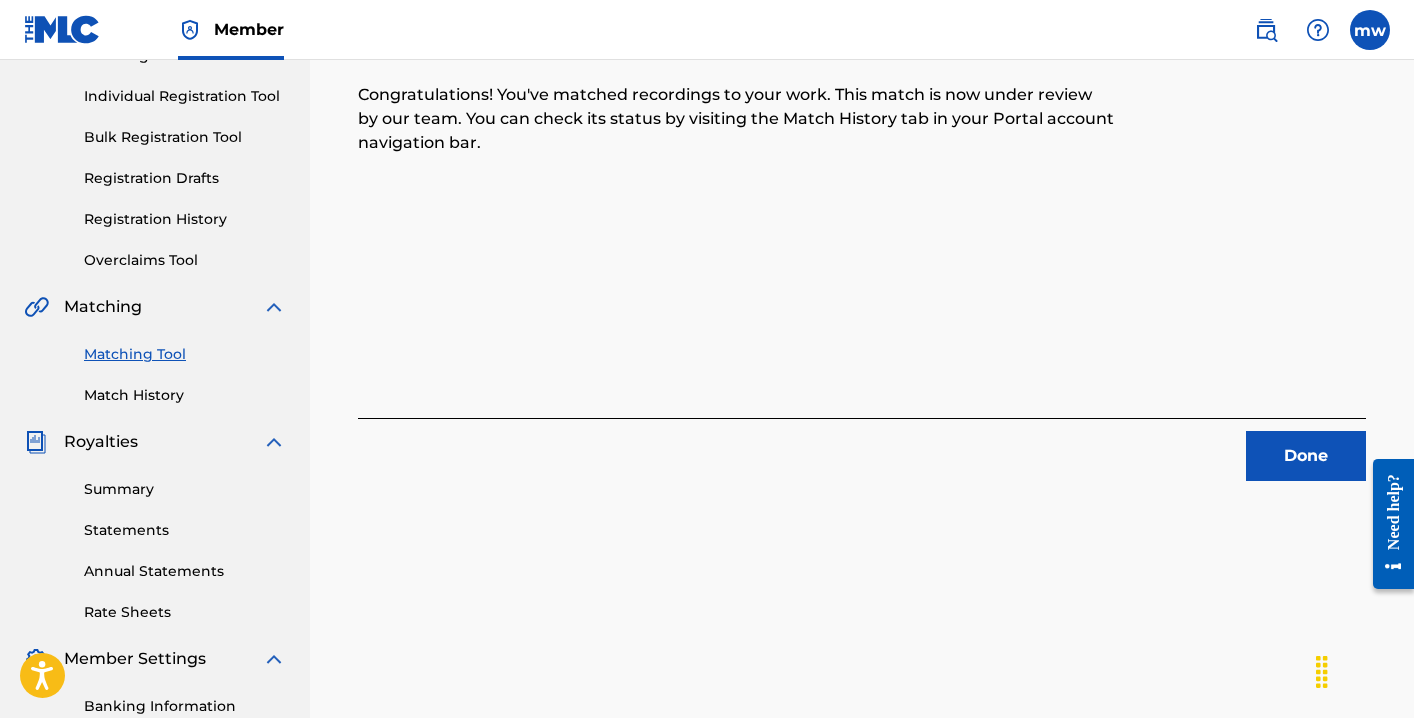 scroll, scrollTop: 267, scrollLeft: 0, axis: vertical 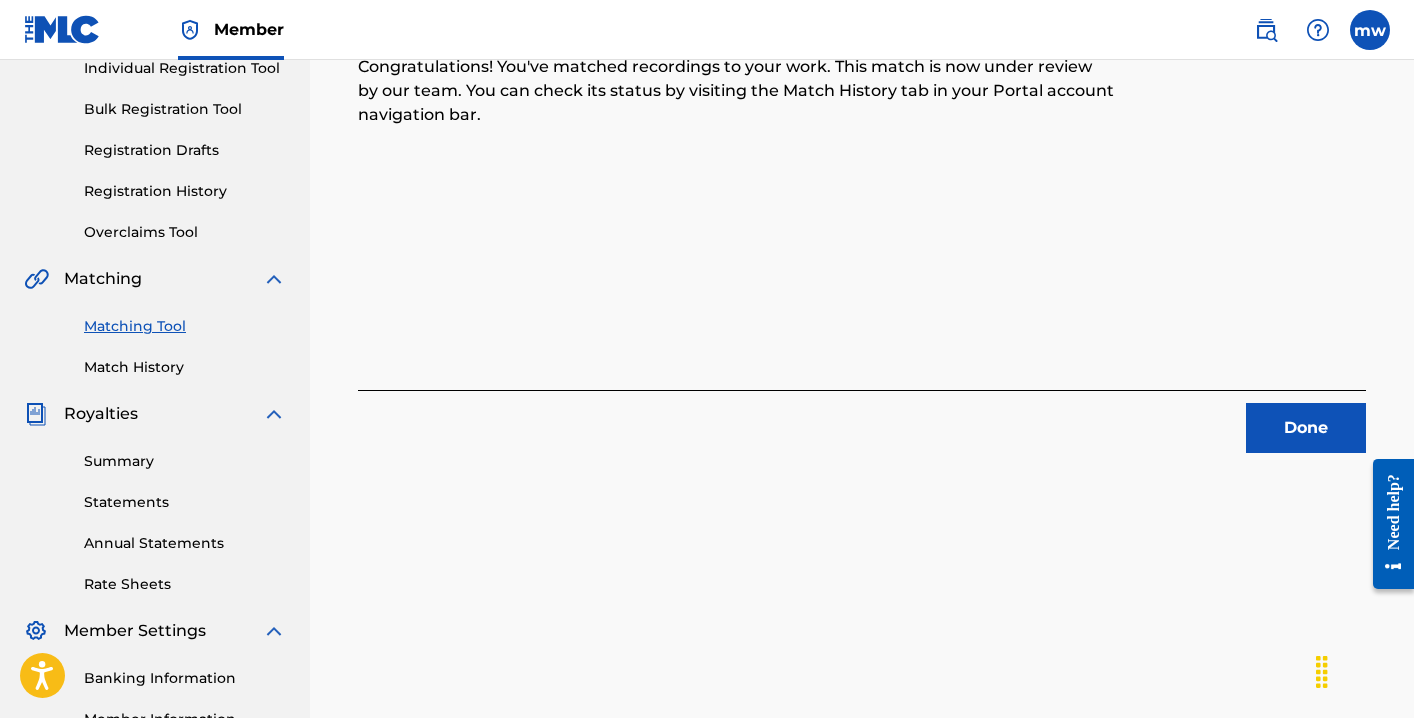 click on "Done" at bounding box center [1306, 428] 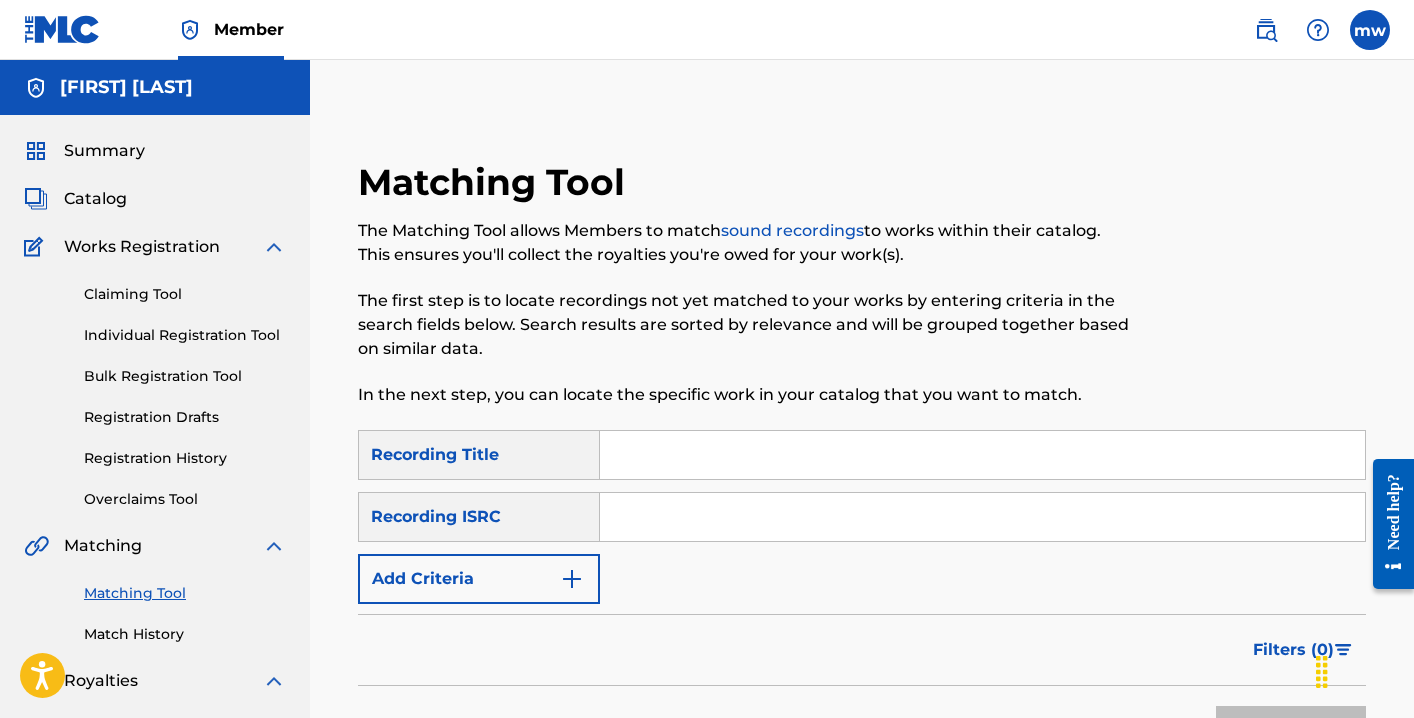 scroll, scrollTop: 0, scrollLeft: 0, axis: both 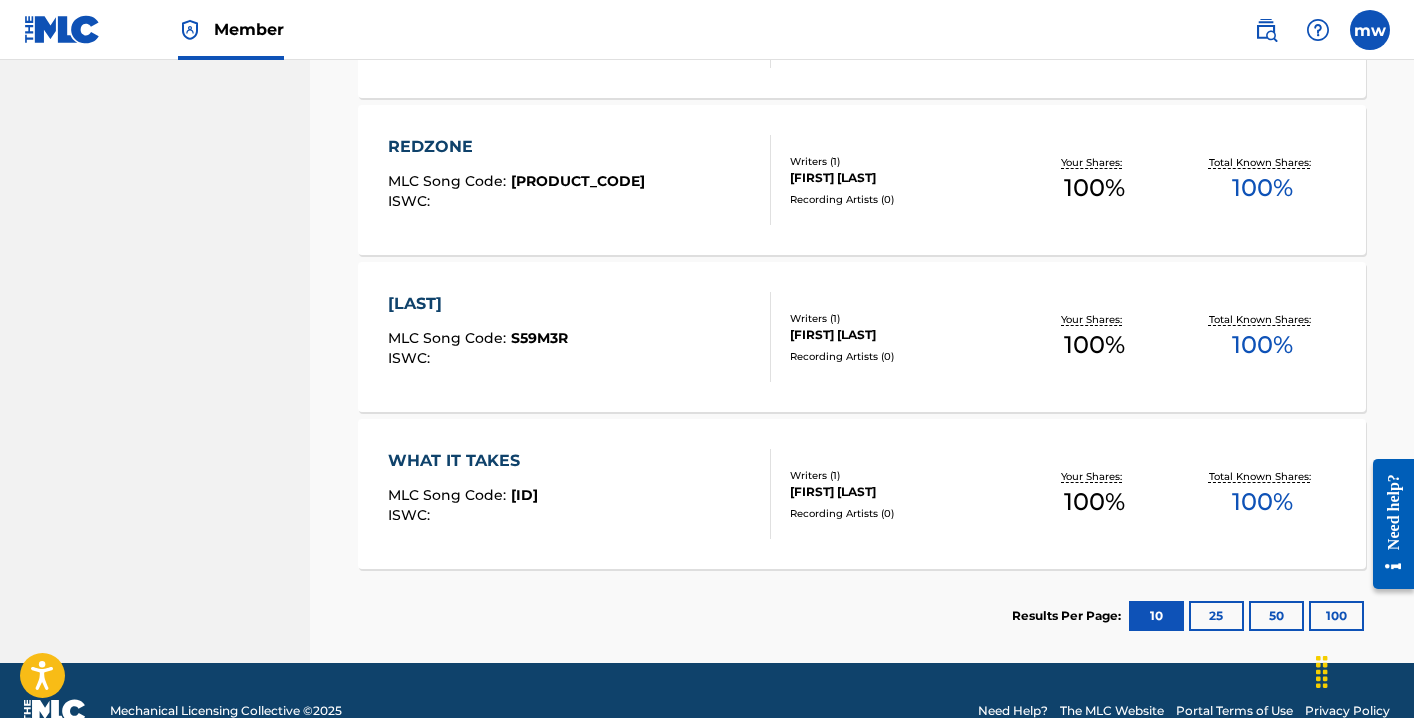 click on "25" at bounding box center [1216, 616] 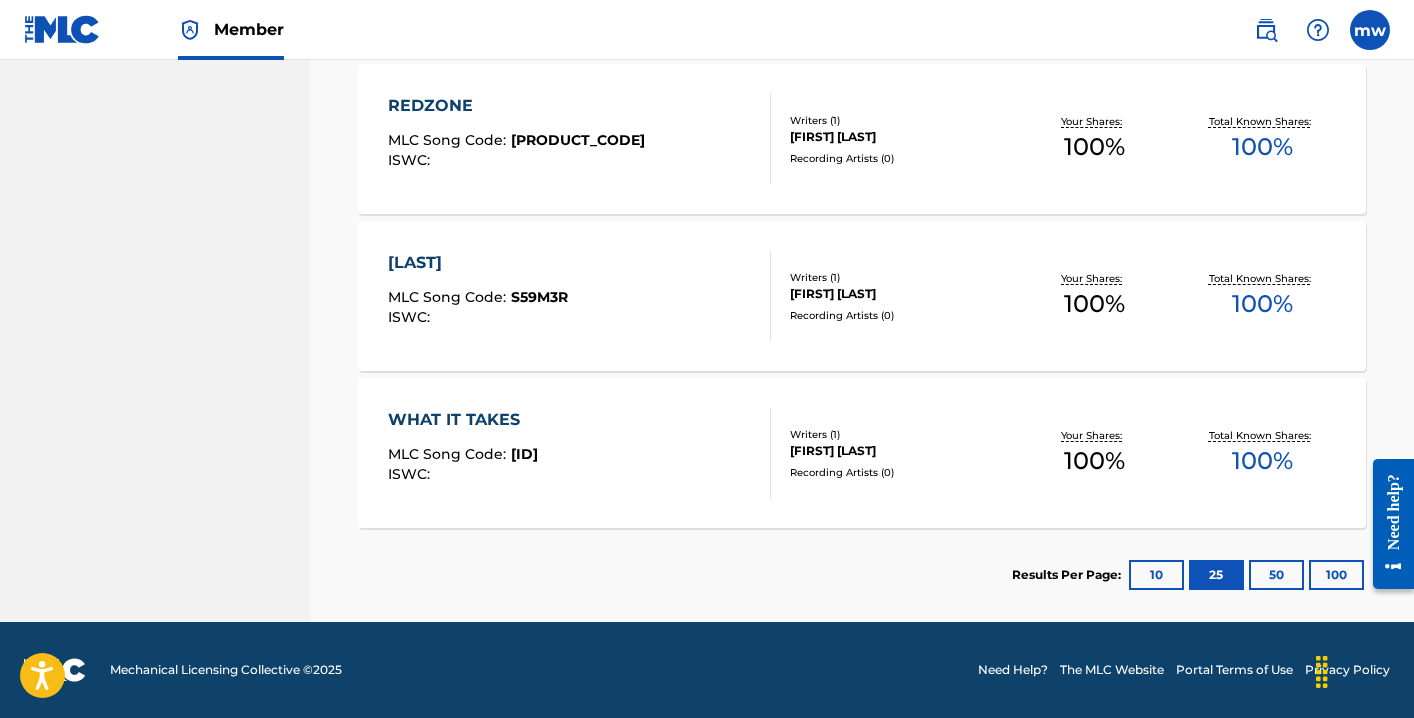scroll, scrollTop: 1455, scrollLeft: 0, axis: vertical 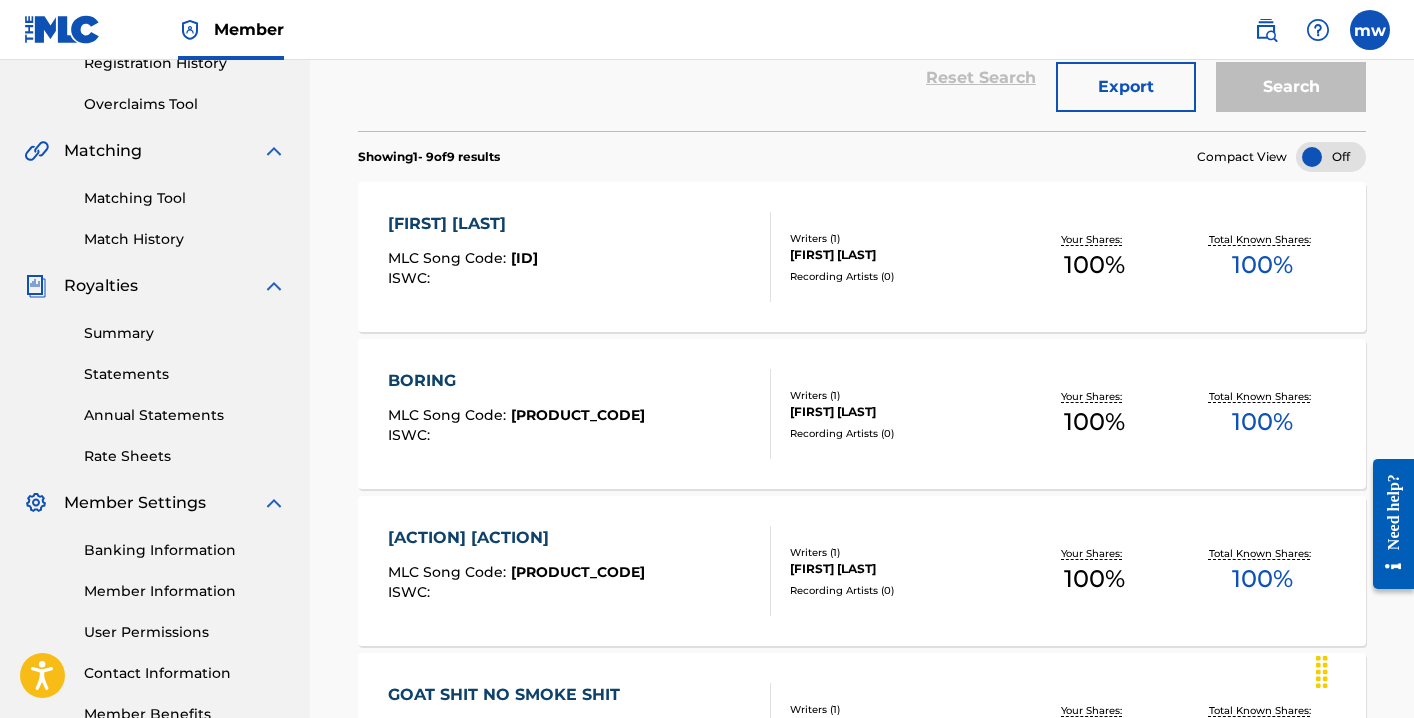 click on "[PRODUCT_CODE]" at bounding box center [578, 415] 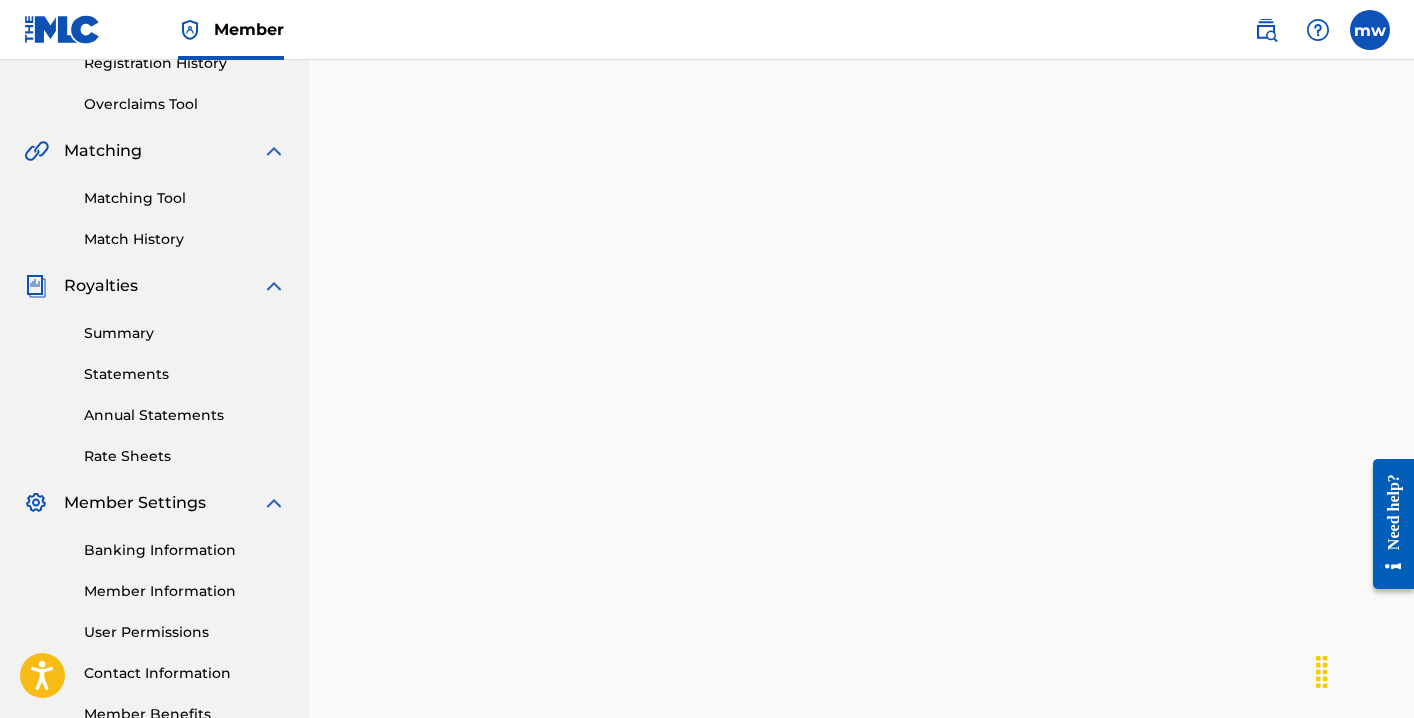 scroll, scrollTop: 0, scrollLeft: 0, axis: both 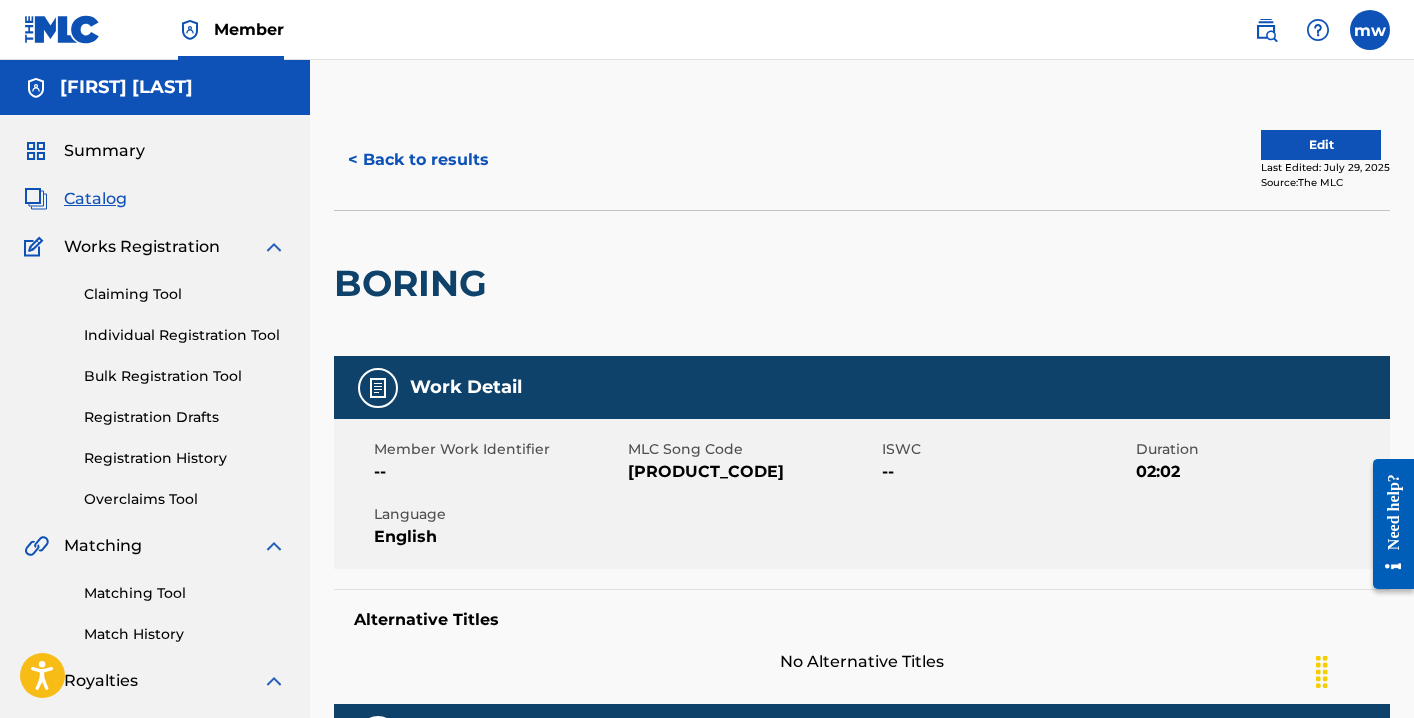 click on "July 29, 2025 Source: The MLC BORING Work Detail Member Work Identifier -- MLC Song Code BF6H6E ISWC -- Duration 02:02 Language English Alternative Titles No Alternative Titles Writers (1) Writer Name Writer IPI Writer Role Composer/Author Publishers (1) My shares: 100 % Total shares: 100 % Publisher Name Publisher IPI Publisher Number Represented Writers Collection Share Contact Details 100% No Contact Details My shares: 100 % Total shares: 100 % Matched Recordings (0) No recordings found" at bounding box center [862, 754] 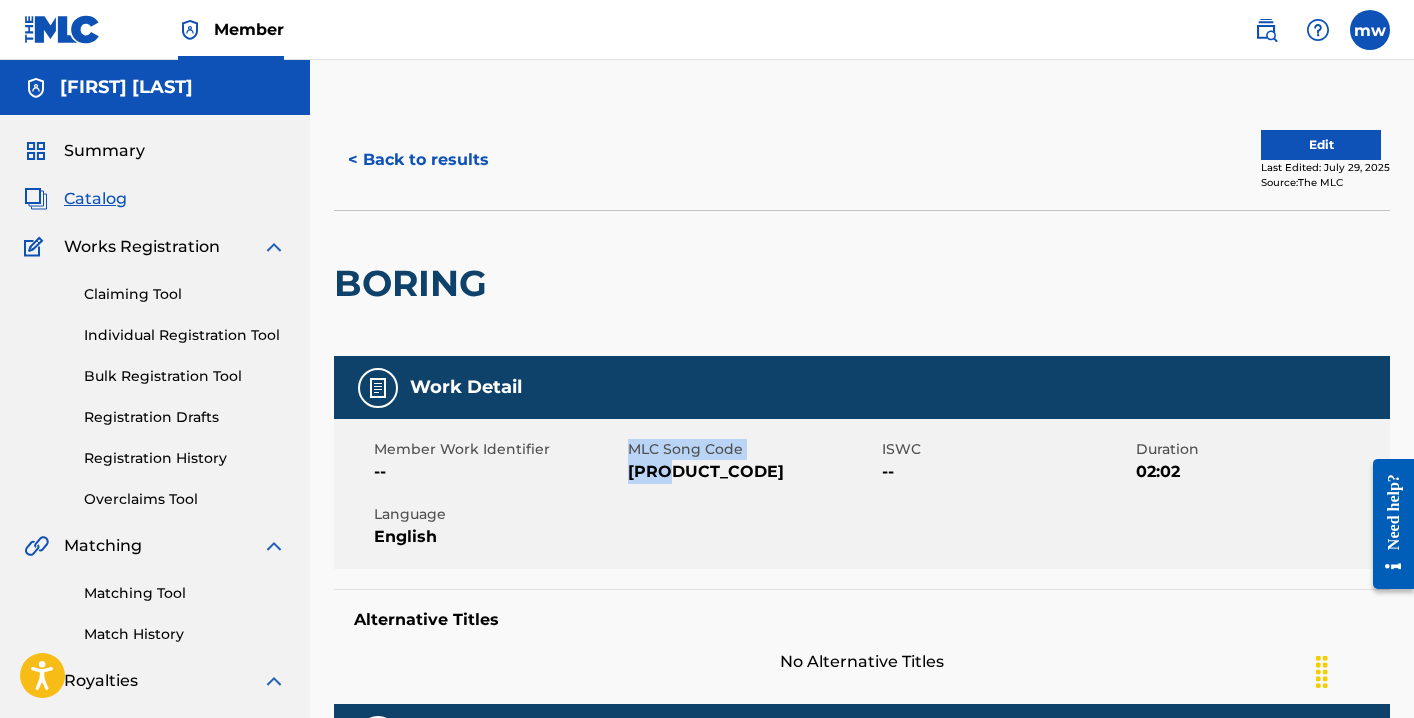 drag, startPoint x: 615, startPoint y: 474, endPoint x: 667, endPoint y: 477, distance: 52.086468 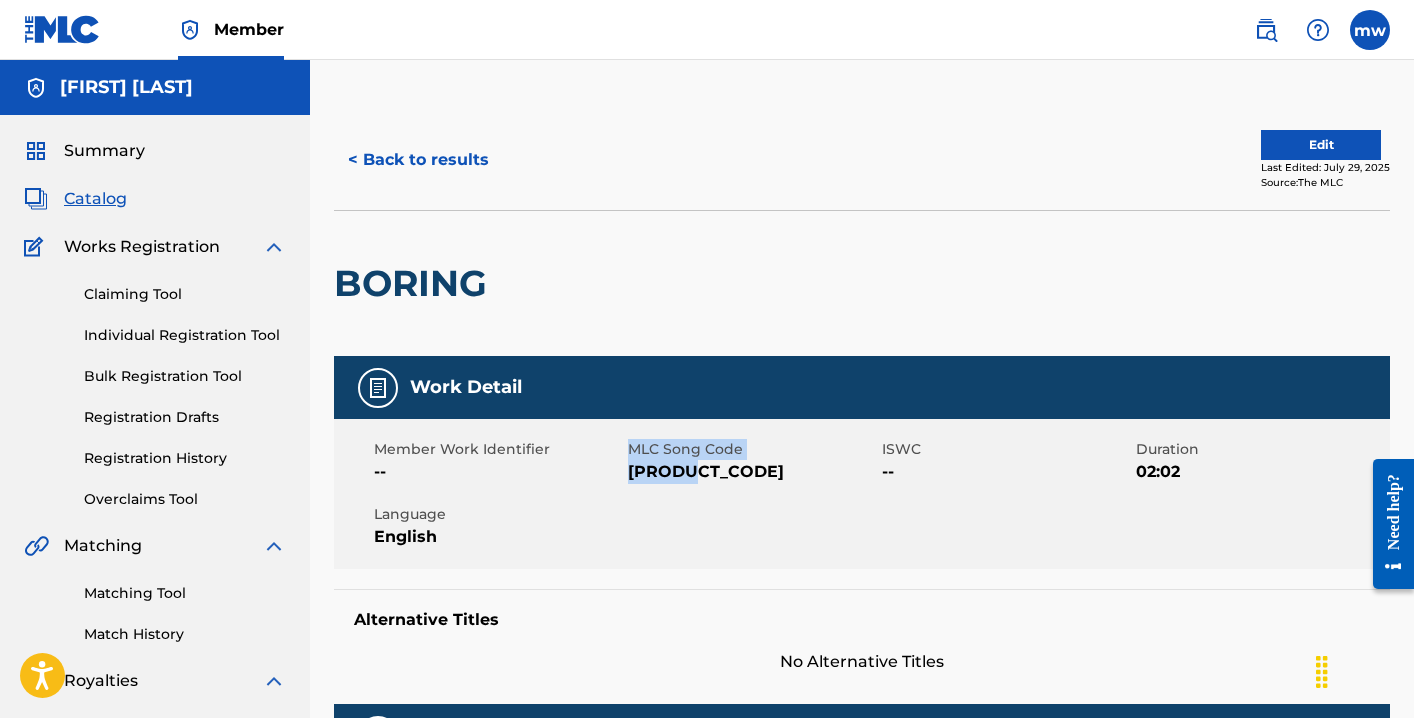 drag, startPoint x: 621, startPoint y: 470, endPoint x: 693, endPoint y: 484, distance: 73.34848 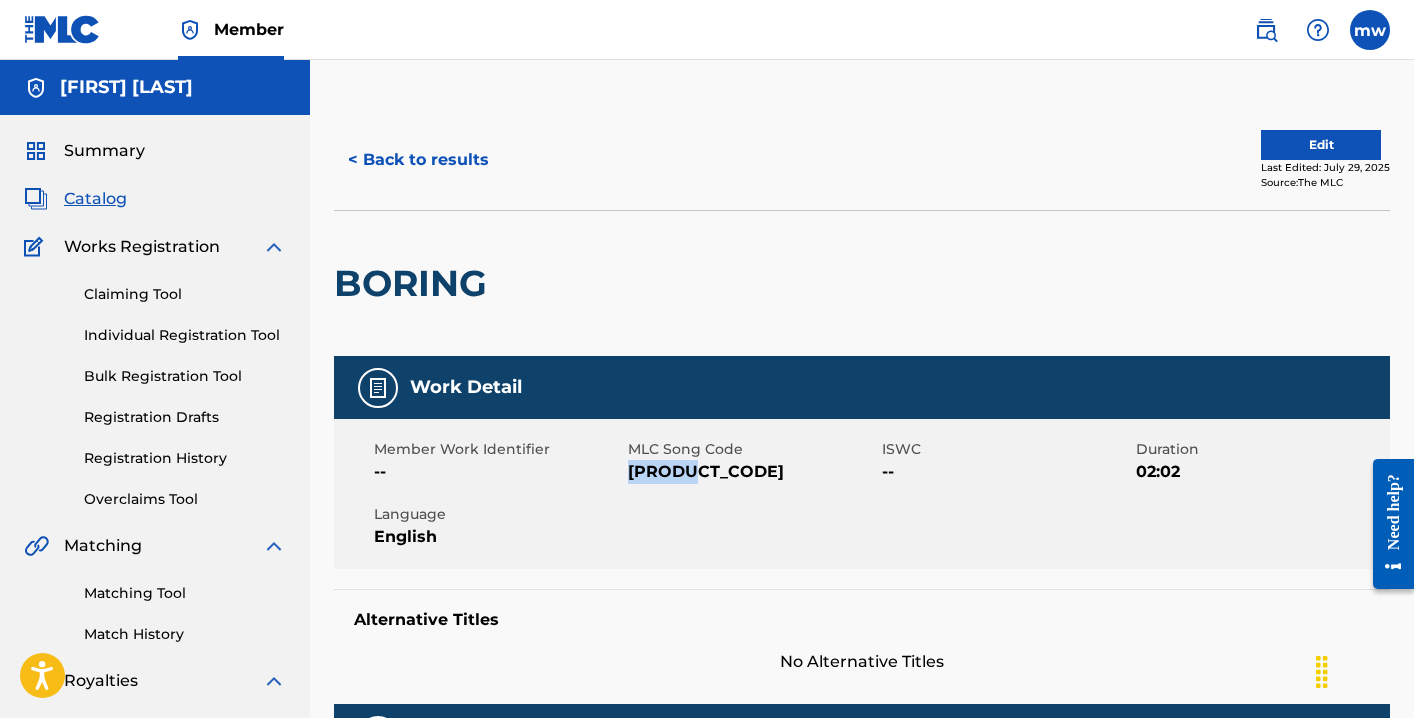 drag, startPoint x: 703, startPoint y: 472, endPoint x: 632, endPoint y: 476, distance: 71.11259 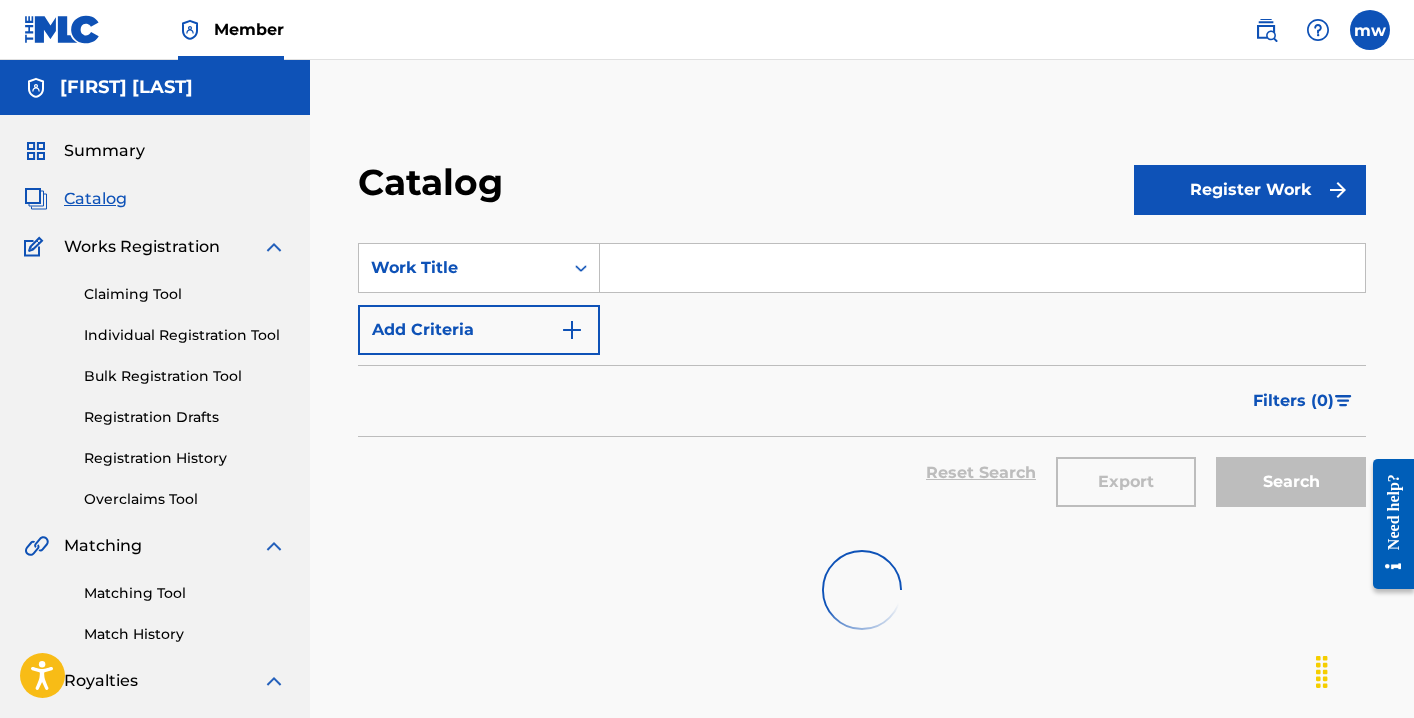 scroll, scrollTop: 395, scrollLeft: 0, axis: vertical 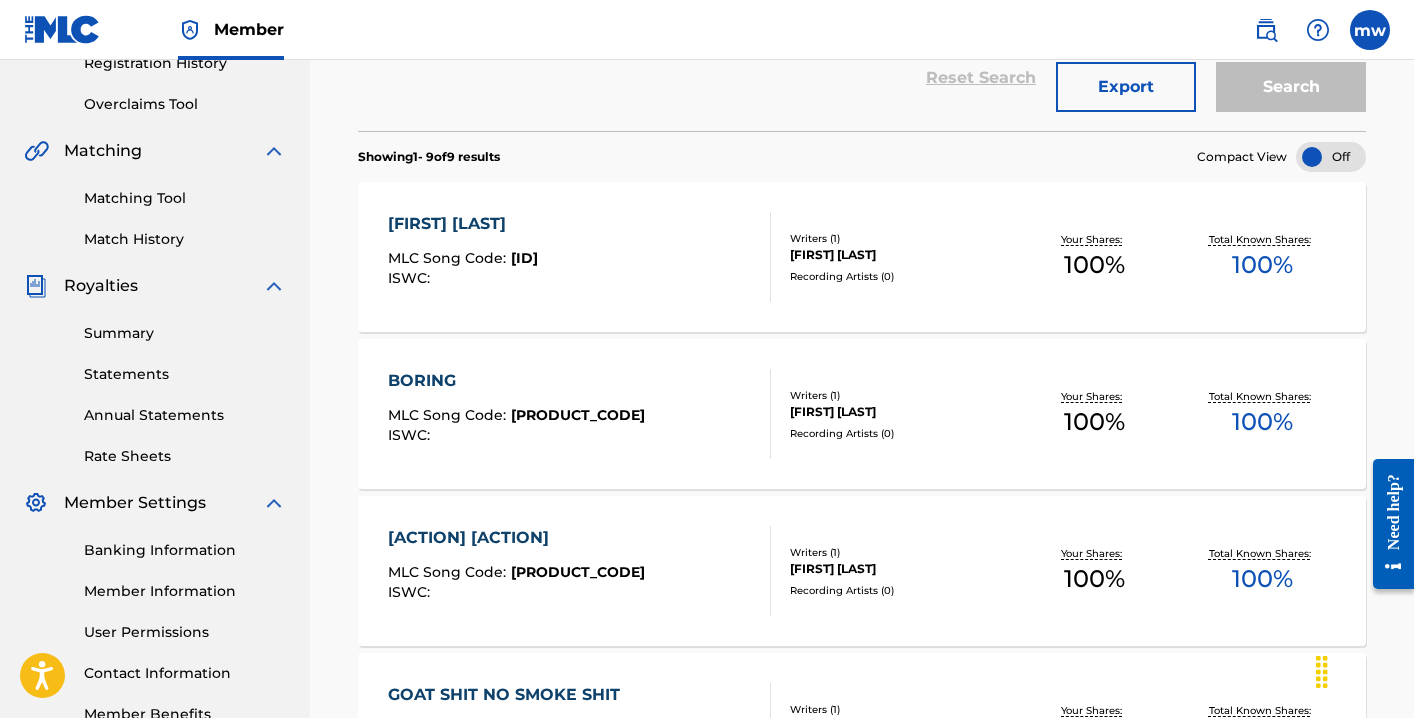 click on "Matching Tool" at bounding box center (185, 198) 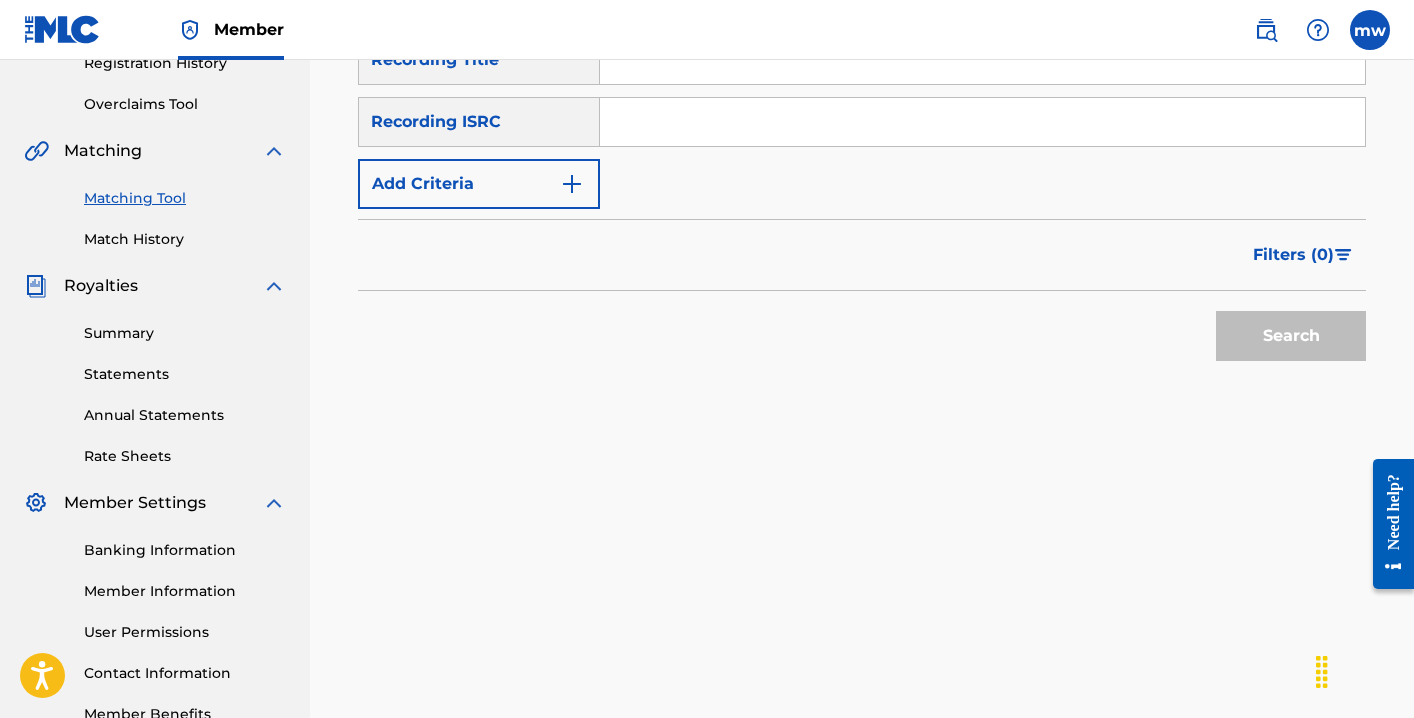 scroll, scrollTop: 0, scrollLeft: 0, axis: both 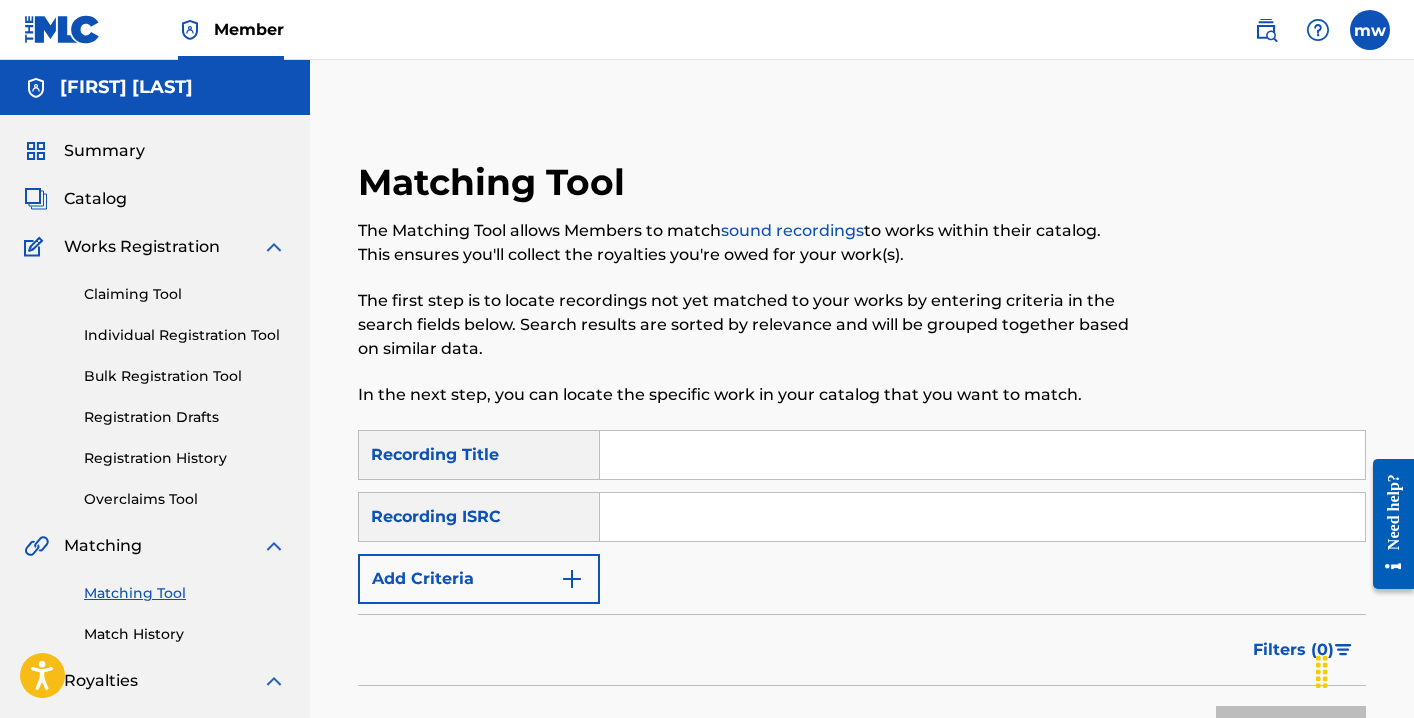 click at bounding box center (982, 455) 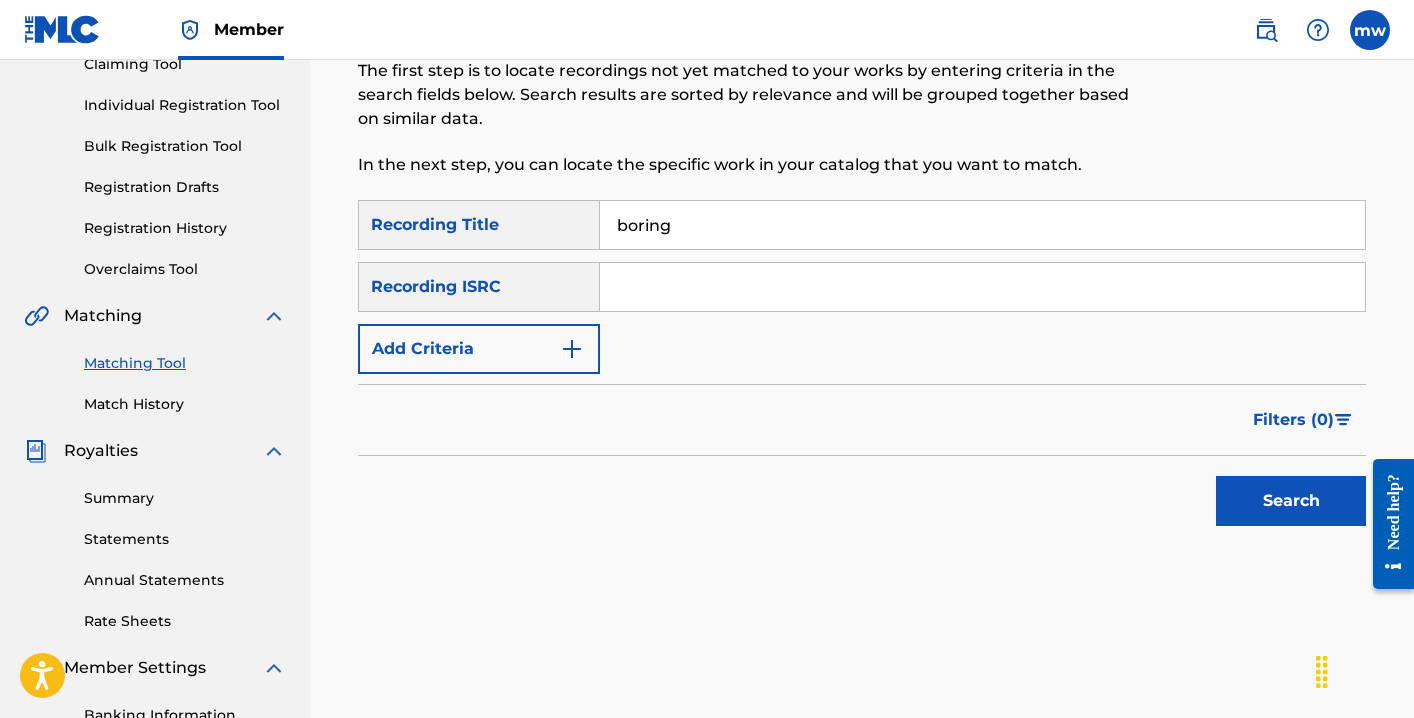 scroll, scrollTop: 236, scrollLeft: 0, axis: vertical 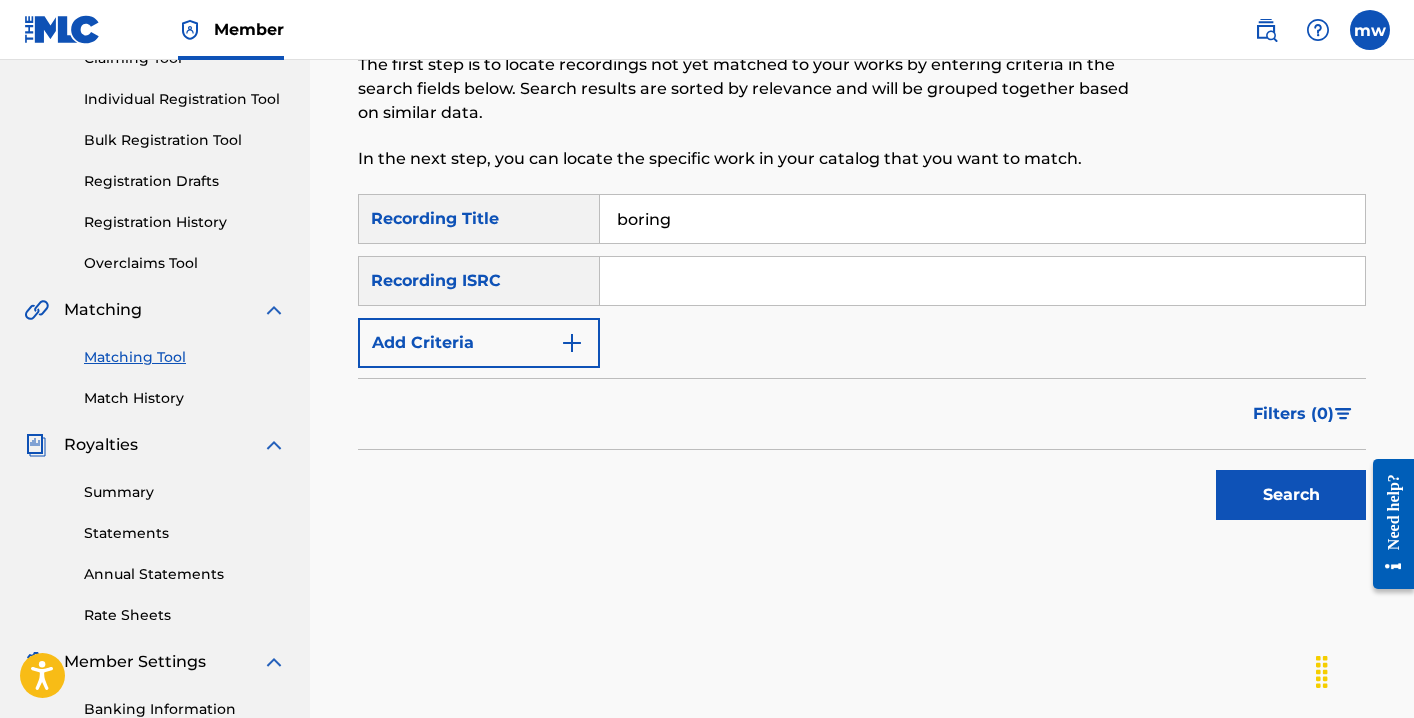 type on "boring" 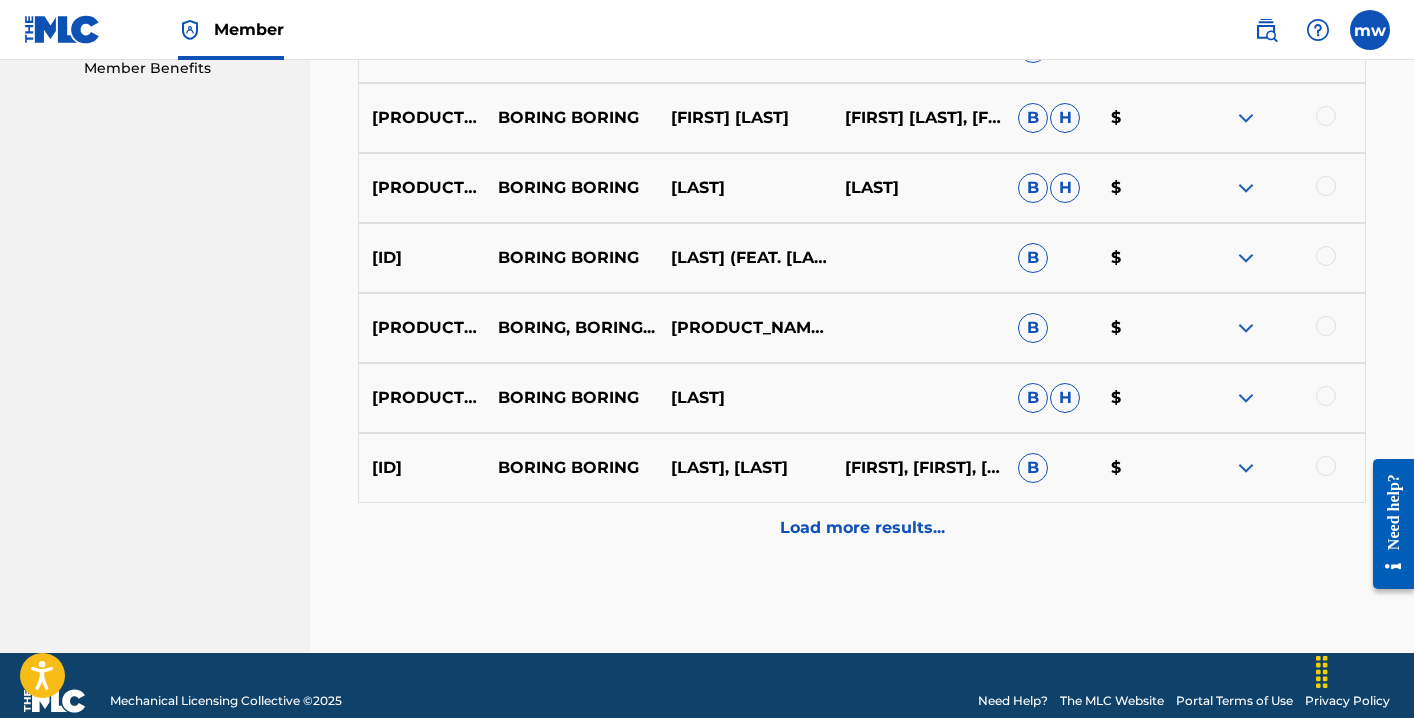 scroll, scrollTop: 1043, scrollLeft: 0, axis: vertical 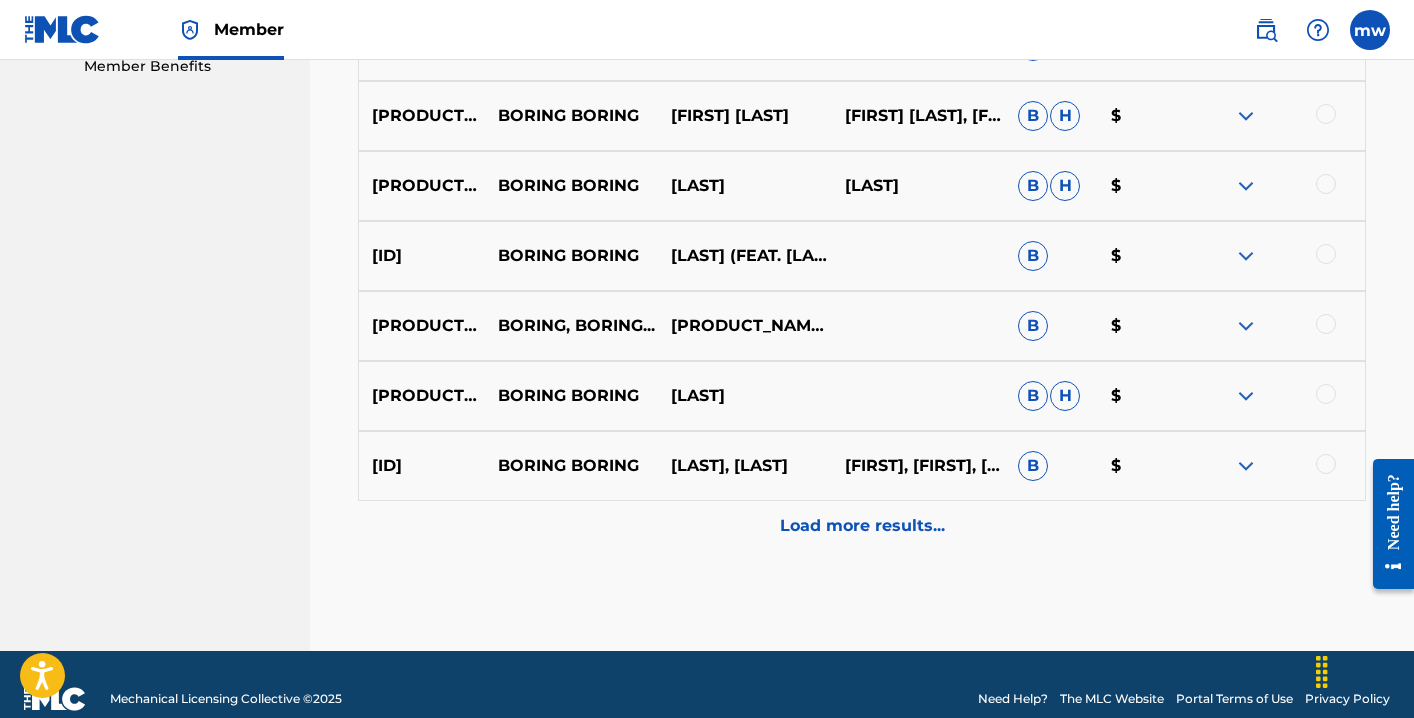 click on "Load more results..." at bounding box center (862, 526) 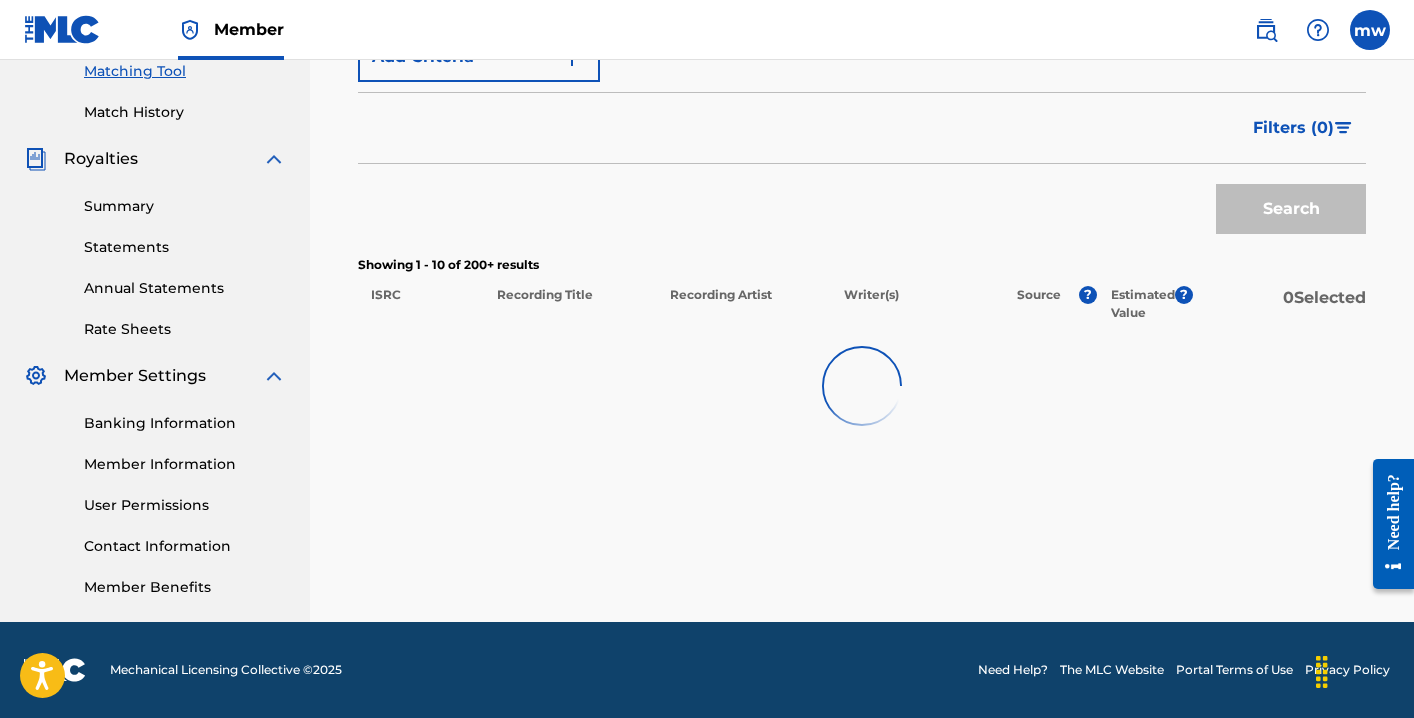 scroll, scrollTop: 522, scrollLeft: 0, axis: vertical 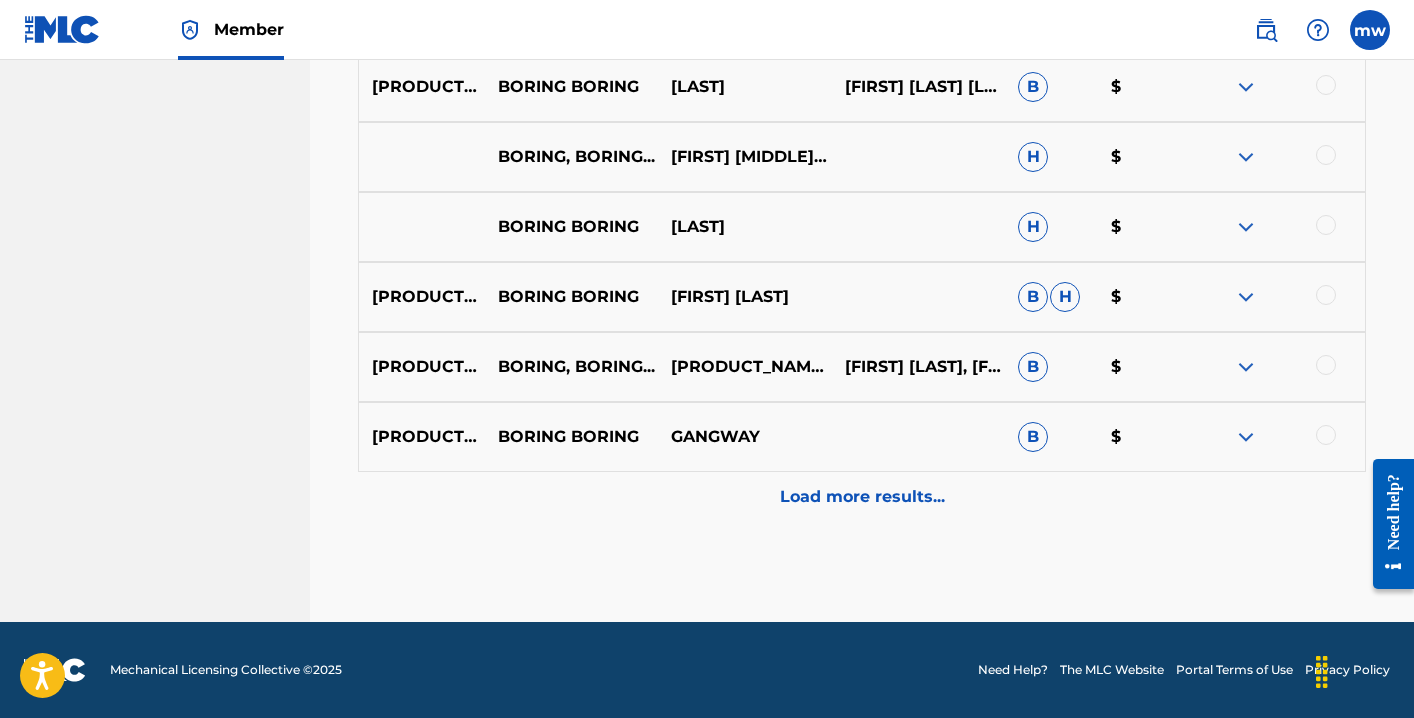 click on "Load more results..." at bounding box center (862, 497) 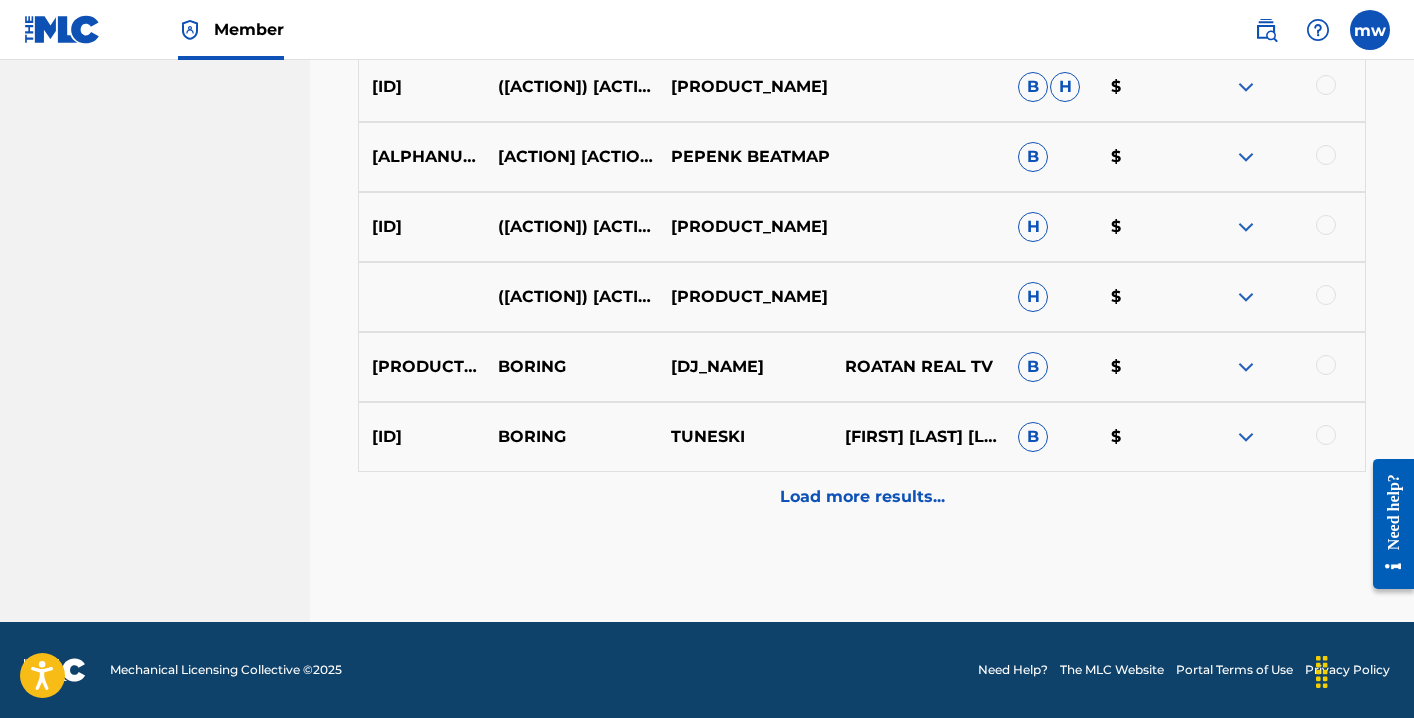 click on "Load more results..." at bounding box center [862, 497] 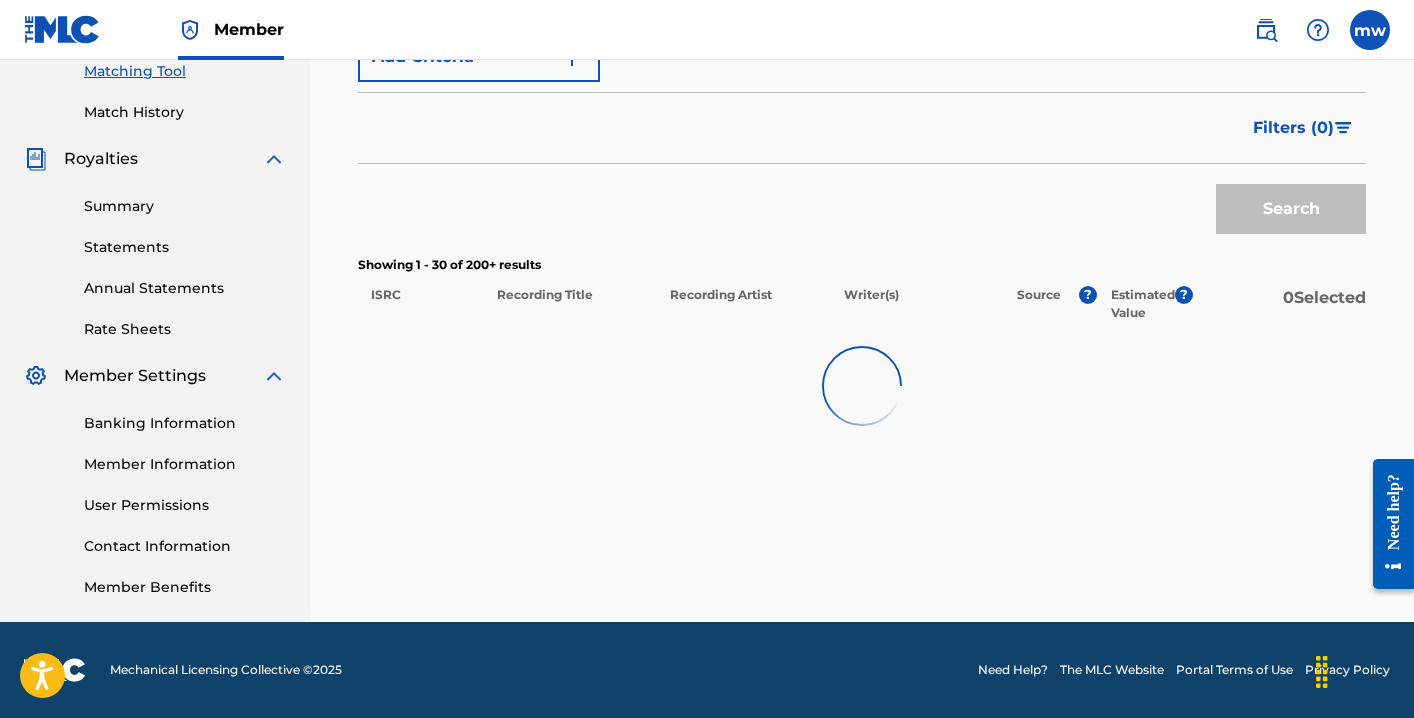 scroll, scrollTop: 522, scrollLeft: 0, axis: vertical 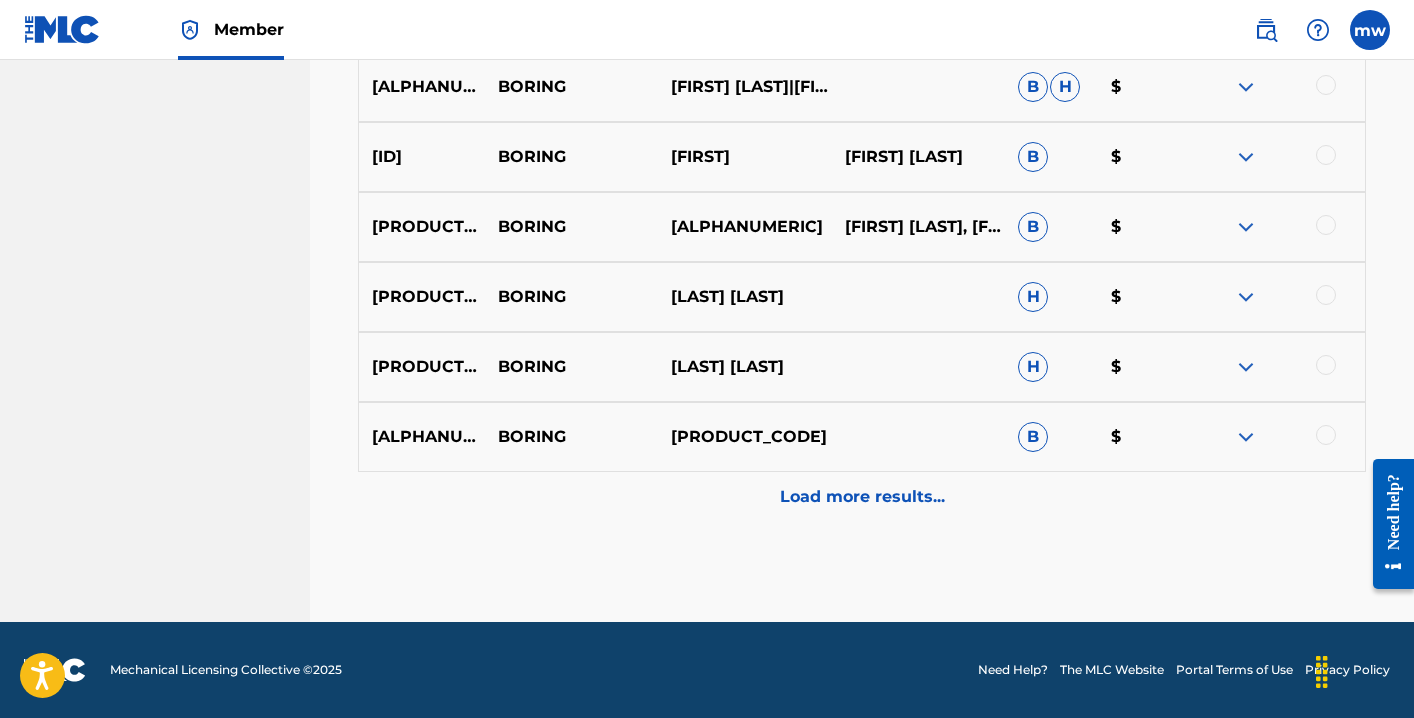 click on "Load more results..." at bounding box center (862, 497) 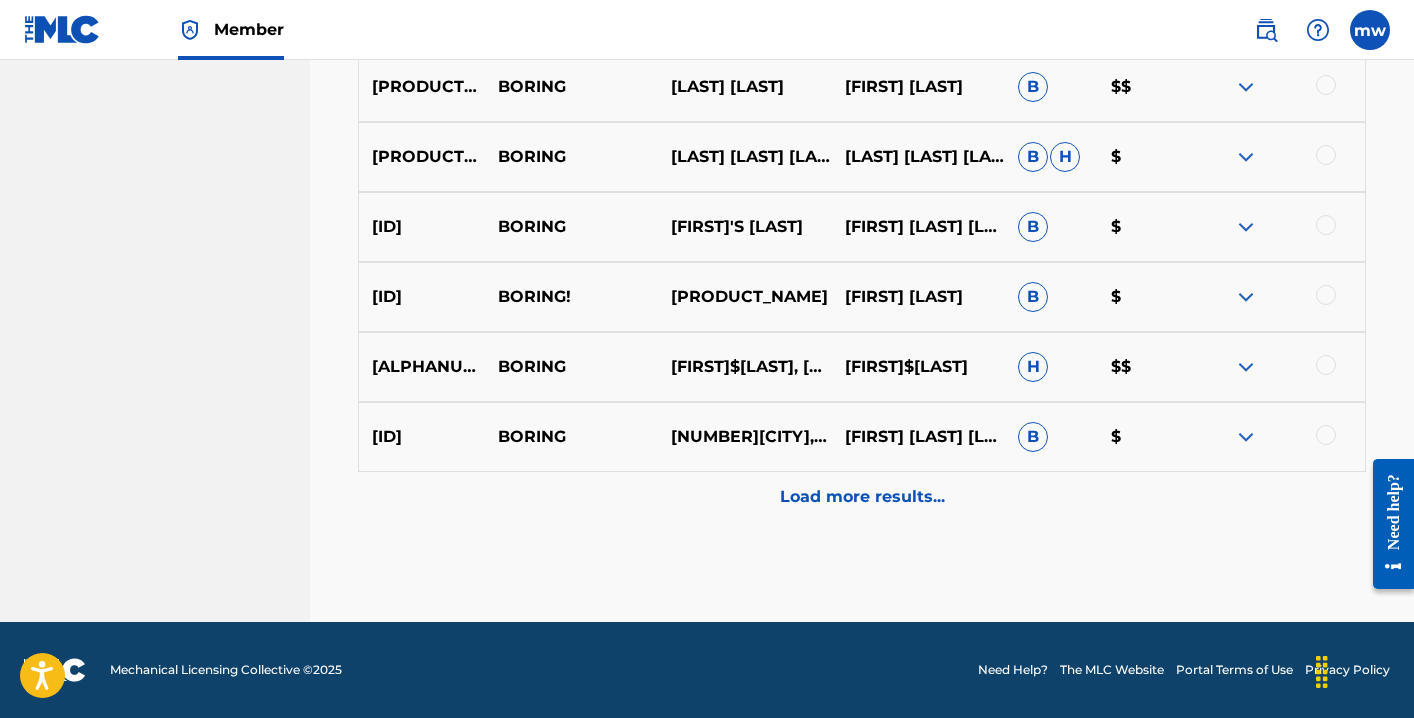 click on "Load more results..." at bounding box center (862, 497) 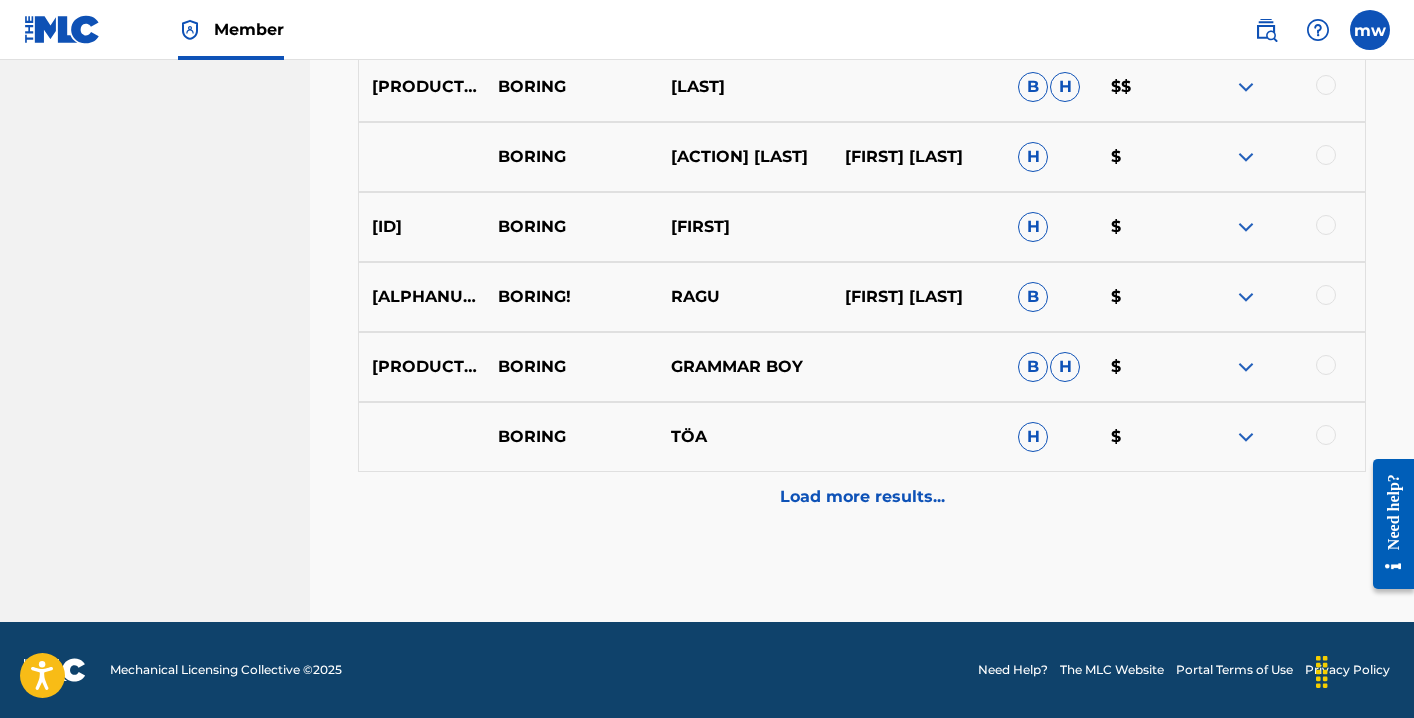 click on "Load more results..." at bounding box center [862, 497] 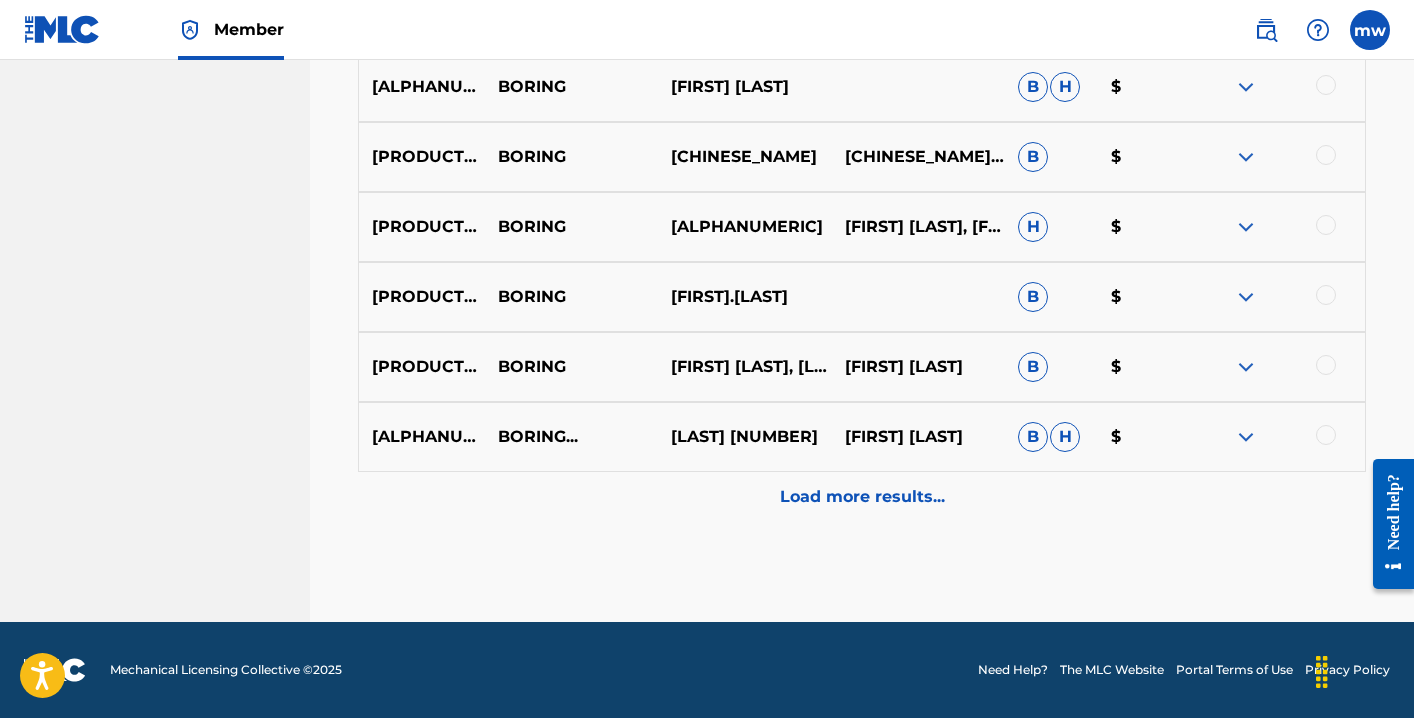 click on "Load more results..." at bounding box center [862, 497] 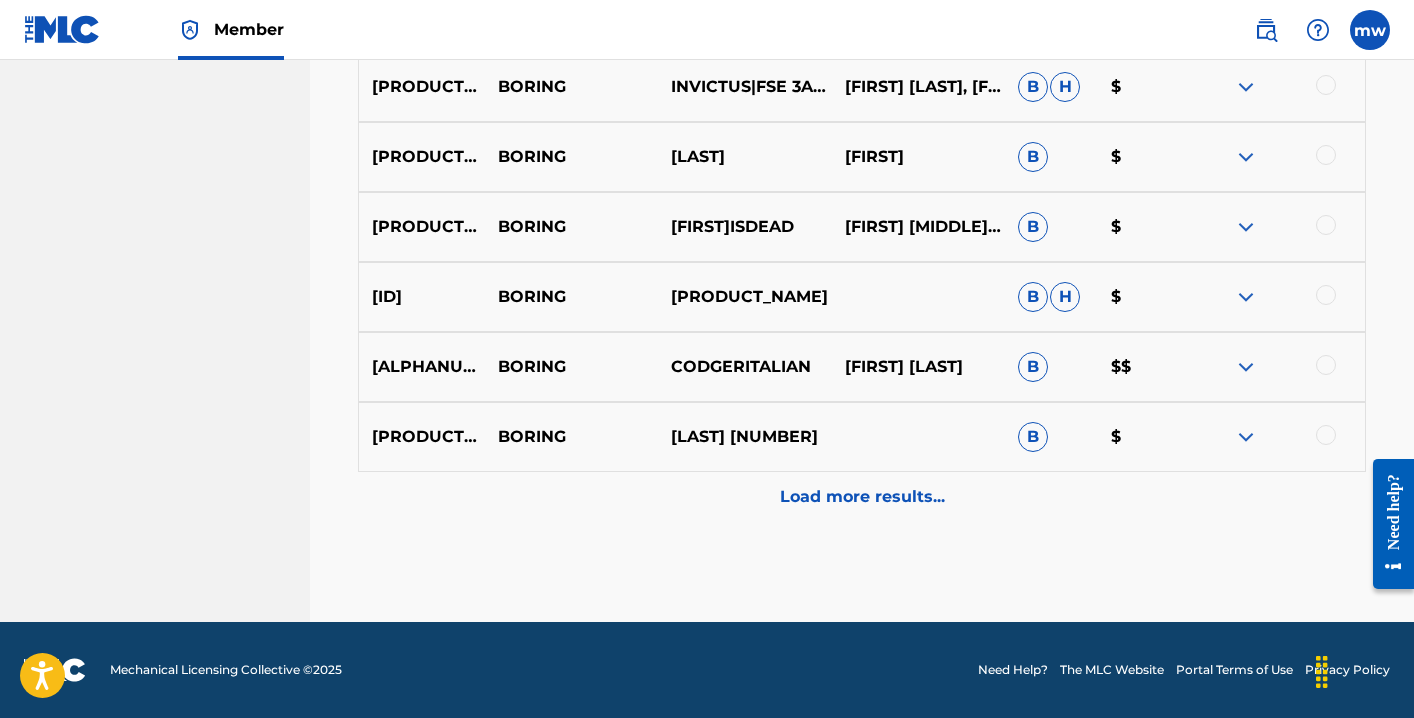 click on "Load more results..." at bounding box center [862, 497] 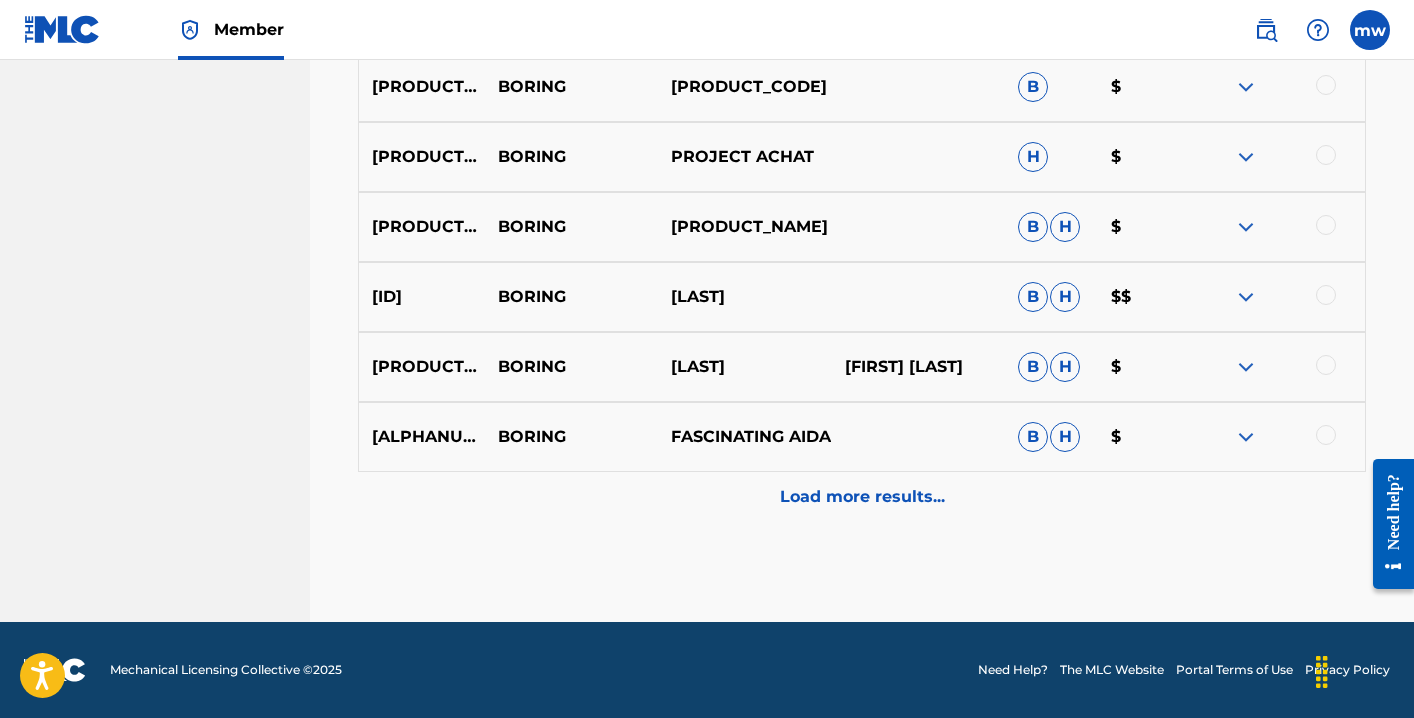click on "Load more results..." at bounding box center [862, 497] 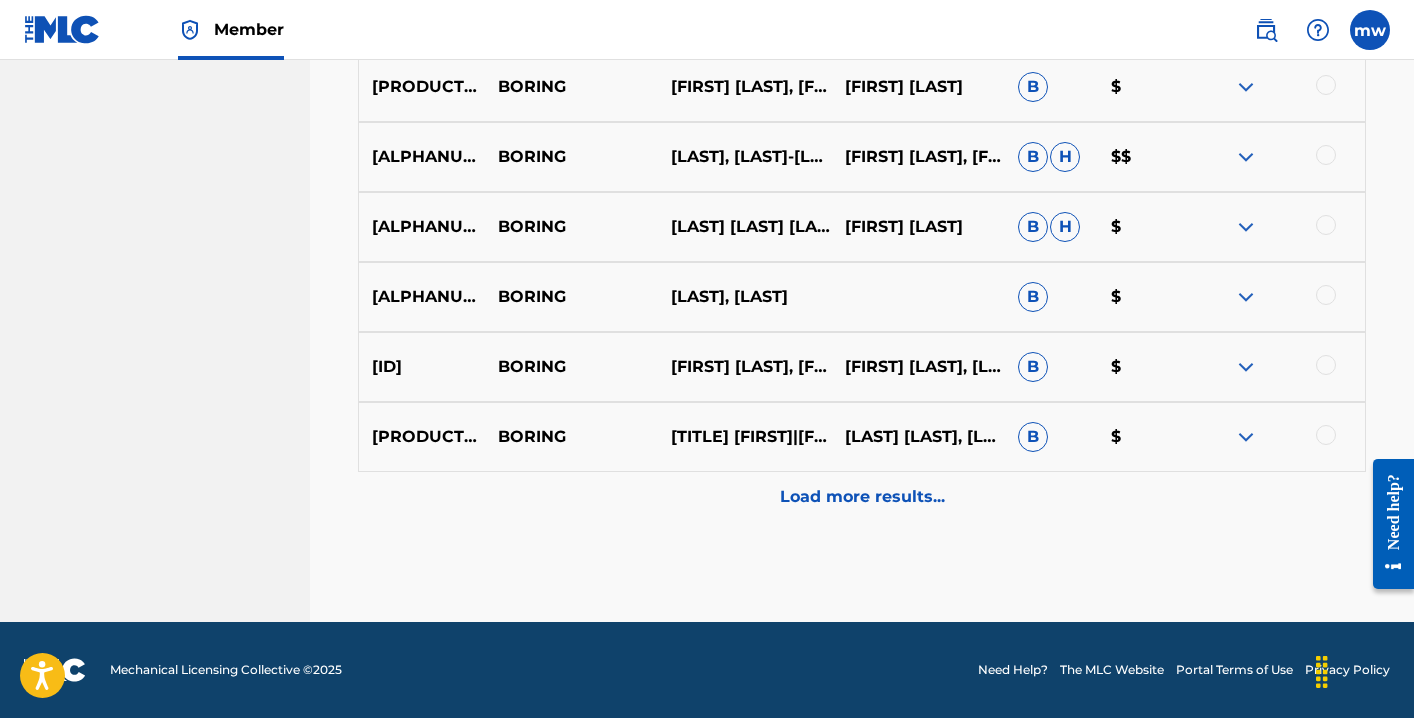 click on "Load more results..." at bounding box center (862, 497) 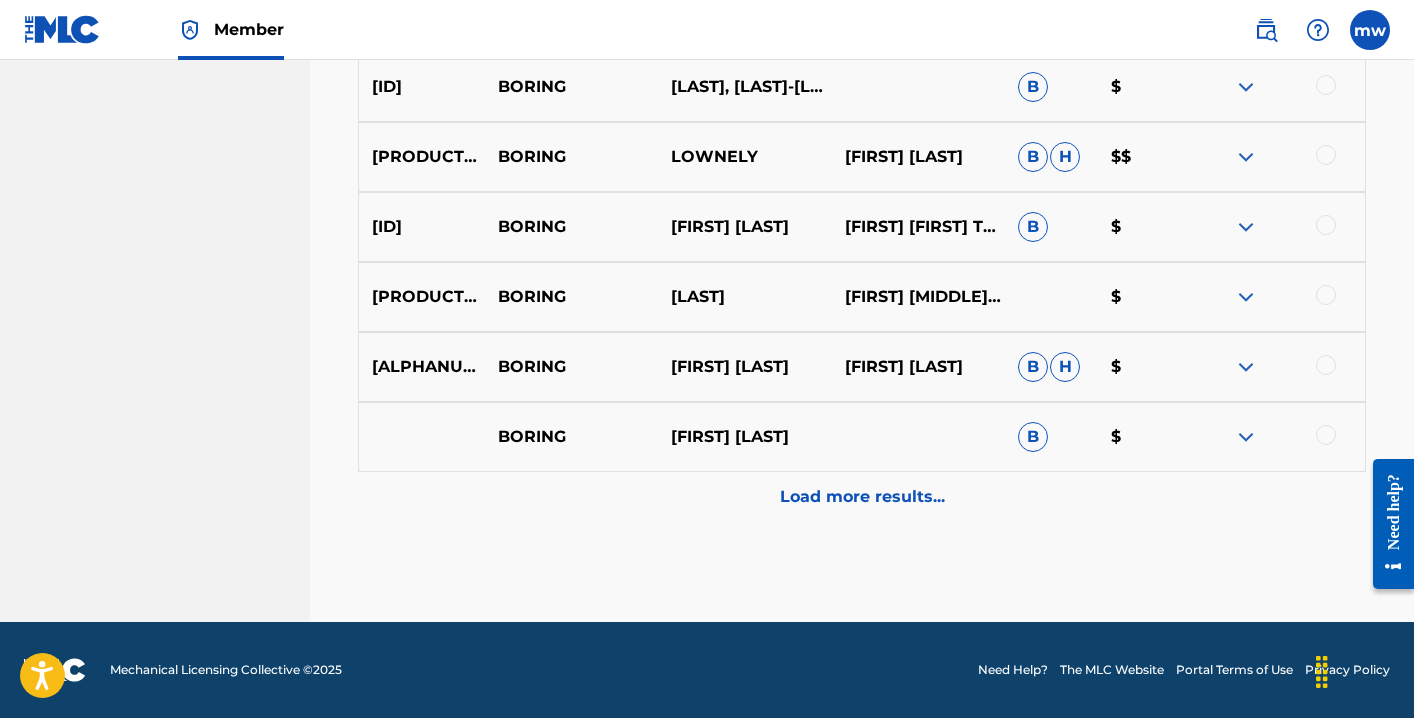 click on "[ACTION] [ACTION] [LAST] FT [LAST] [LAST] [PRICE]" at bounding box center (862, 437) 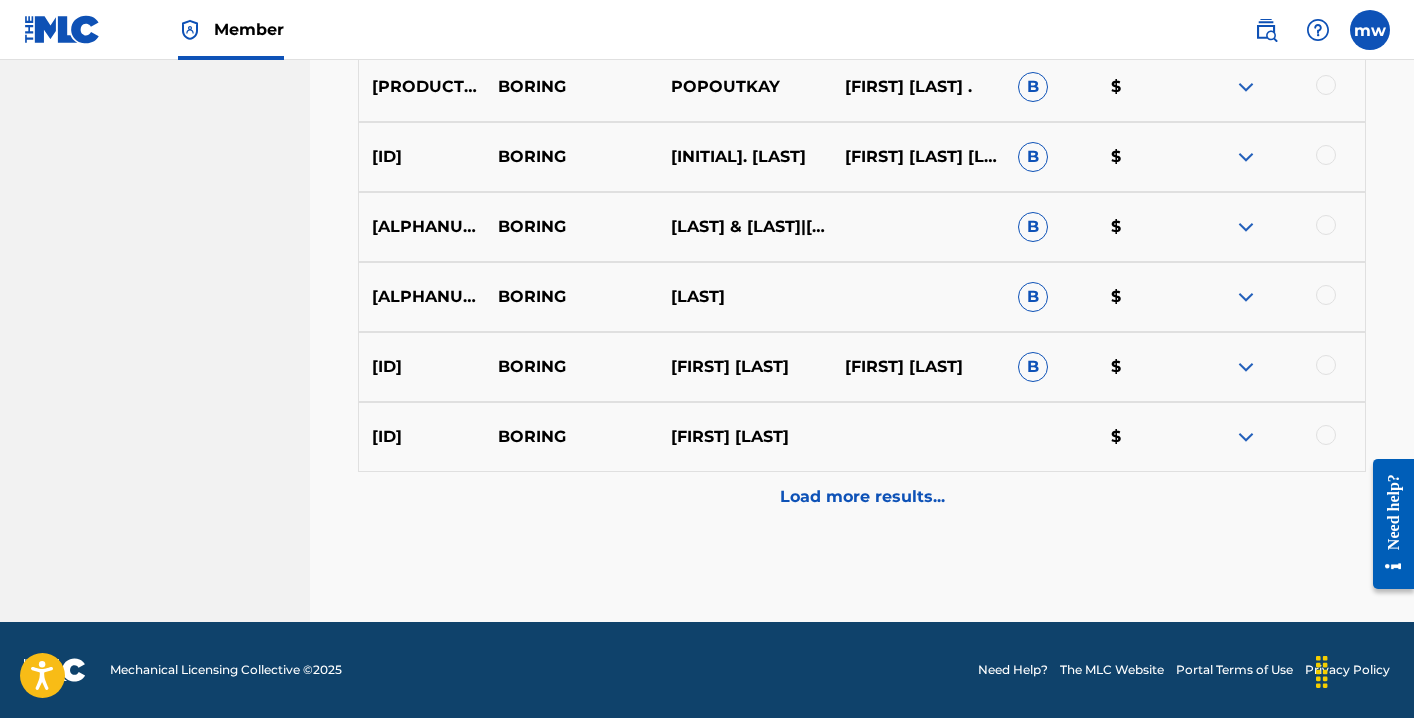 click on "Load more results..." at bounding box center (862, 497) 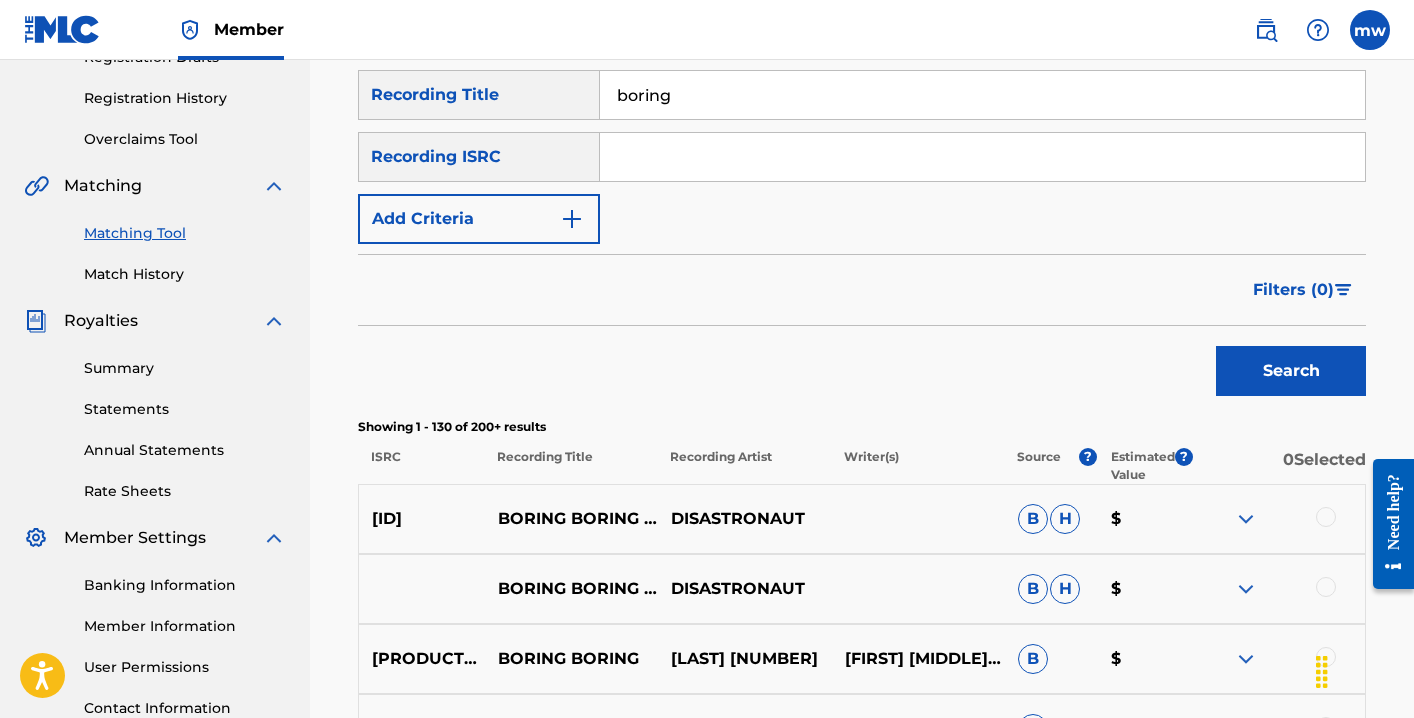 scroll, scrollTop: 361, scrollLeft: 0, axis: vertical 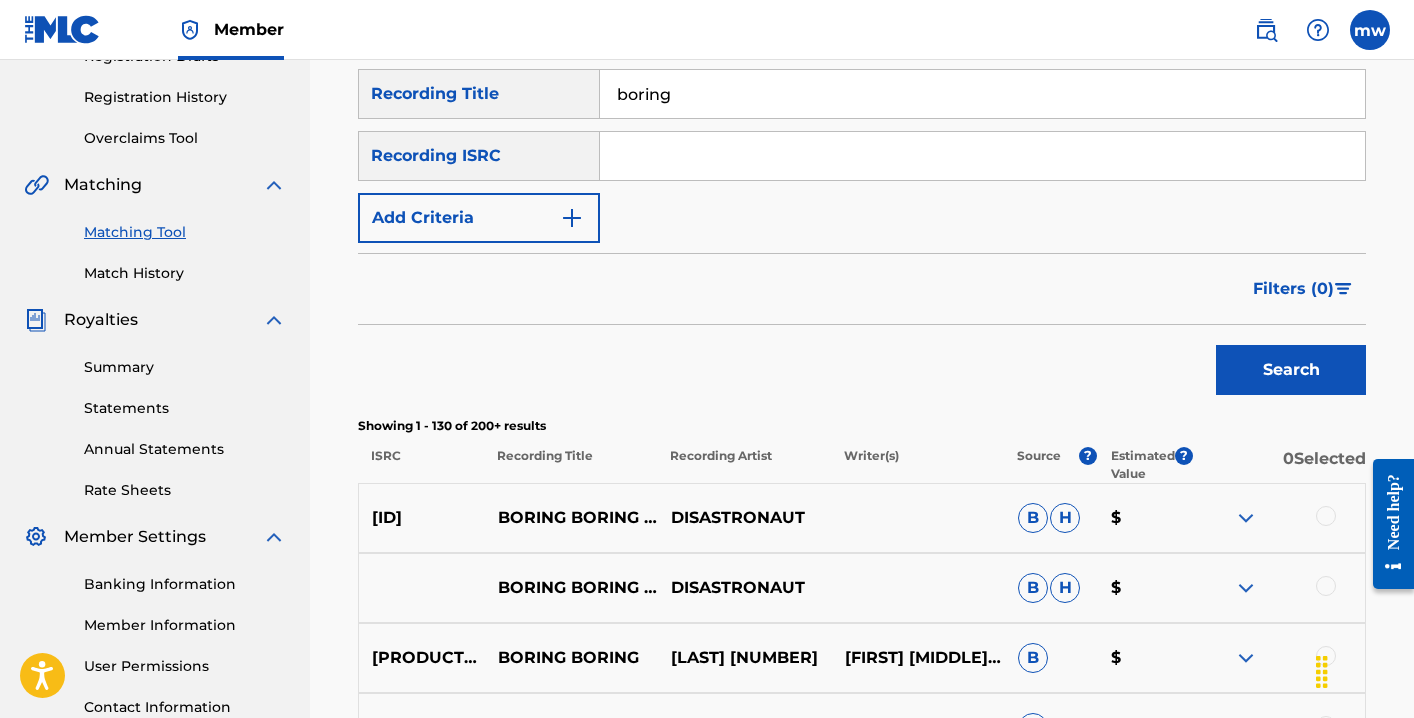 click on "Add Criteria" at bounding box center (479, 218) 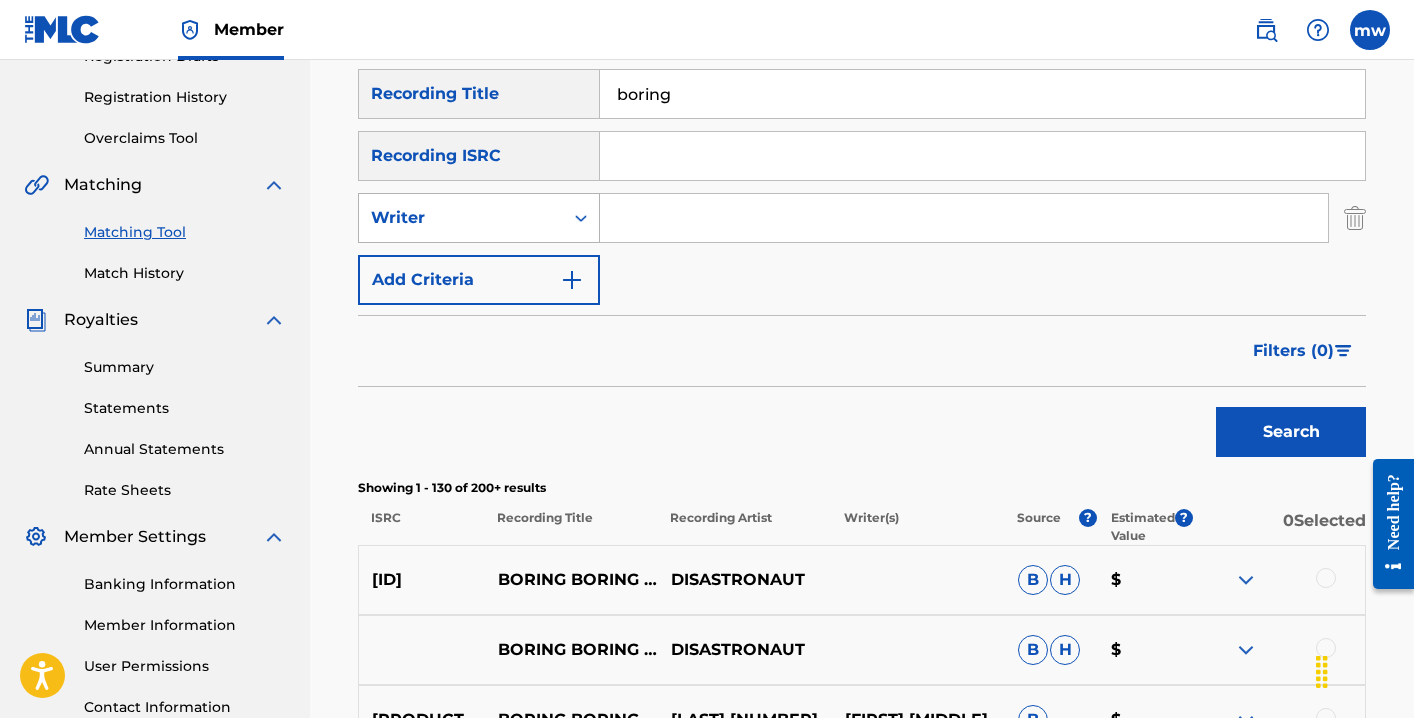 click on "Writer" at bounding box center (461, 218) 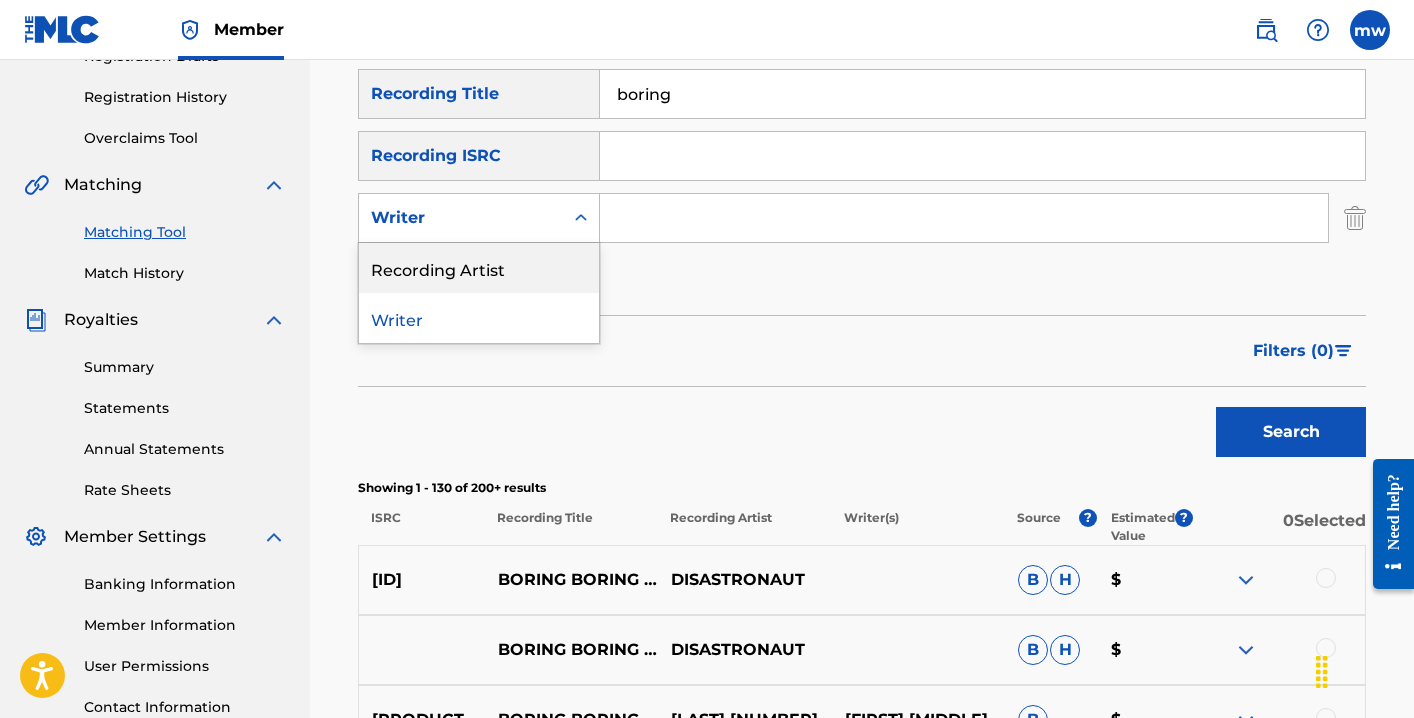 click on "Recording Artist" at bounding box center (479, 268) 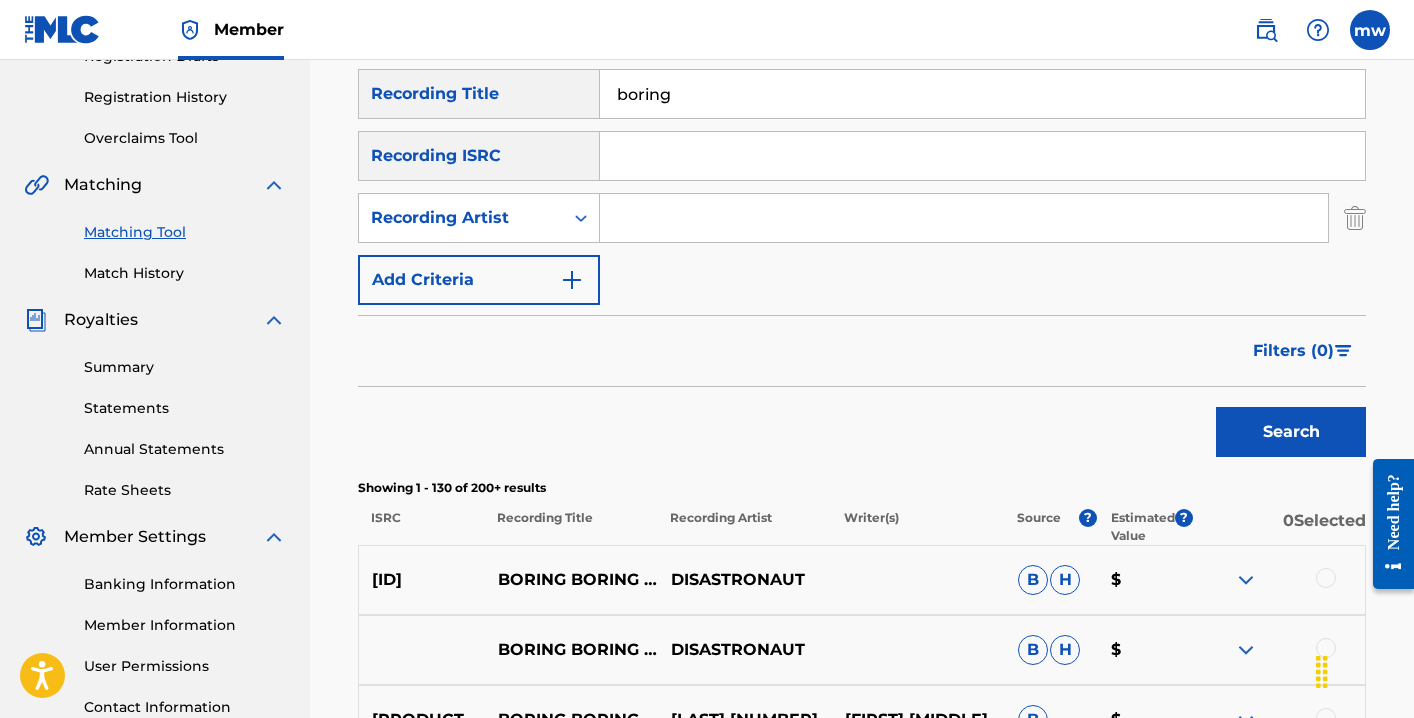 click at bounding box center (964, 218) 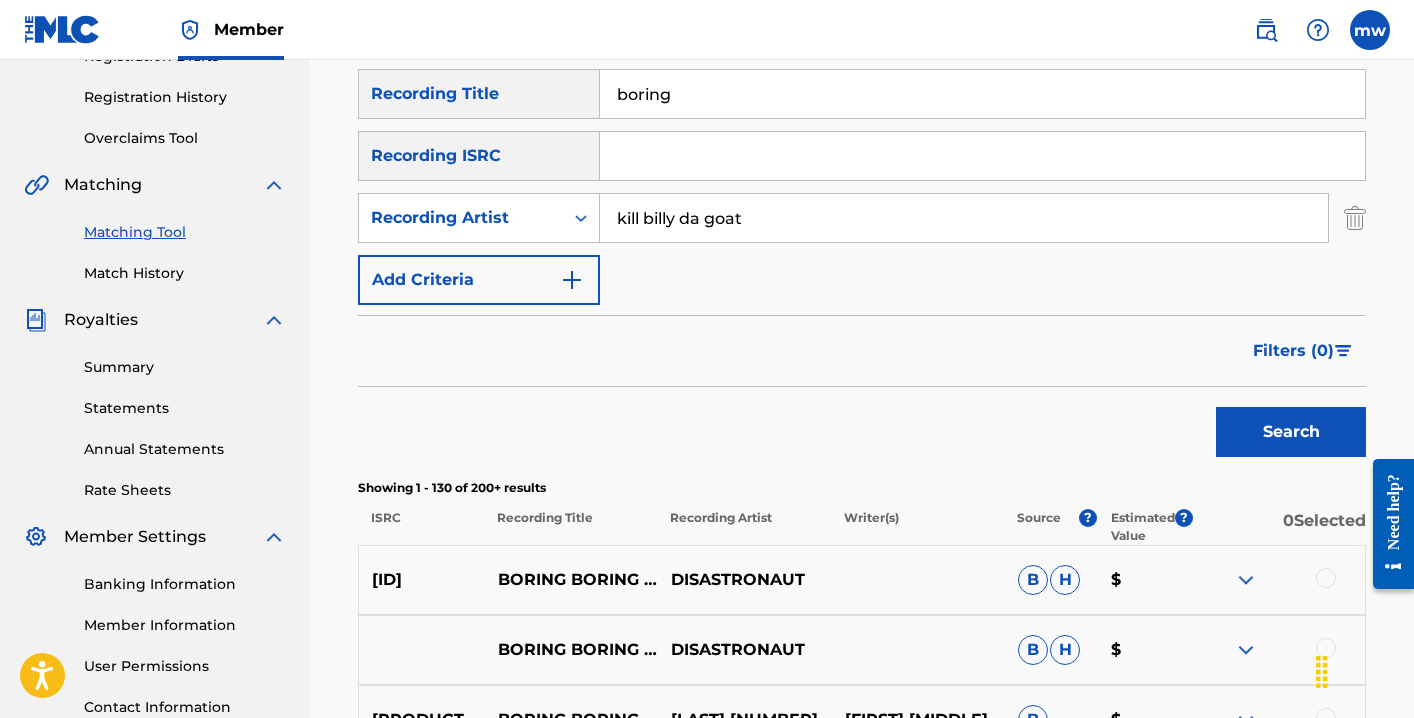 type on "kill billy da goat" 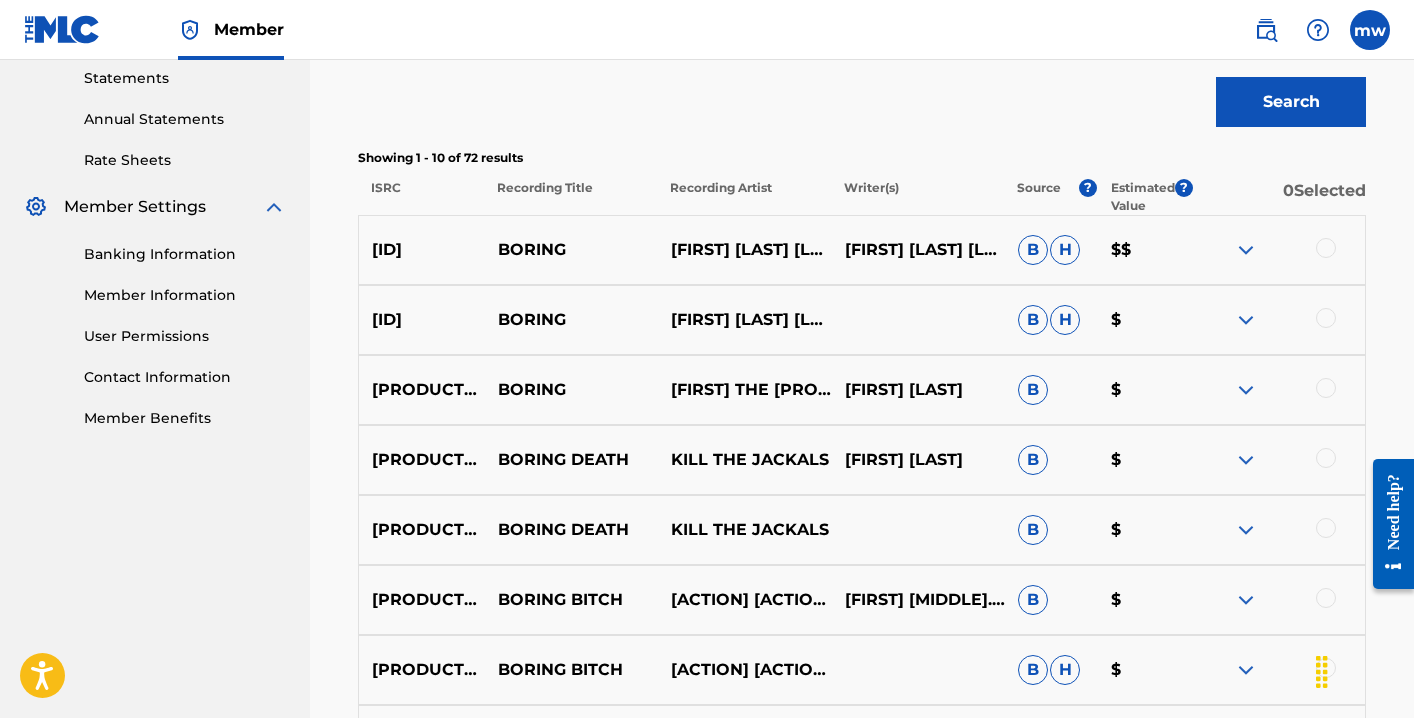 scroll, scrollTop: 692, scrollLeft: 0, axis: vertical 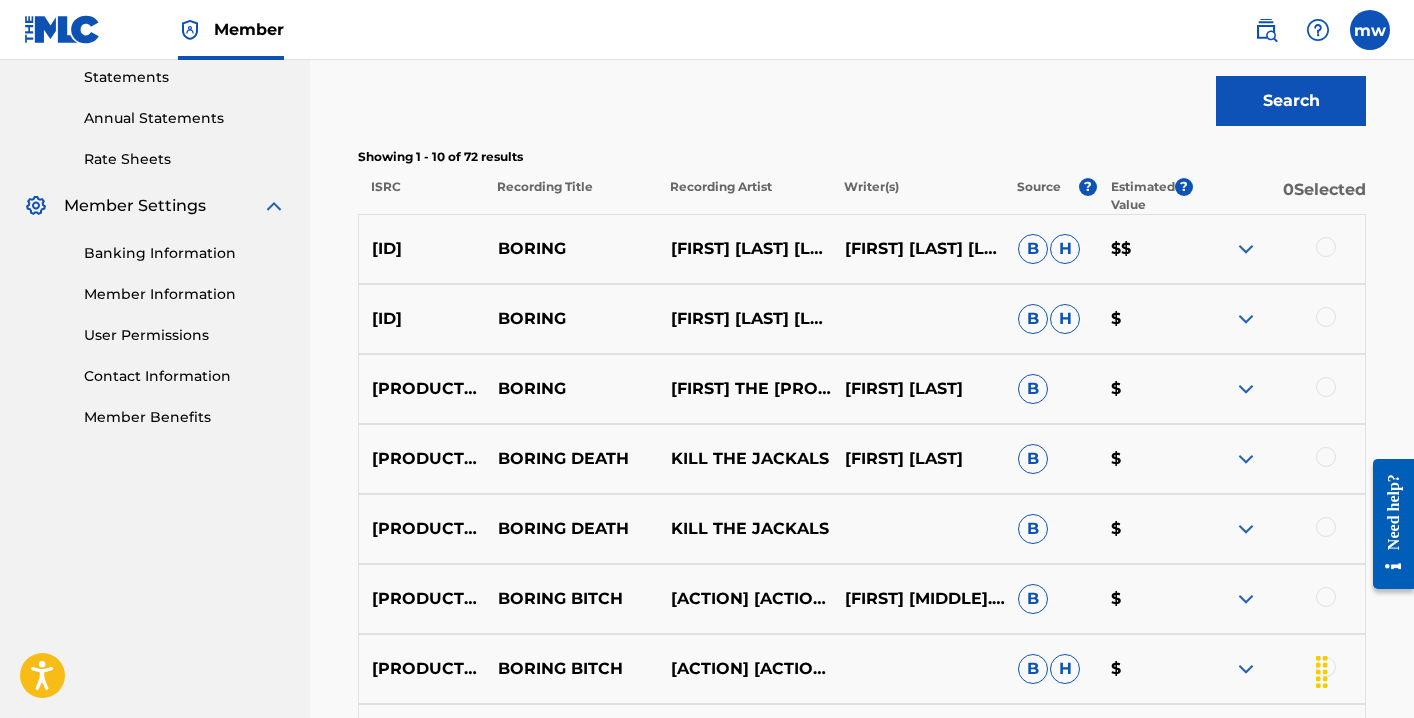 click at bounding box center (1326, 247) 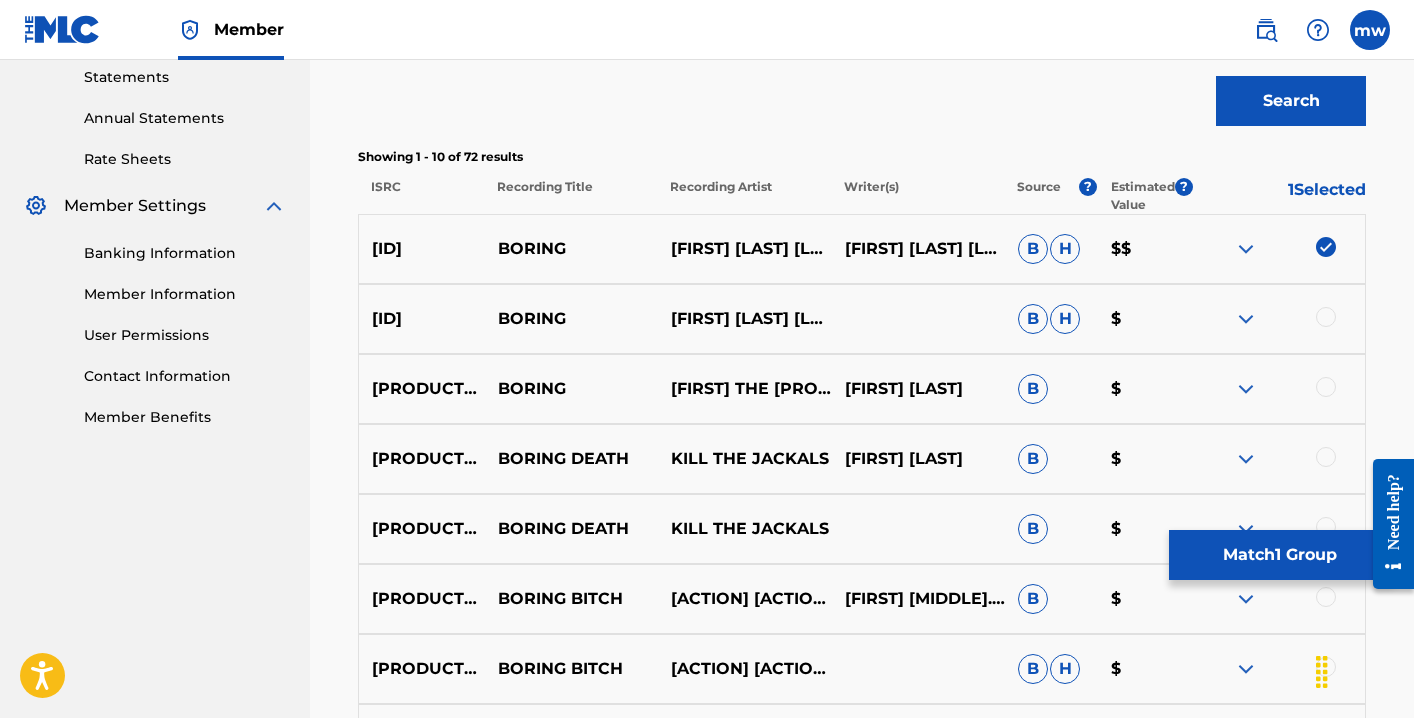 click at bounding box center [1326, 317] 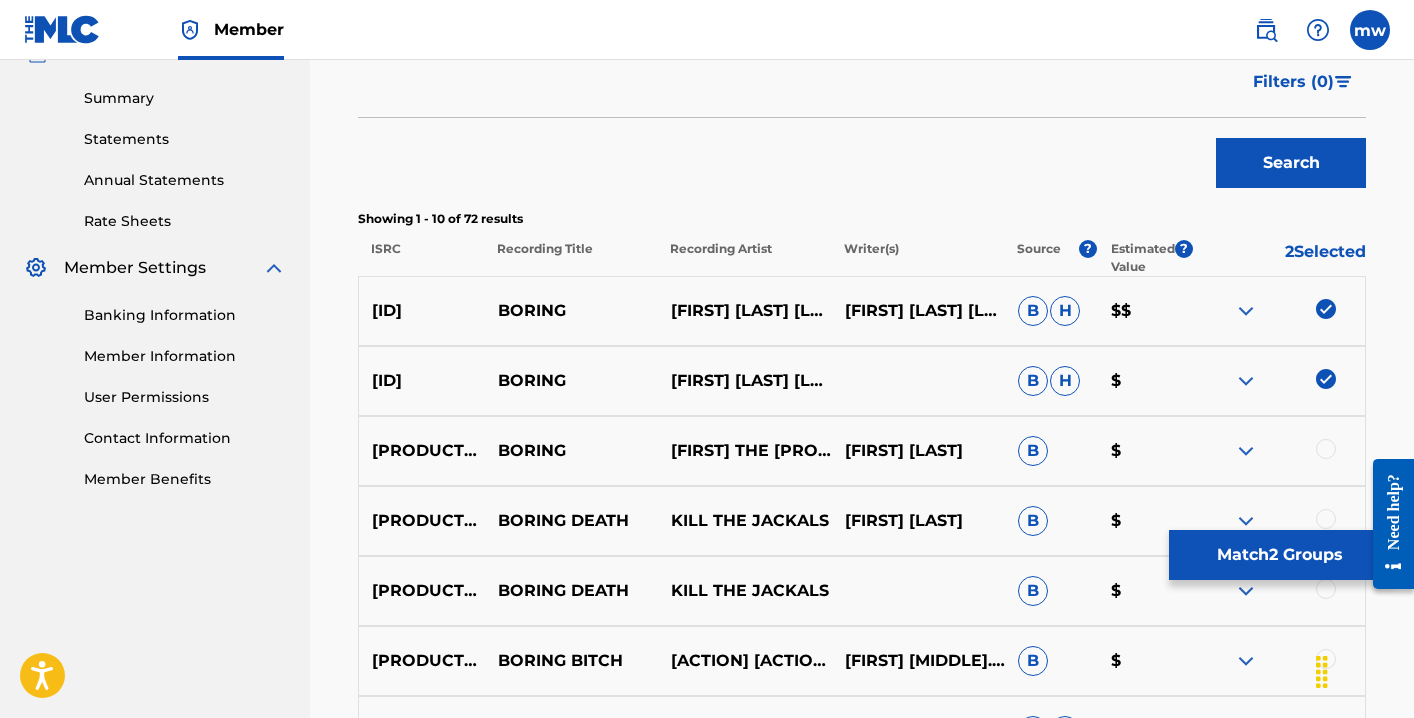 scroll, scrollTop: 630, scrollLeft: 0, axis: vertical 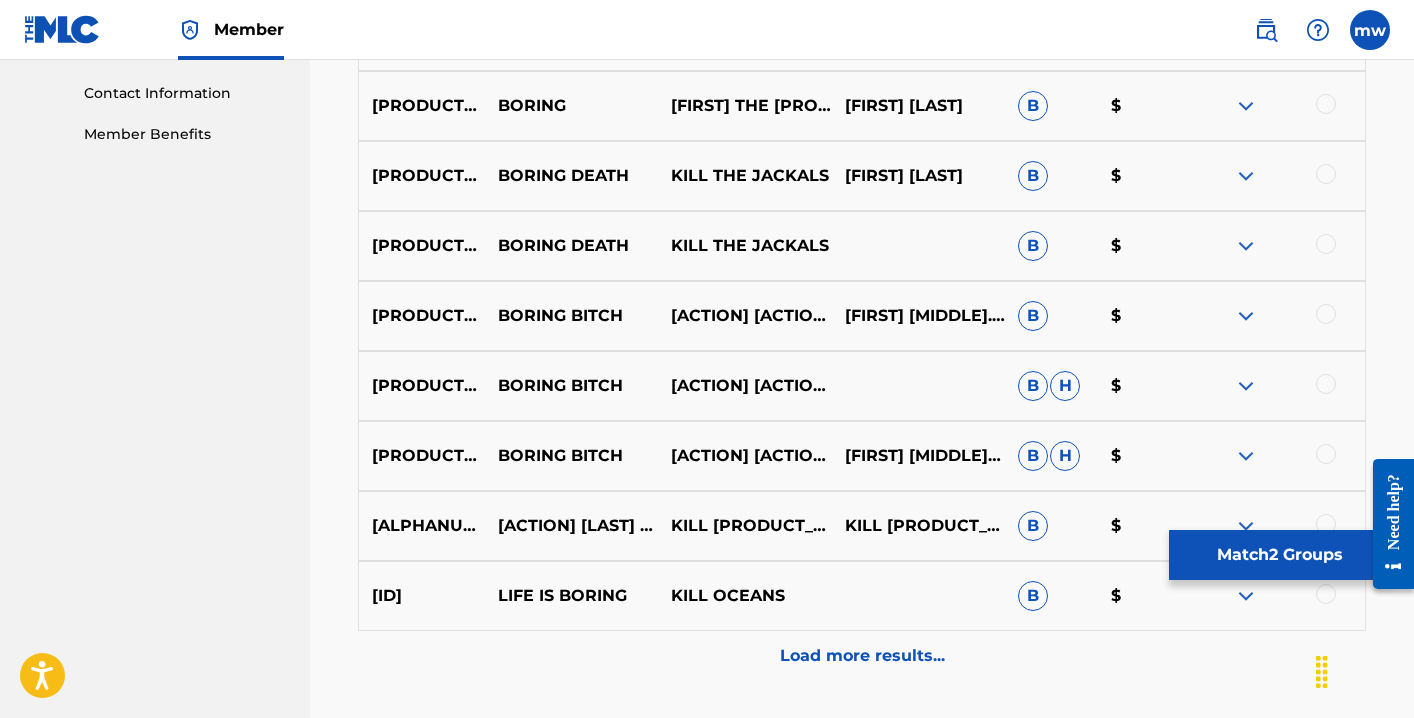 click on "Load more results..." at bounding box center (862, 656) 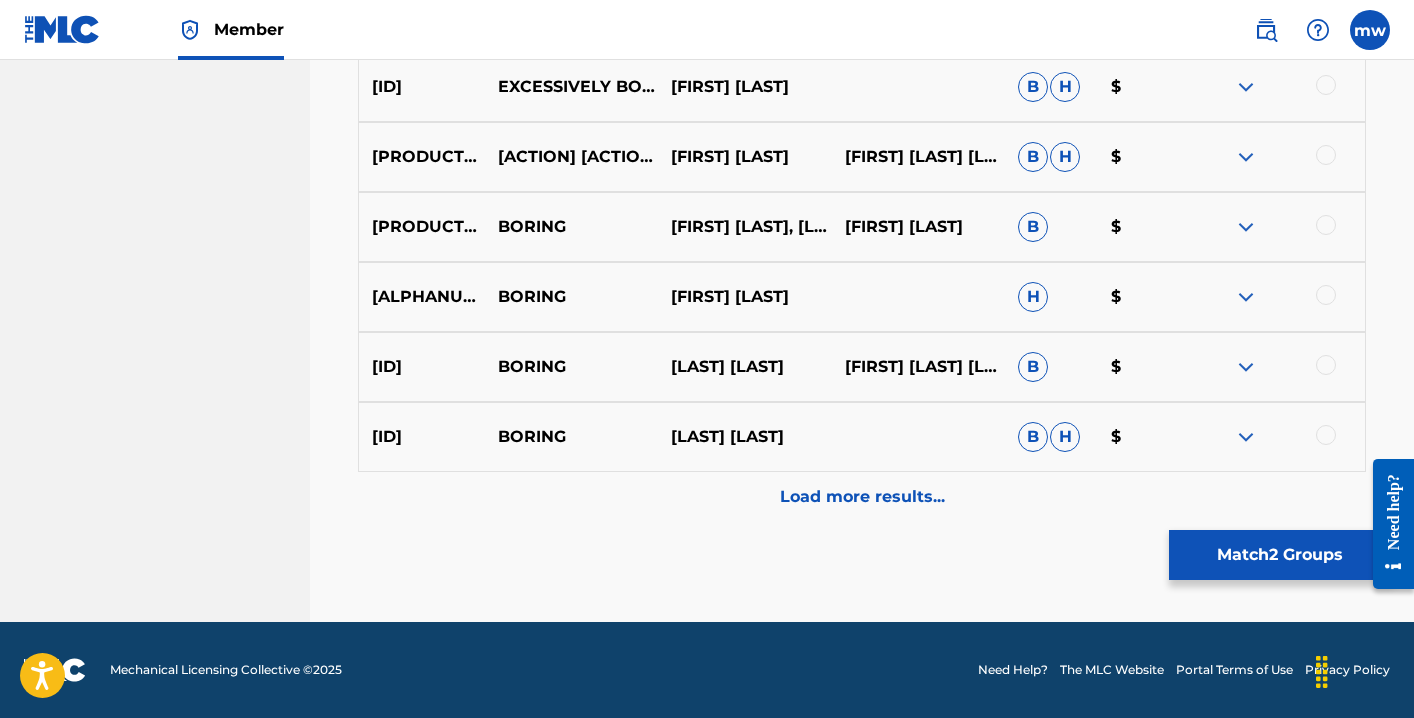 click on "Load more results..." at bounding box center [862, 497] 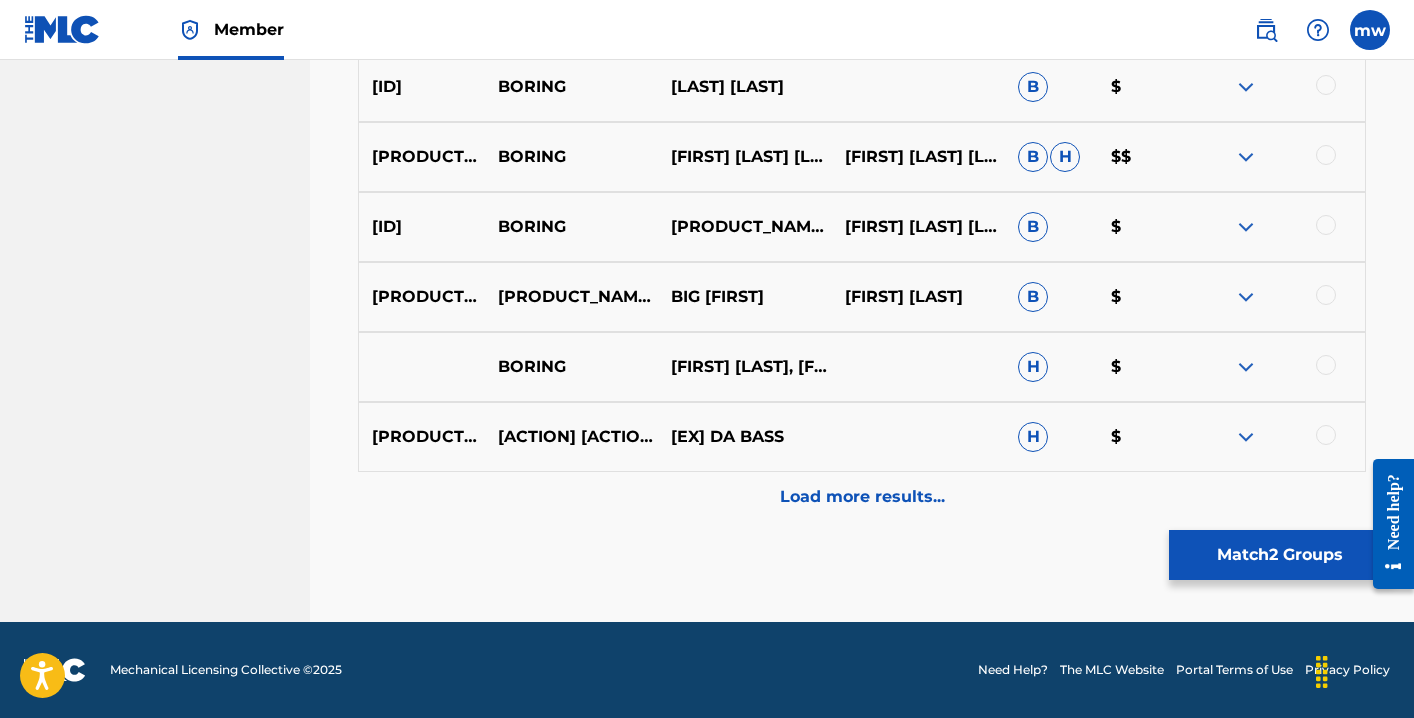 click on "[PRODUCT_CODE] [PRODUCT_NAME] [PRODUCT_NAME] [PRODUCT_NAME] $" at bounding box center [862, 437] 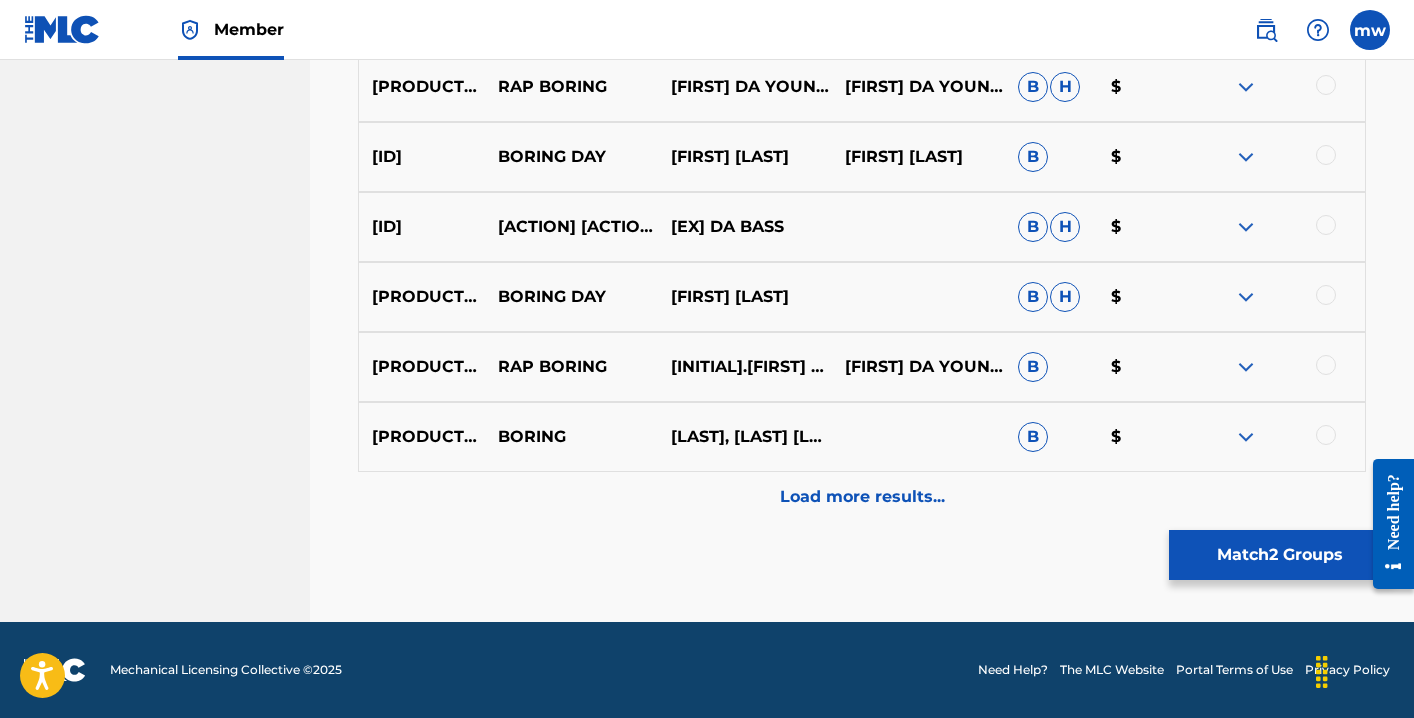 scroll, scrollTop: 3234, scrollLeft: 0, axis: vertical 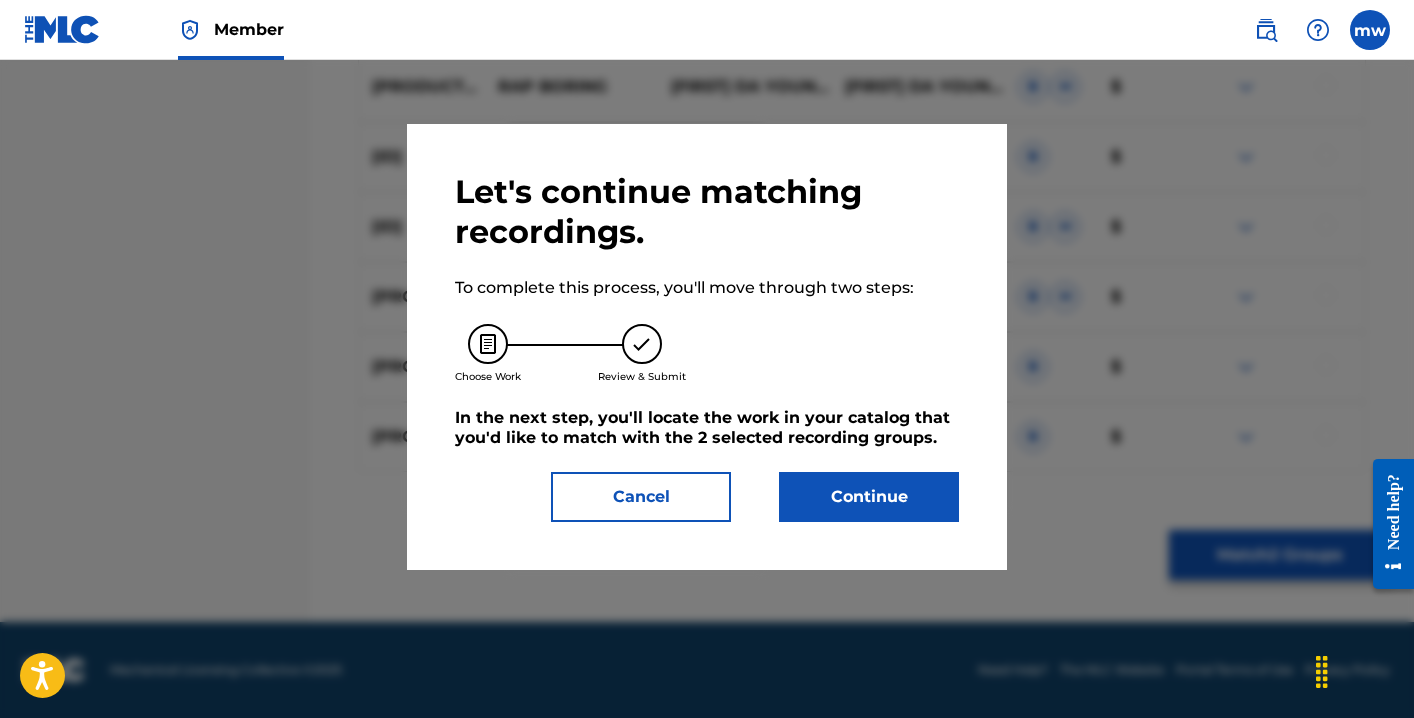 click on "Continue" at bounding box center [869, 497] 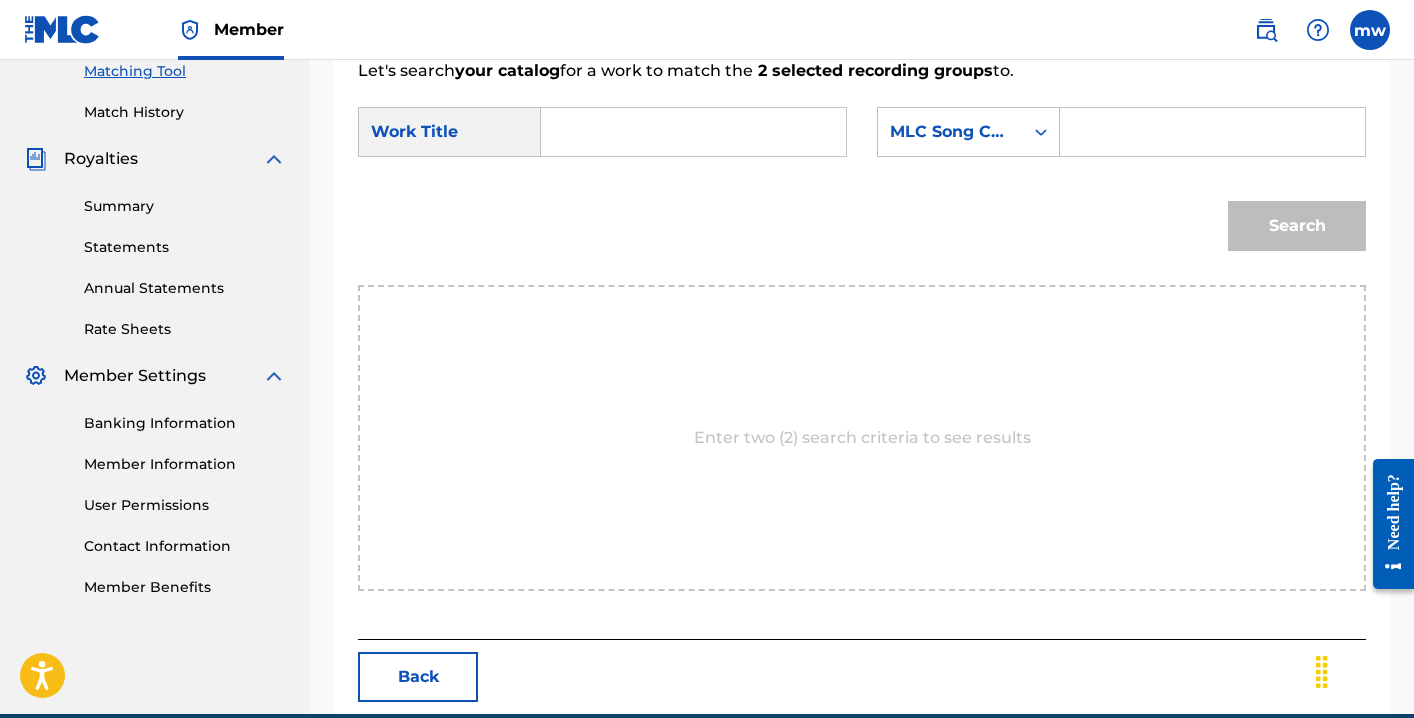 click at bounding box center (1212, 132) 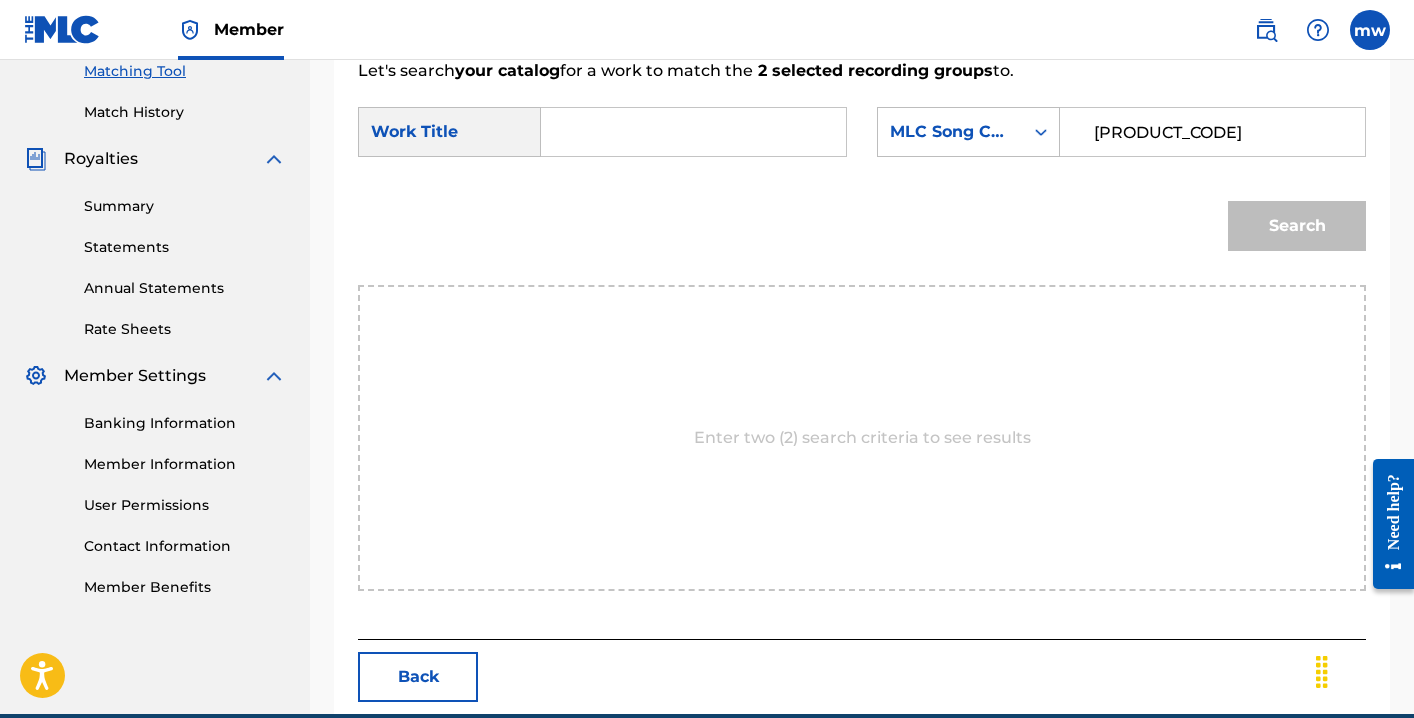 type on "[PRODUCT_CODE]" 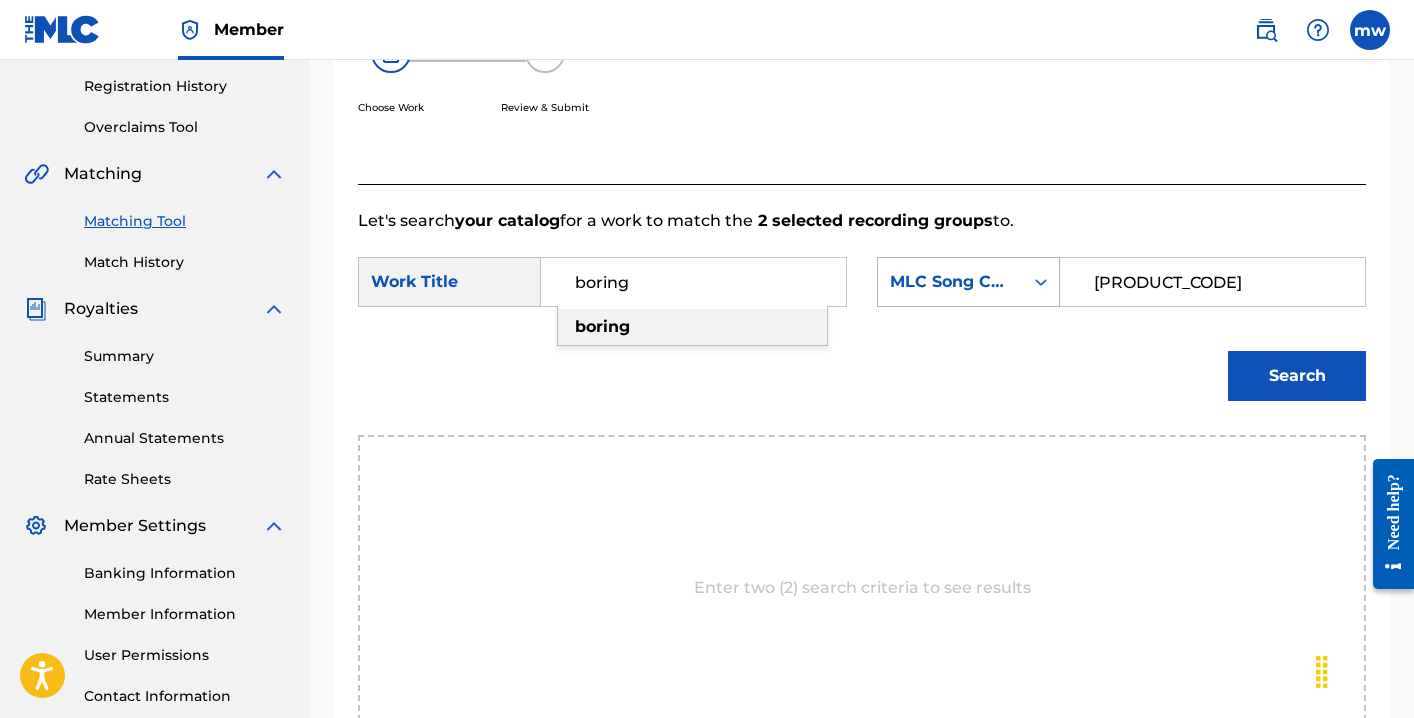 scroll, scrollTop: 400, scrollLeft: 0, axis: vertical 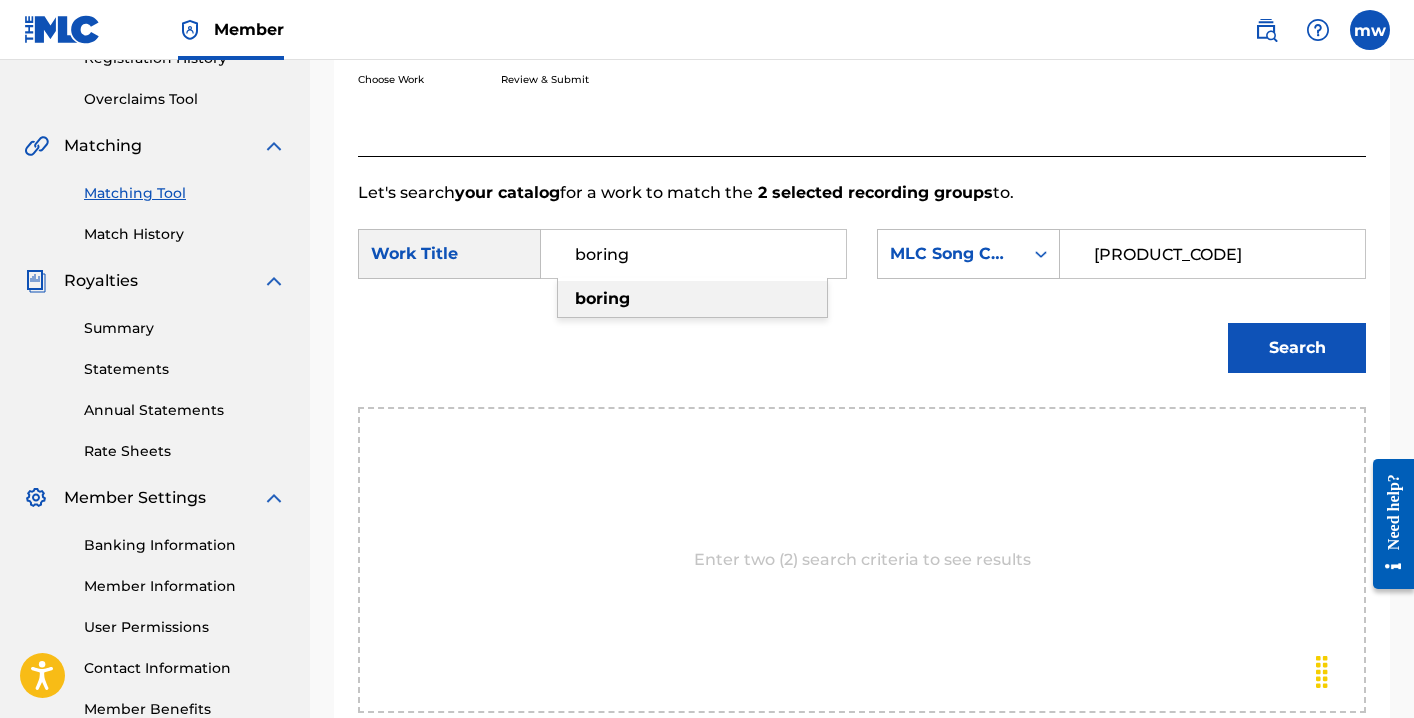 type on "boring" 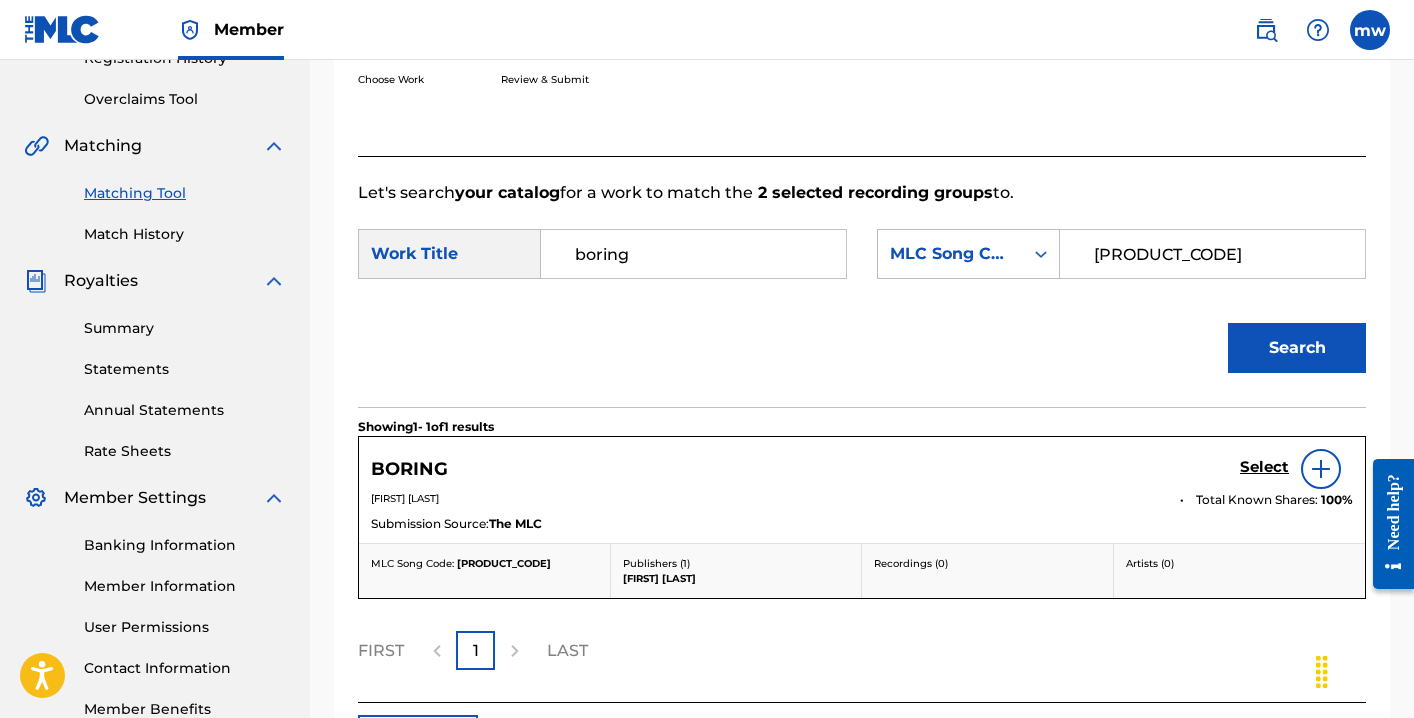 click at bounding box center [1321, 469] 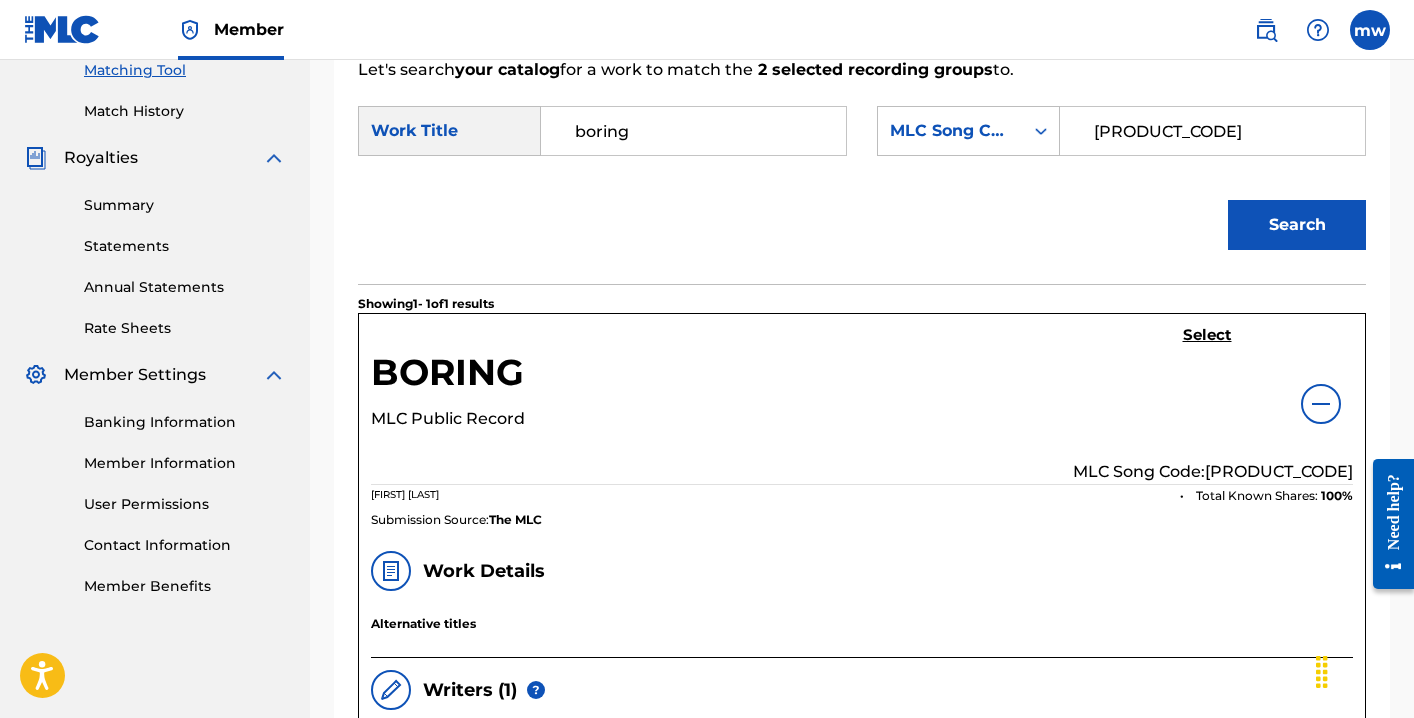 scroll, scrollTop: 508, scrollLeft: 0, axis: vertical 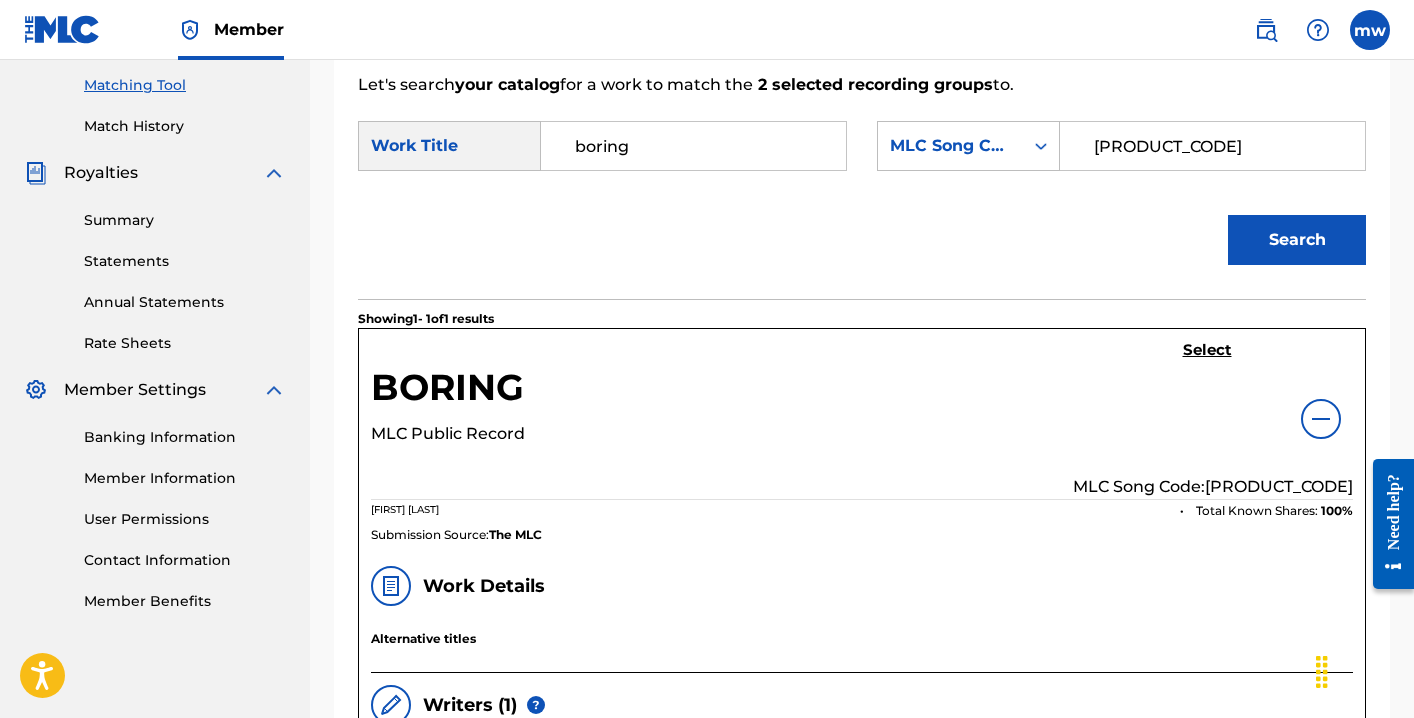 click on "Select" at bounding box center [1207, 350] 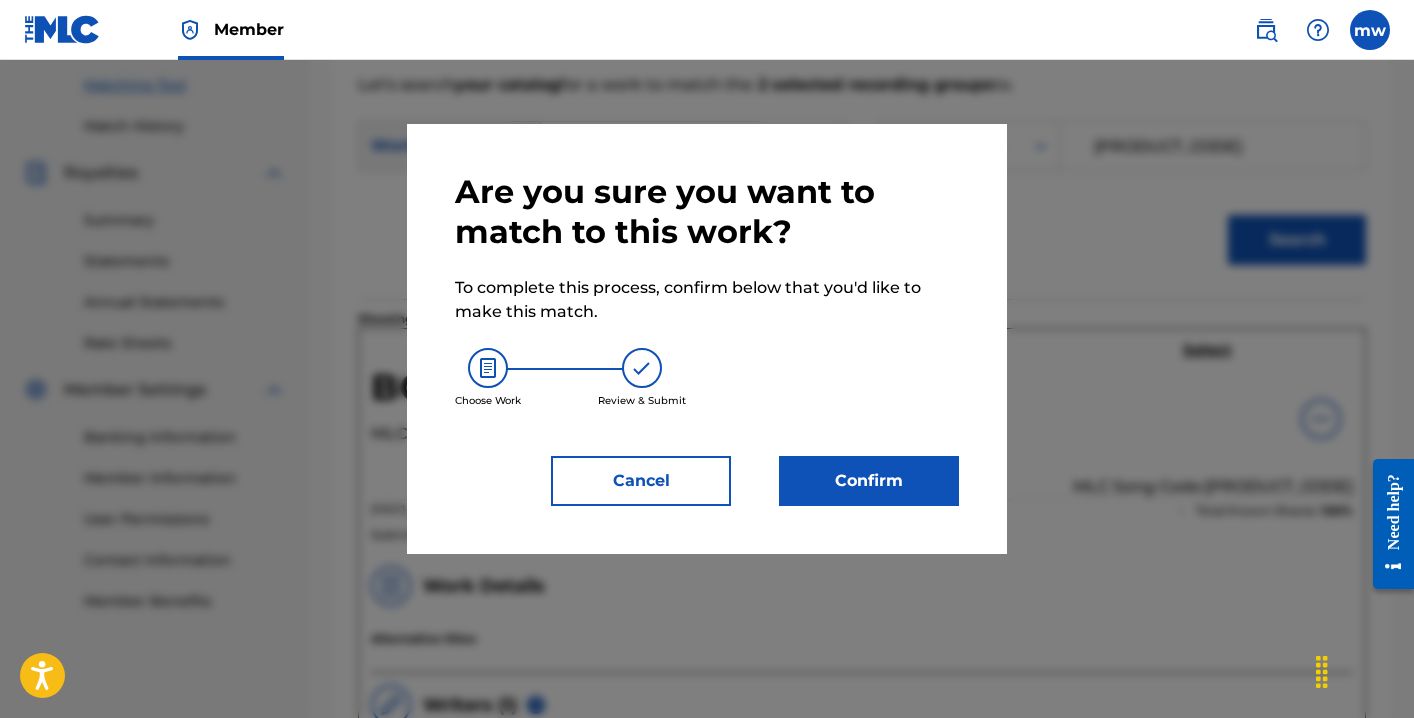 click on "Confirm" at bounding box center [869, 481] 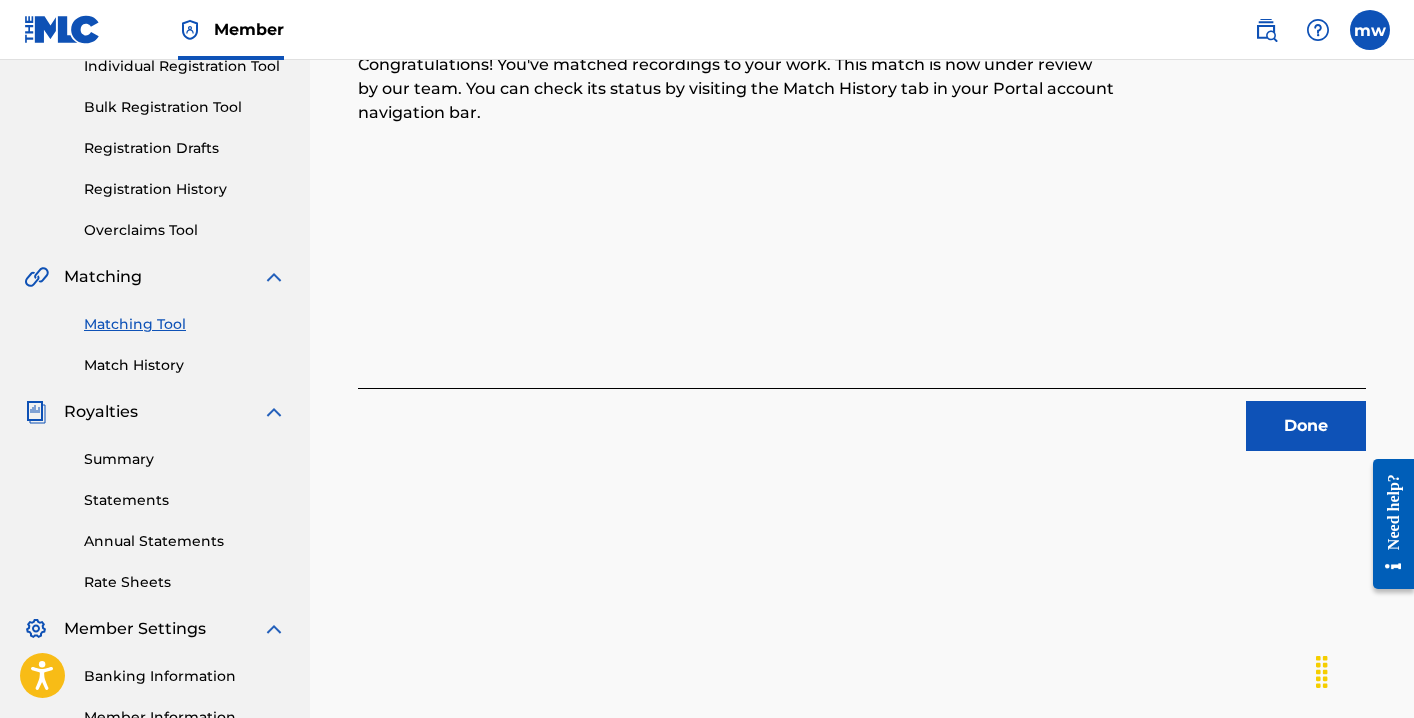 scroll, scrollTop: 83, scrollLeft: 0, axis: vertical 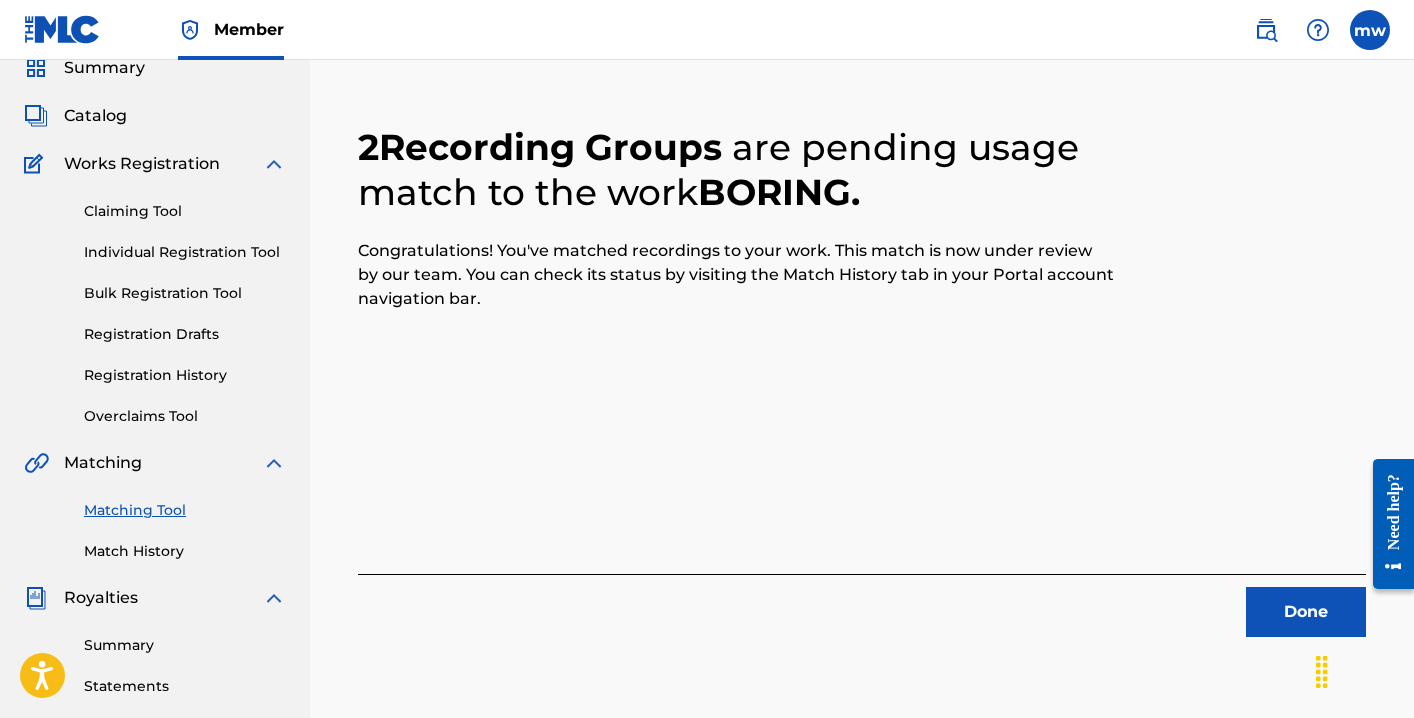 click on "Done" at bounding box center (1306, 612) 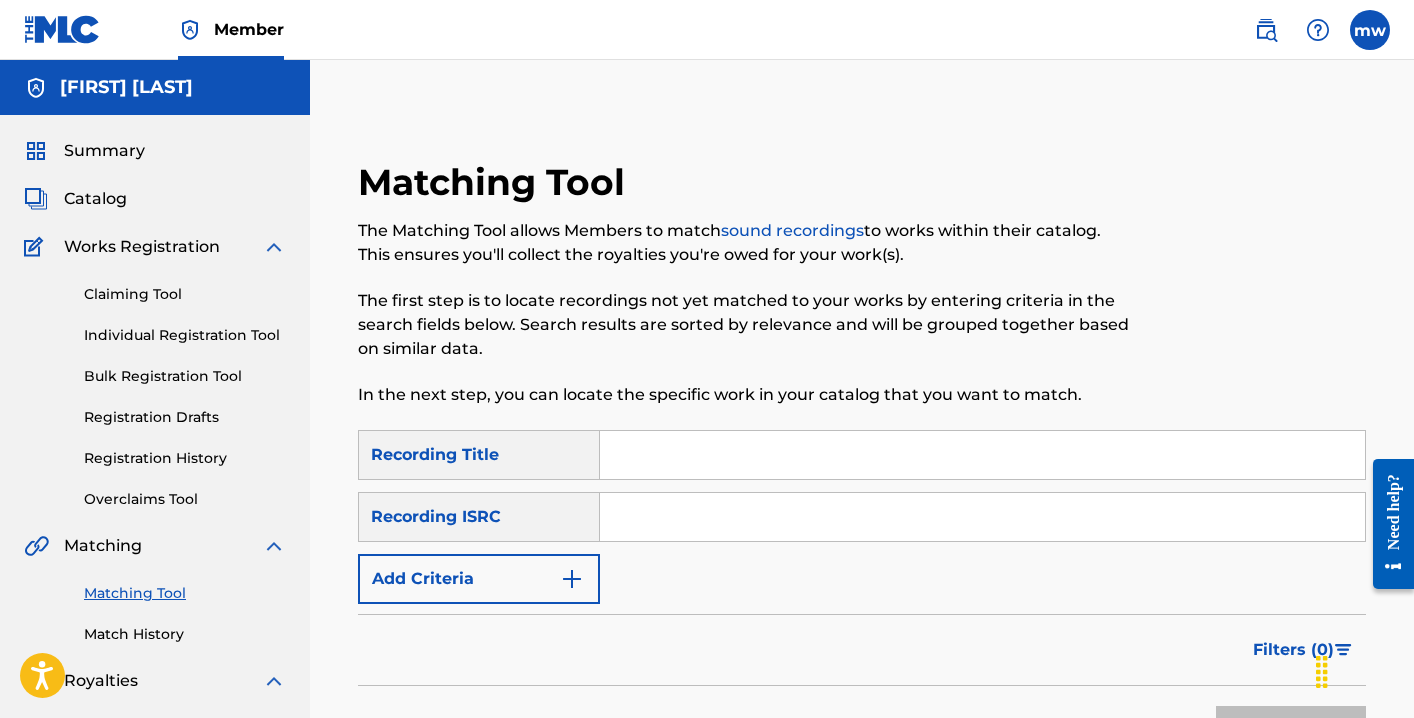 scroll, scrollTop: 0, scrollLeft: 0, axis: both 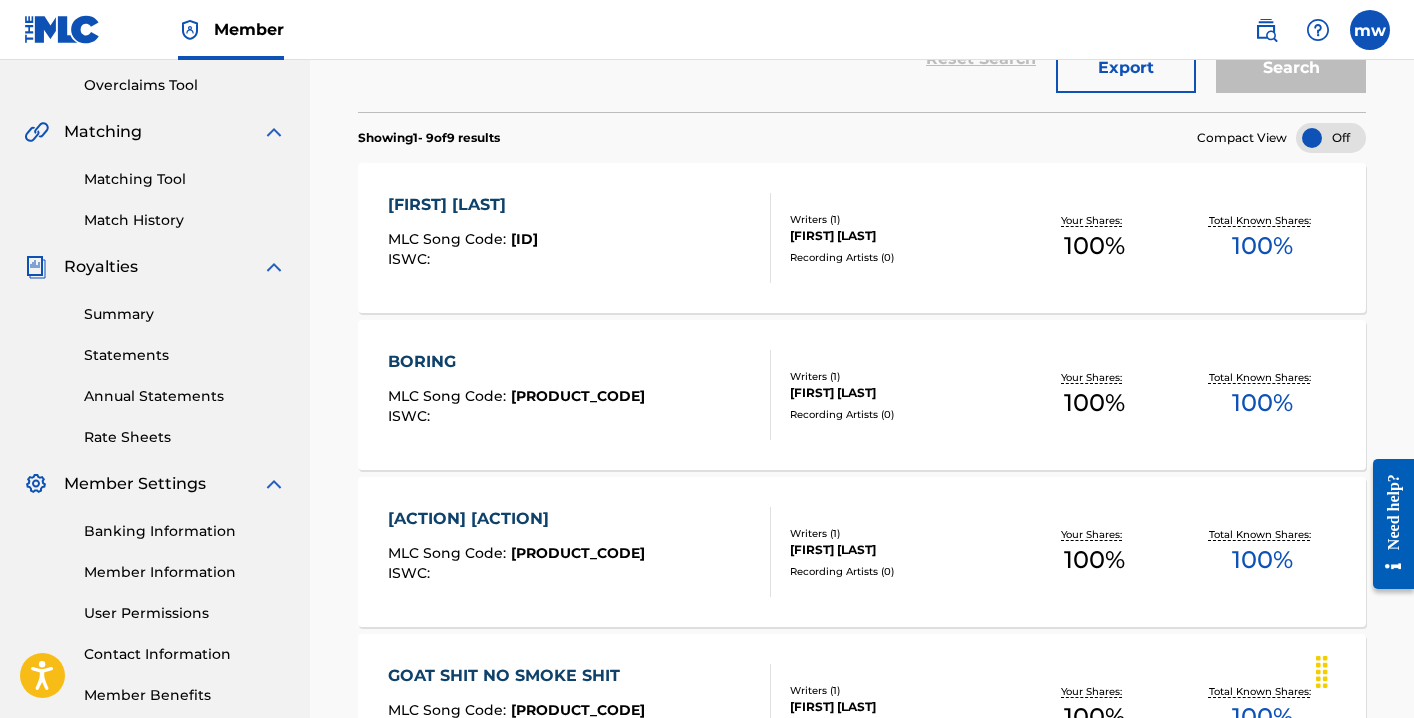 click on "[PRODUCT_CODE]" at bounding box center (578, 553) 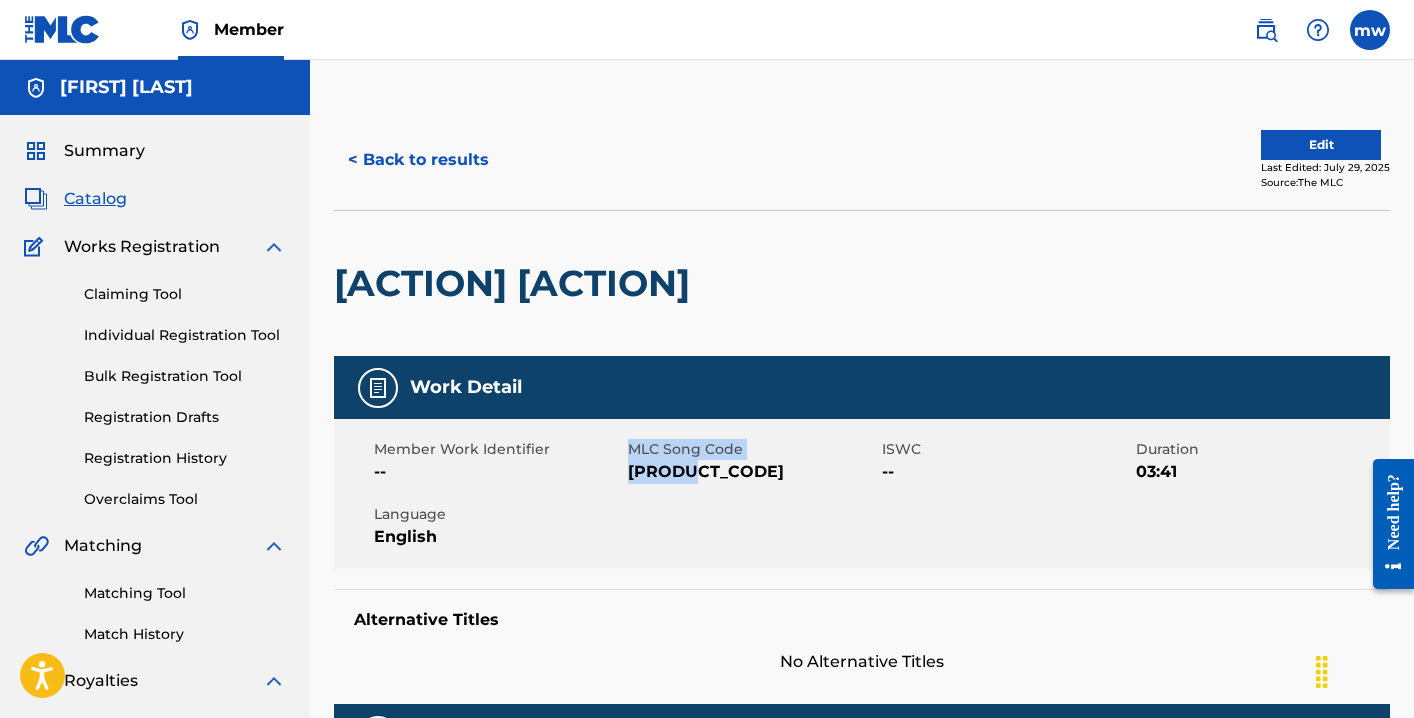 drag, startPoint x: 624, startPoint y: 465, endPoint x: 658, endPoint y: 492, distance: 43.416588 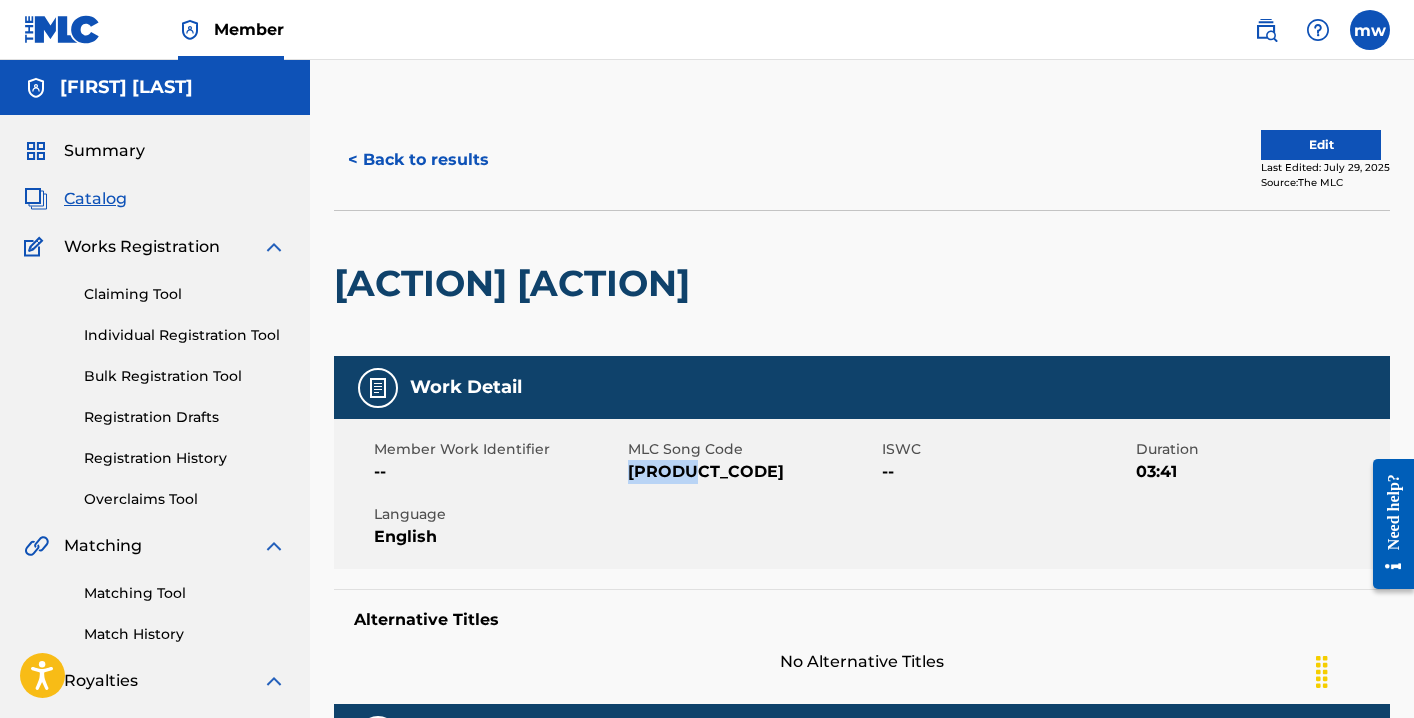 drag, startPoint x: 702, startPoint y: 475, endPoint x: 632, endPoint y: 476, distance: 70.00714 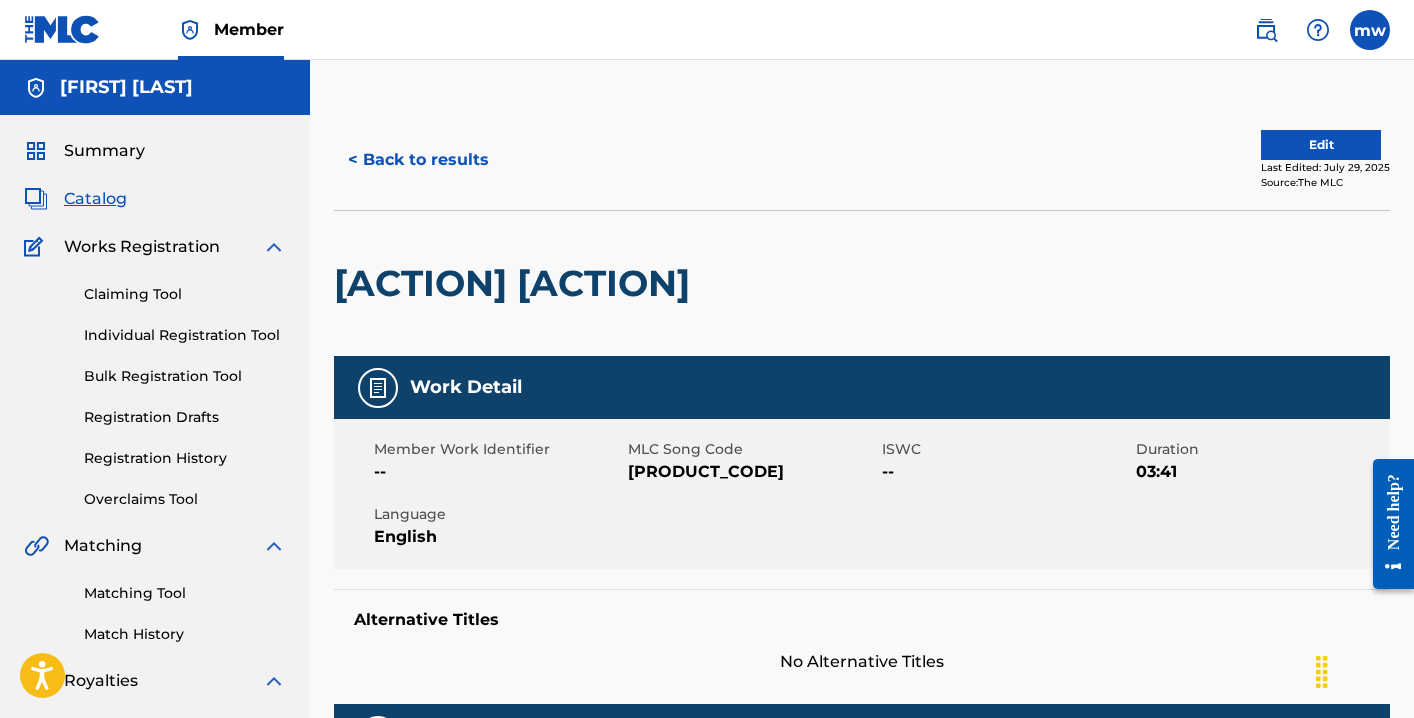 click on "Matching Tool Match History" at bounding box center [155, 601] 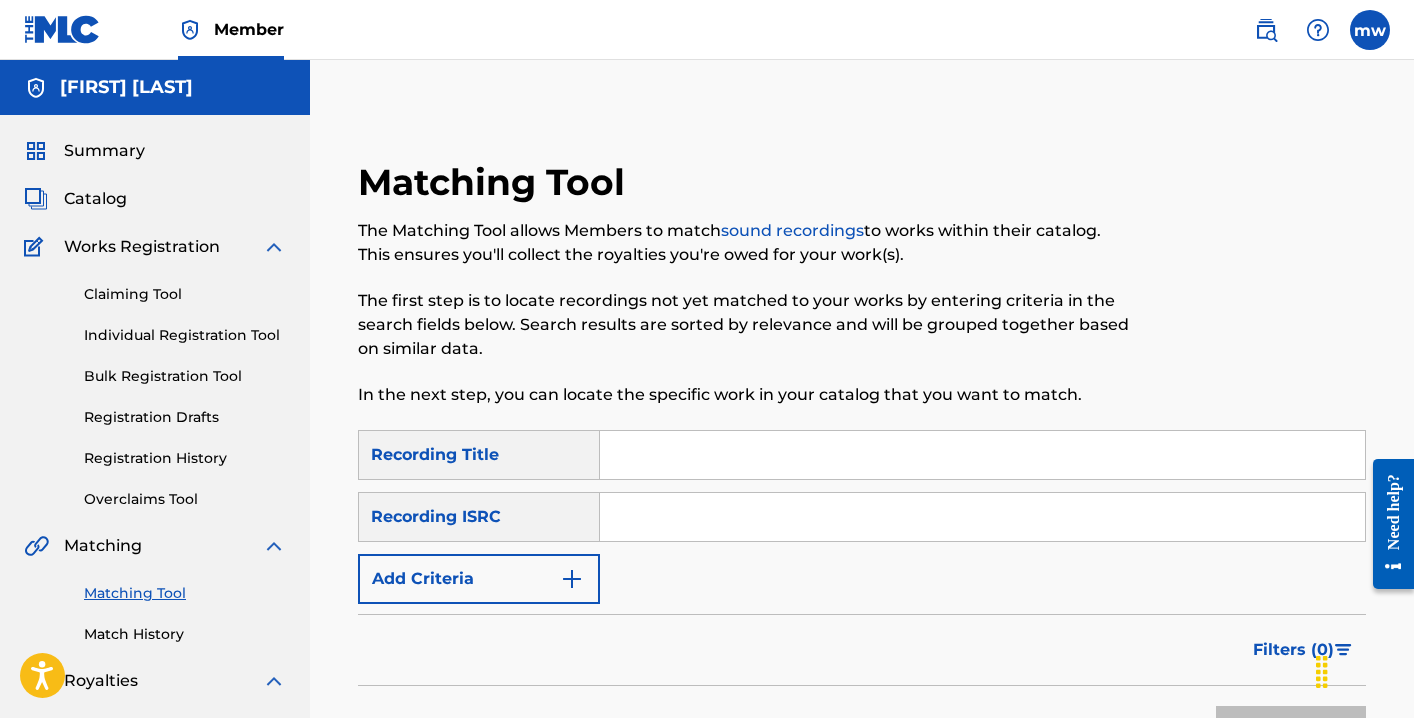 click at bounding box center (982, 455) 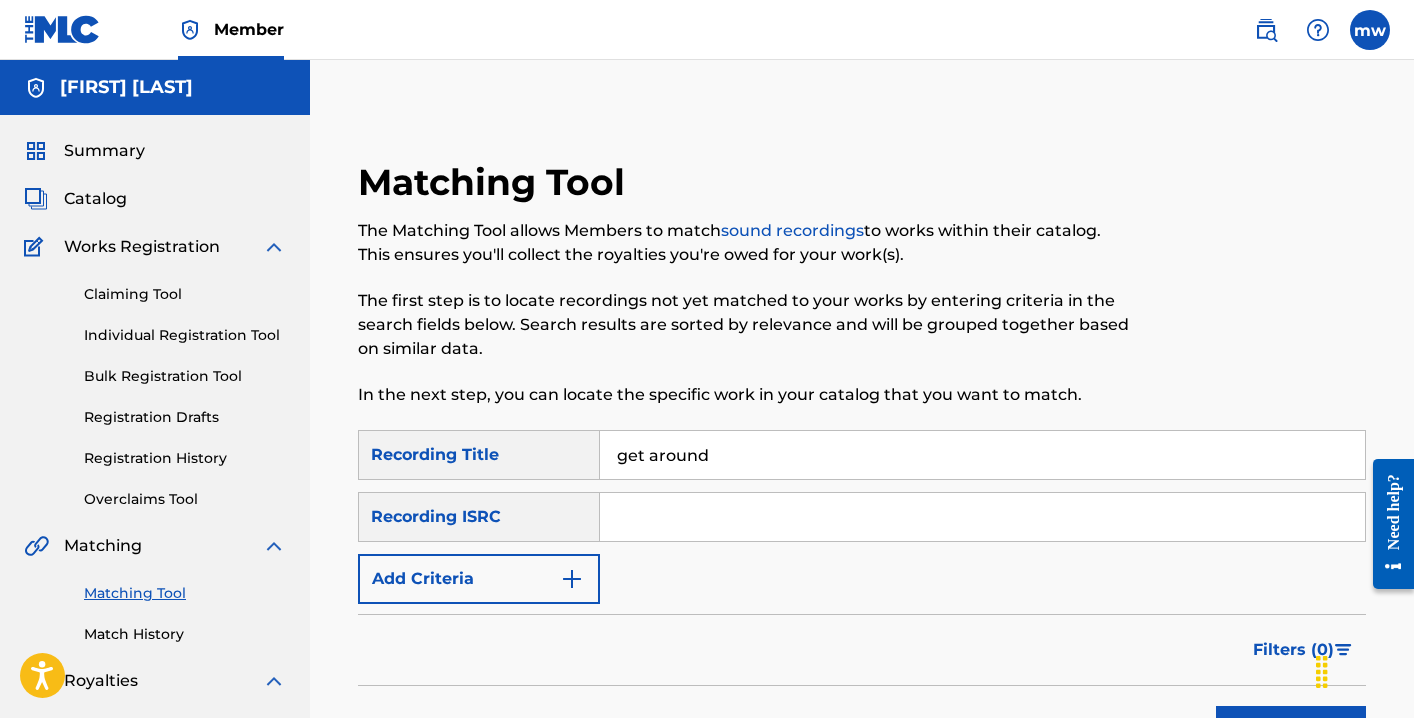 type on "get around" 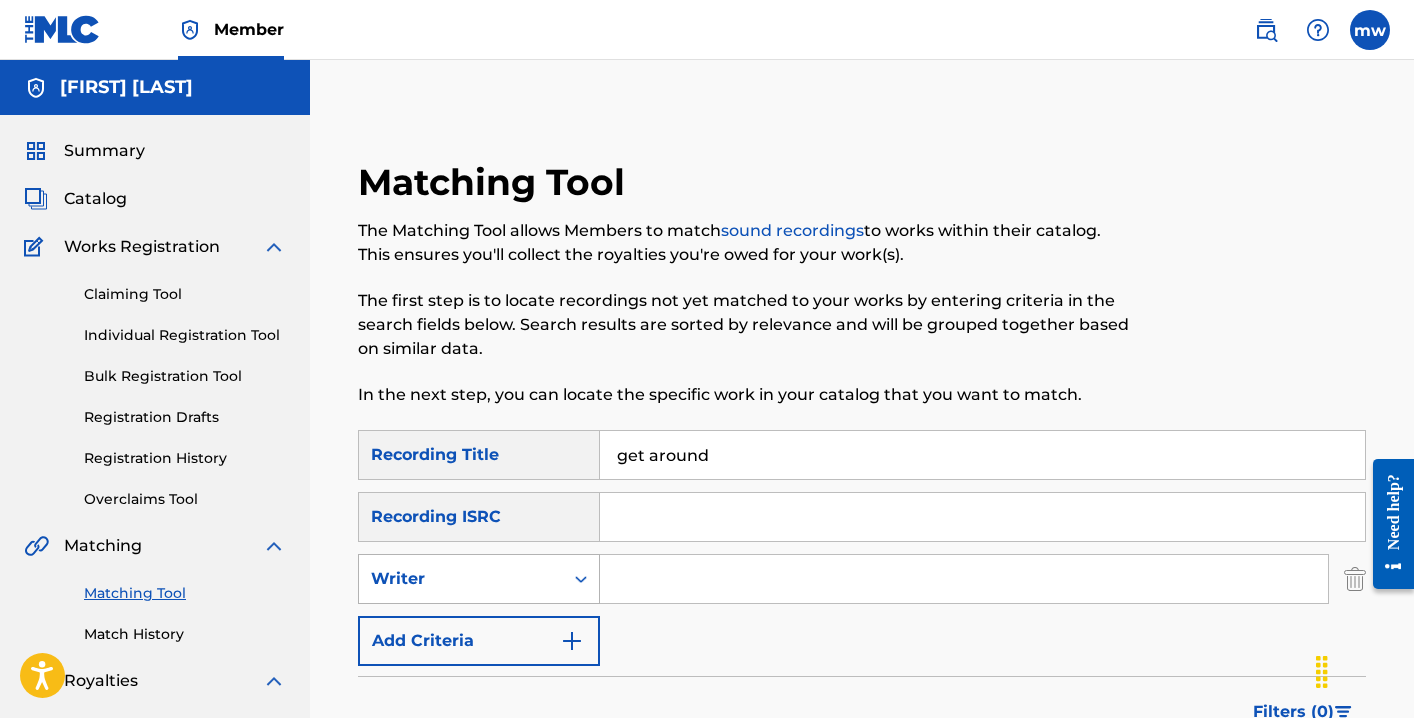 click on "Writer" at bounding box center [461, 579] 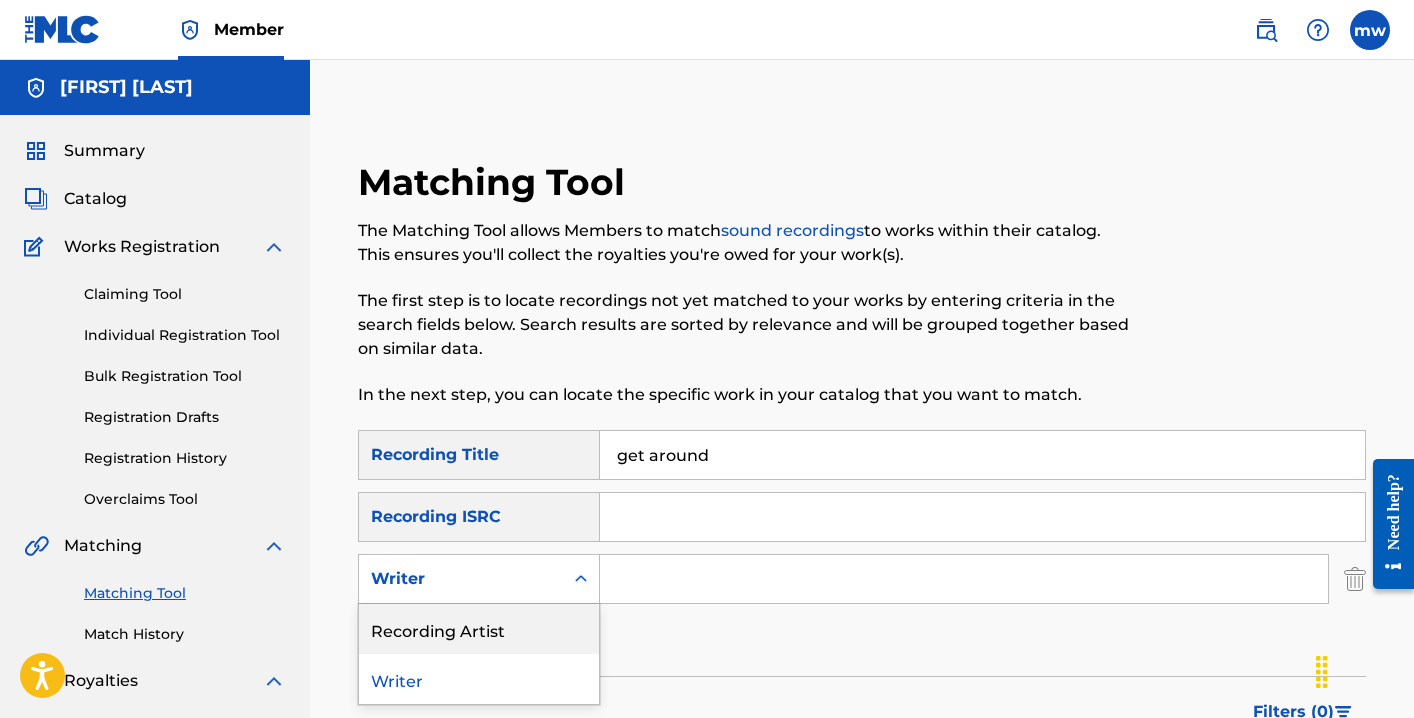 click on "Recording Artist" at bounding box center (479, 629) 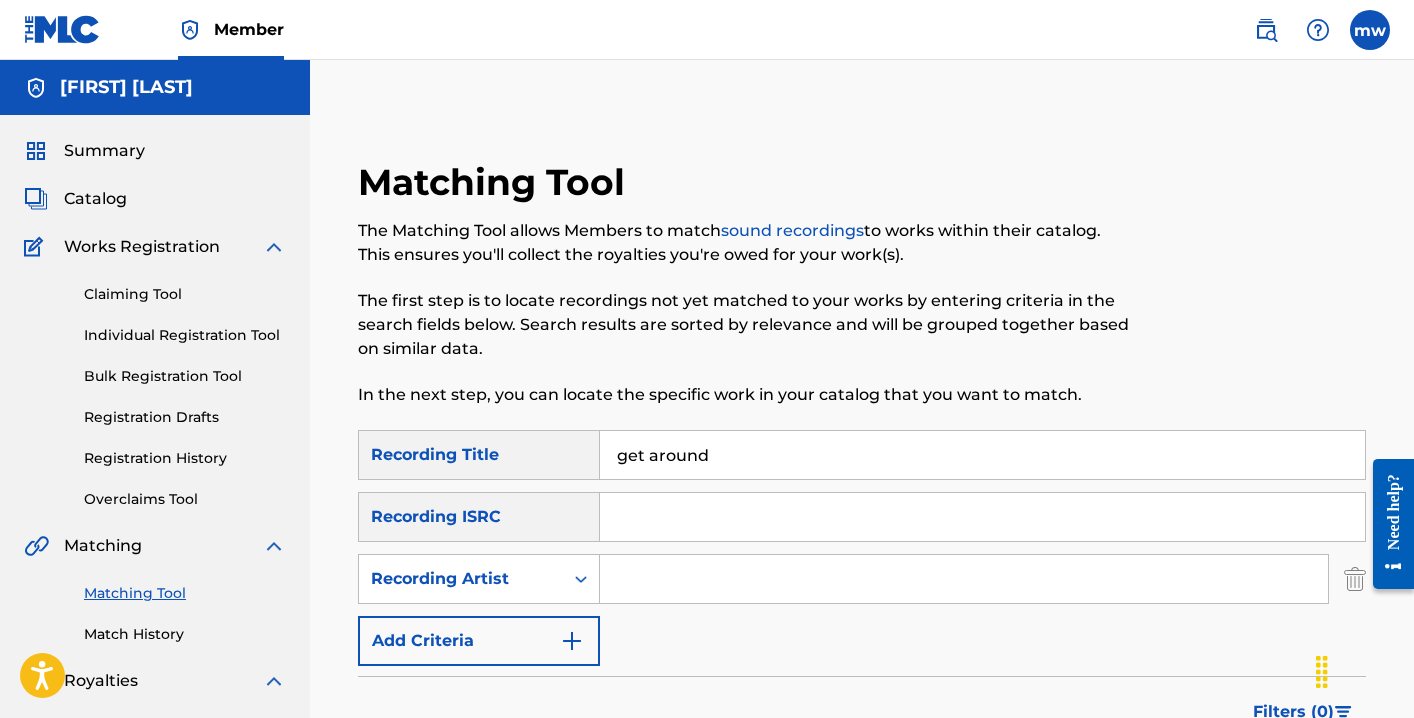 click at bounding box center [964, 579] 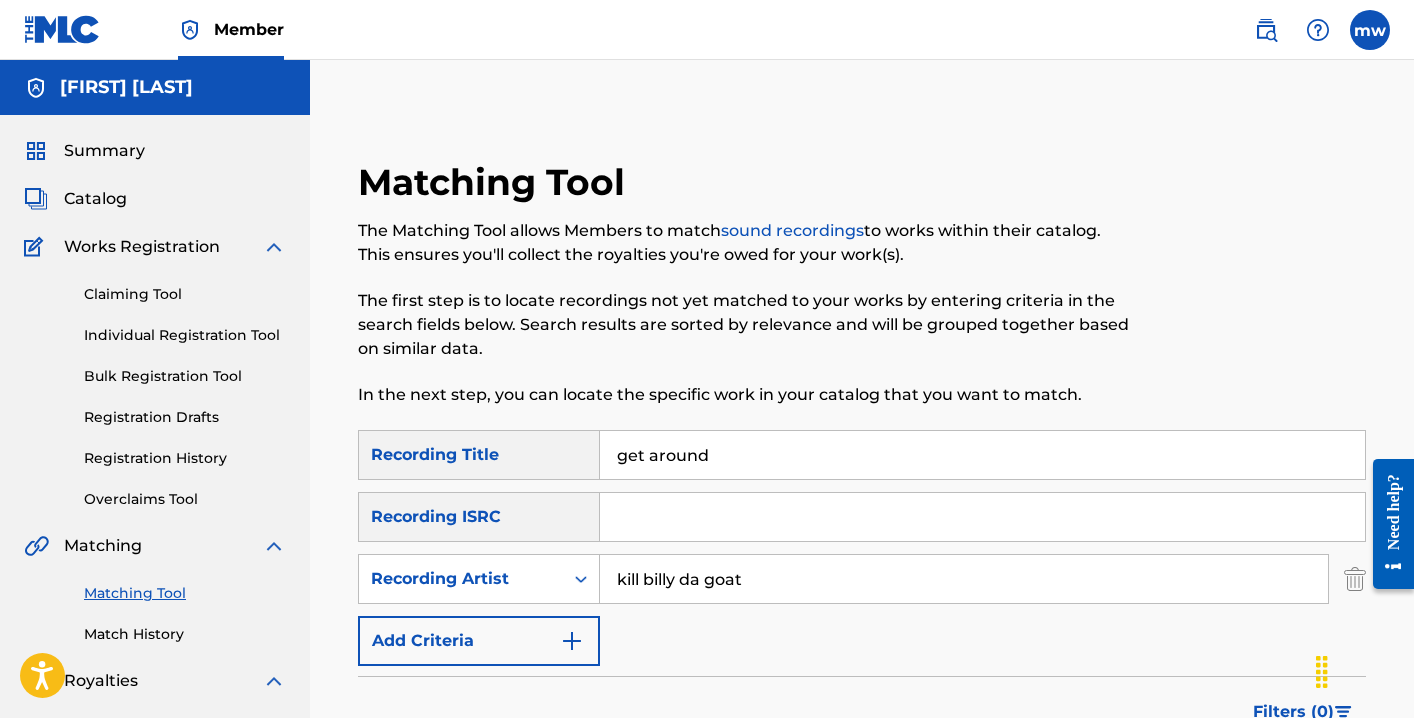 type on "kill billy da goat" 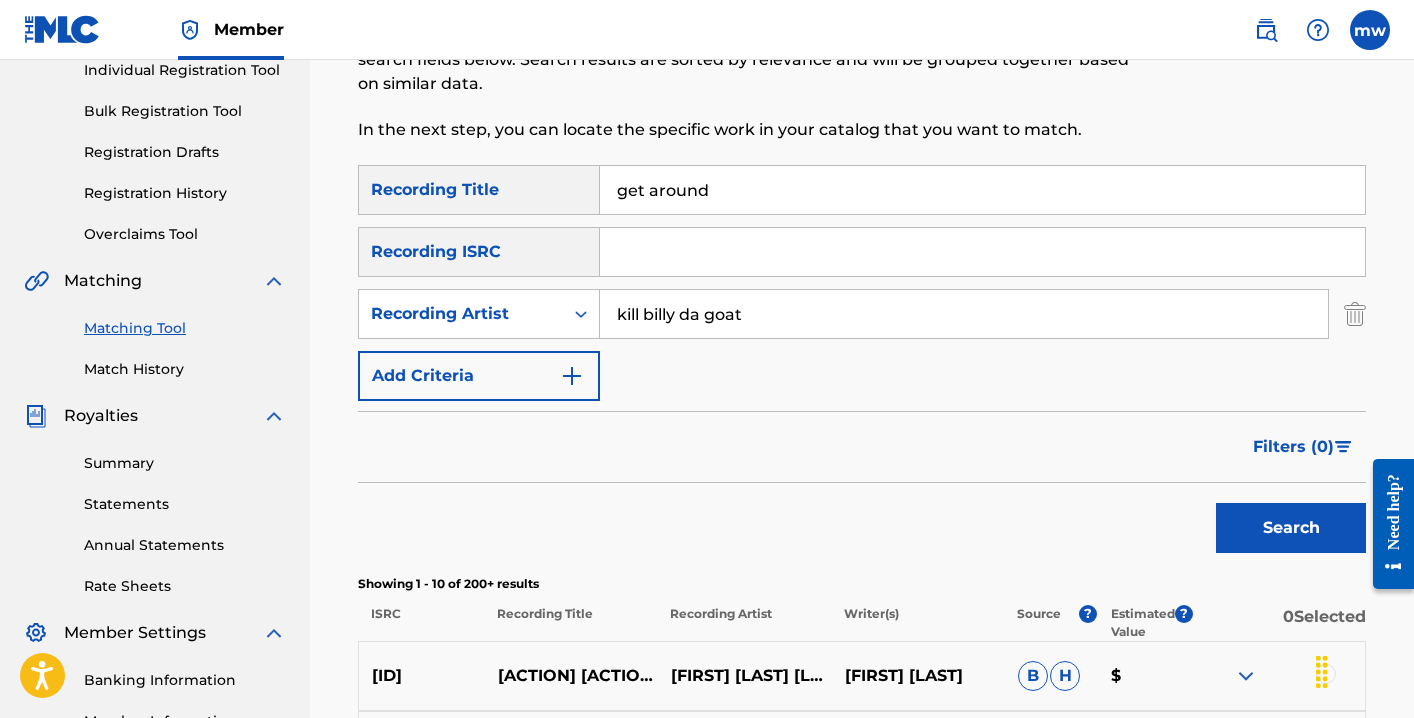 scroll, scrollTop: 271, scrollLeft: 0, axis: vertical 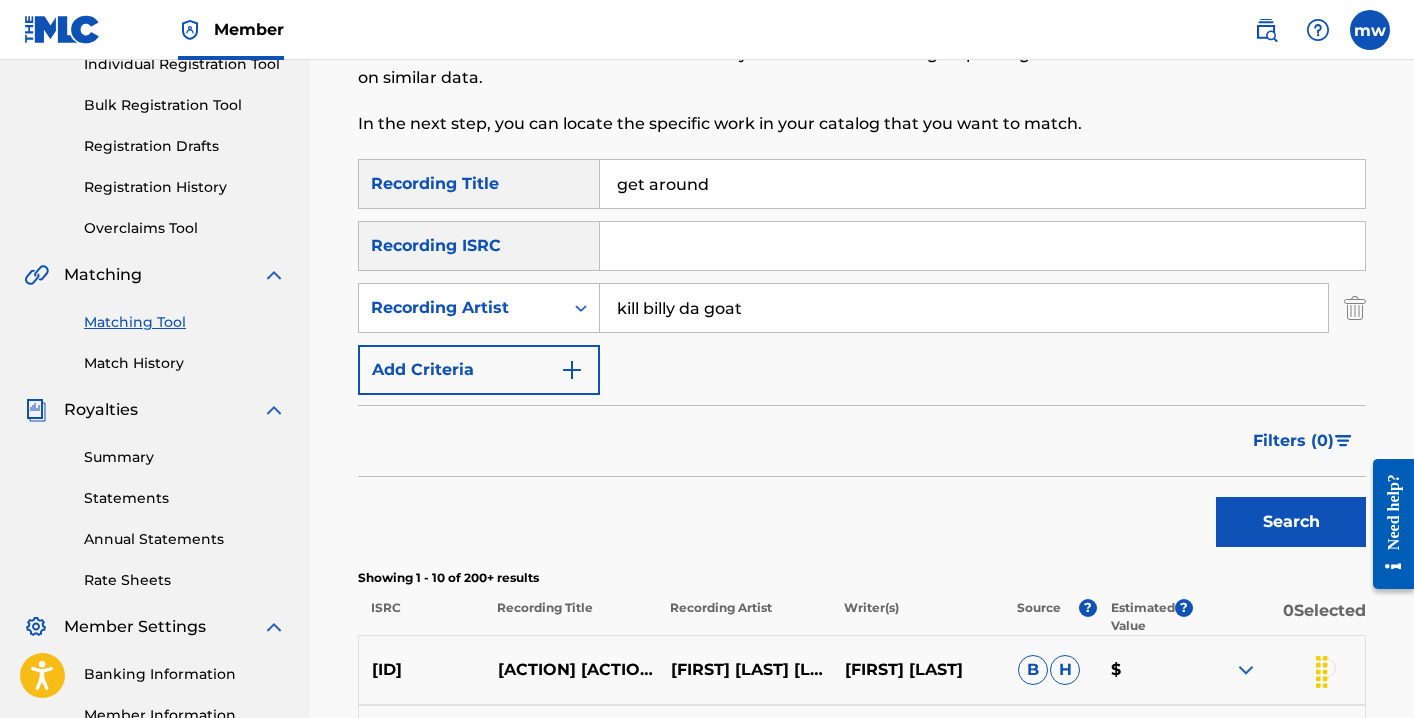 click on "Search" at bounding box center [1286, 517] 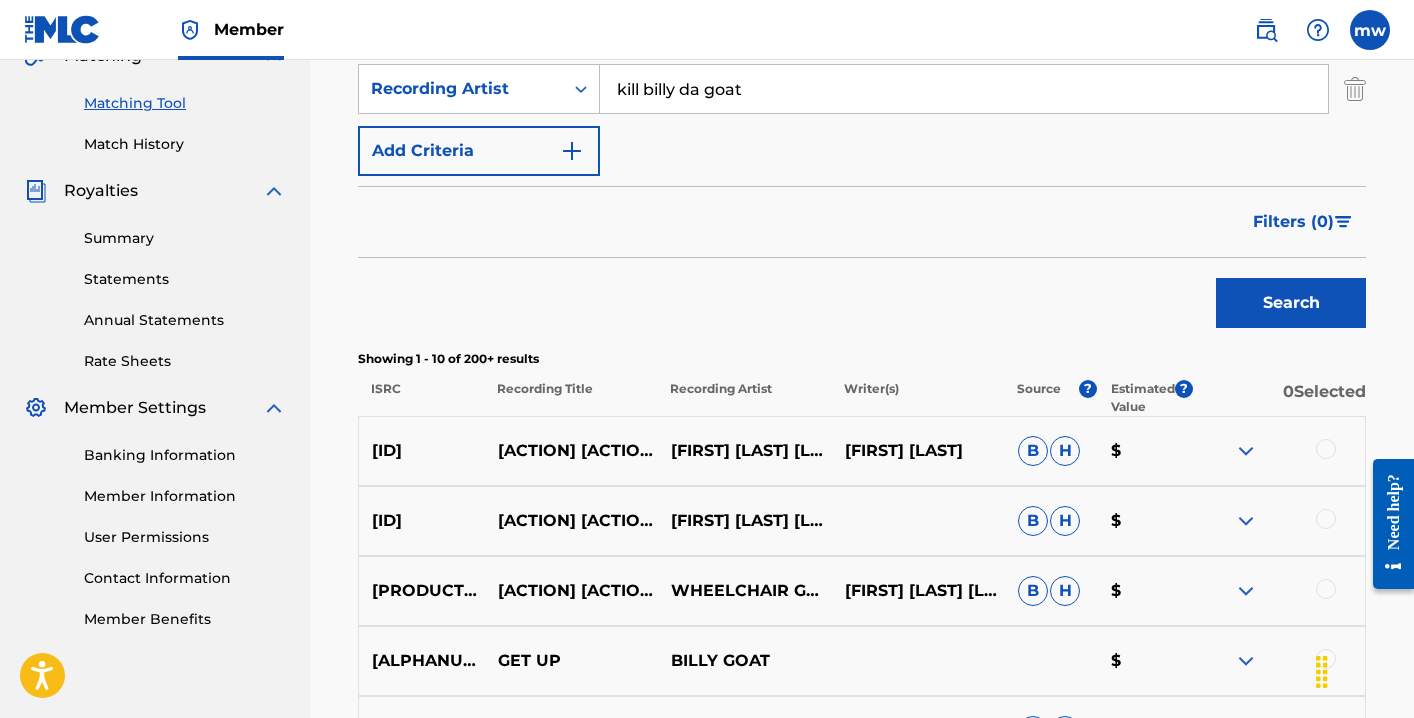 scroll, scrollTop: 508, scrollLeft: 0, axis: vertical 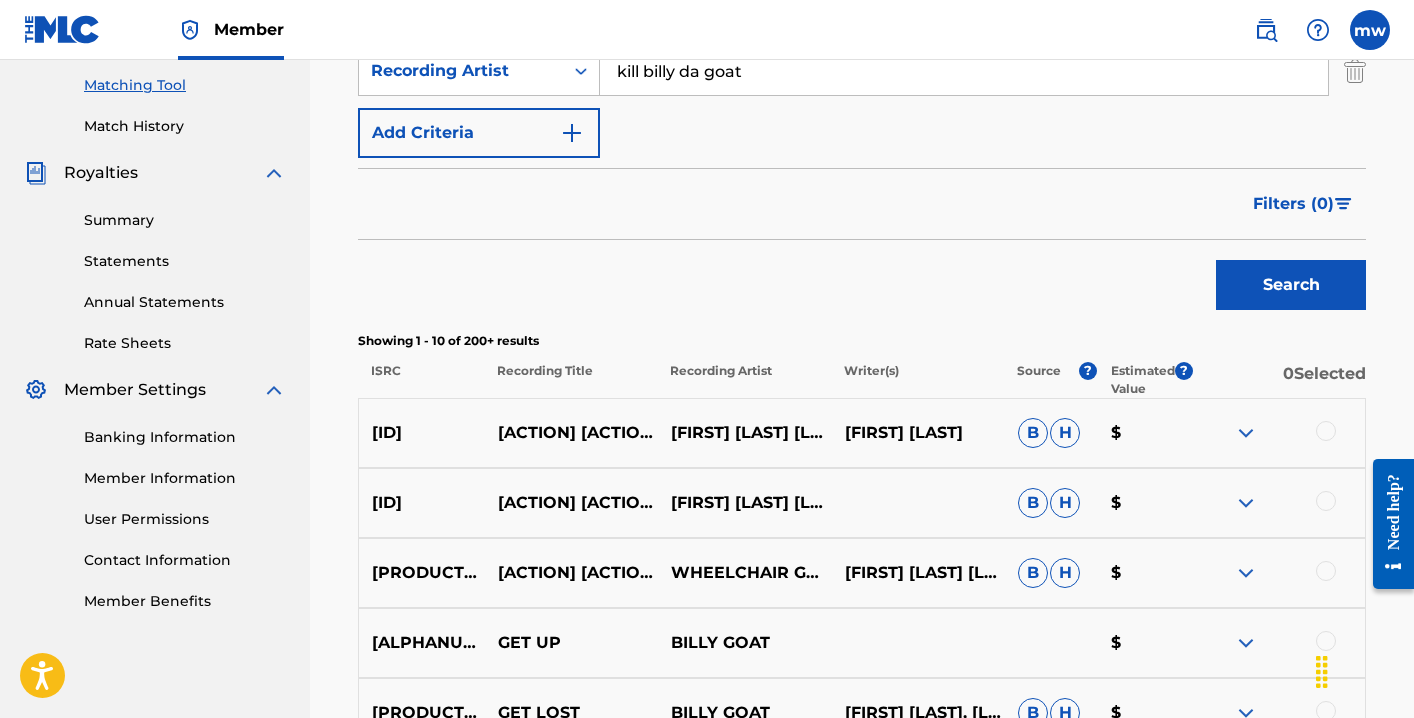 click at bounding box center [1326, 431] 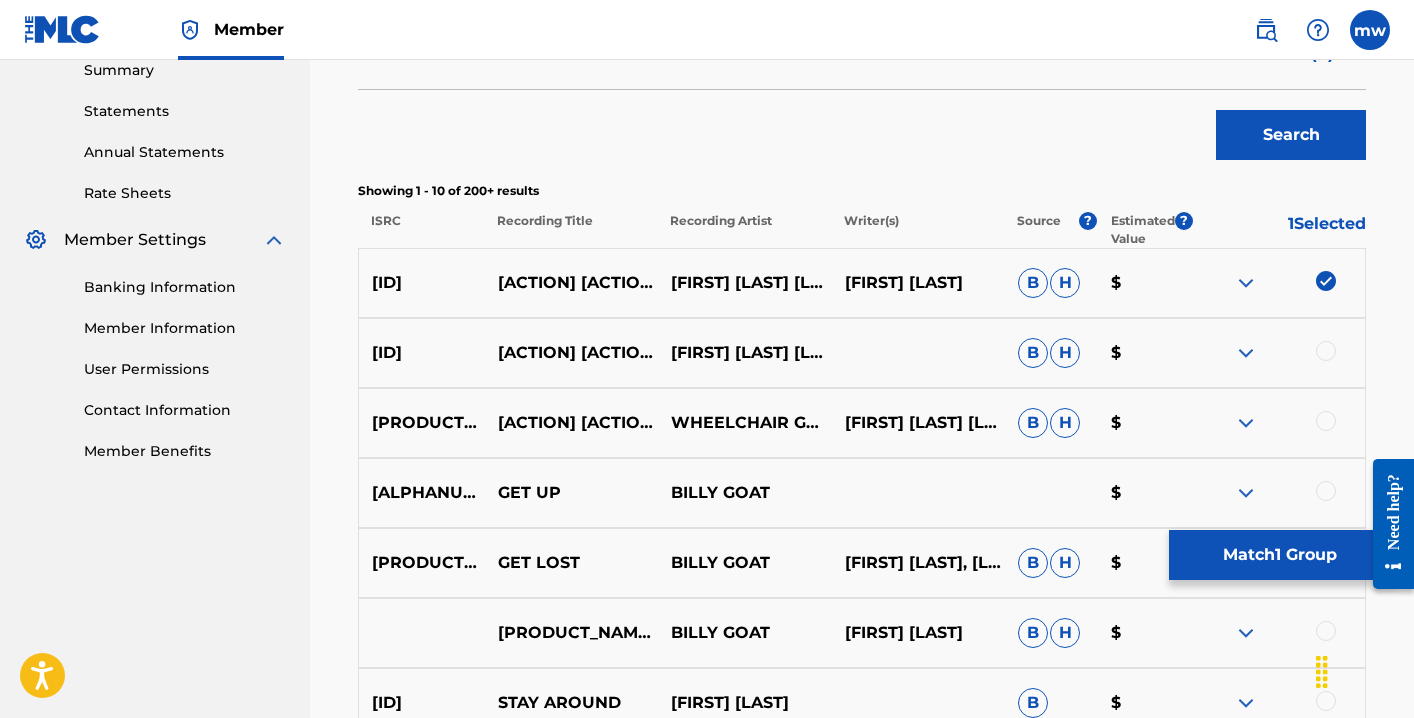 scroll, scrollTop: 660, scrollLeft: 0, axis: vertical 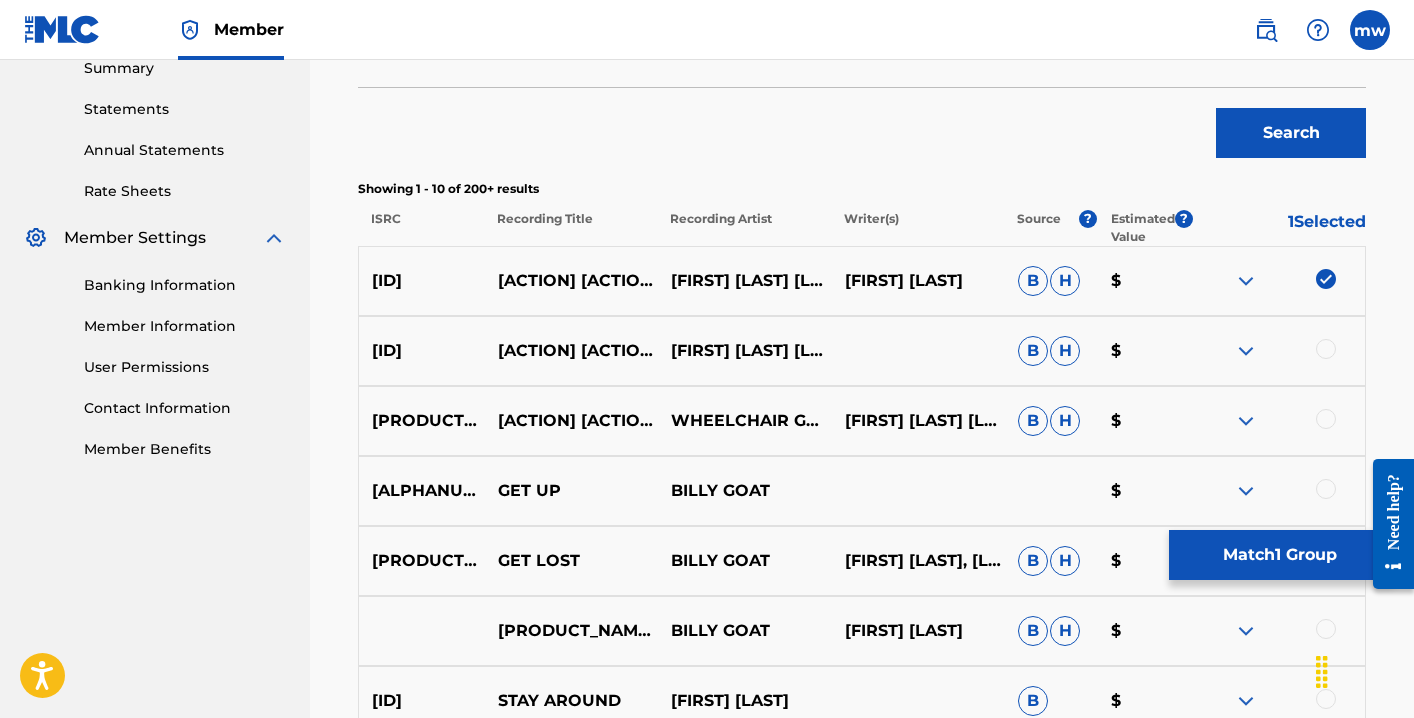 click at bounding box center [1326, 349] 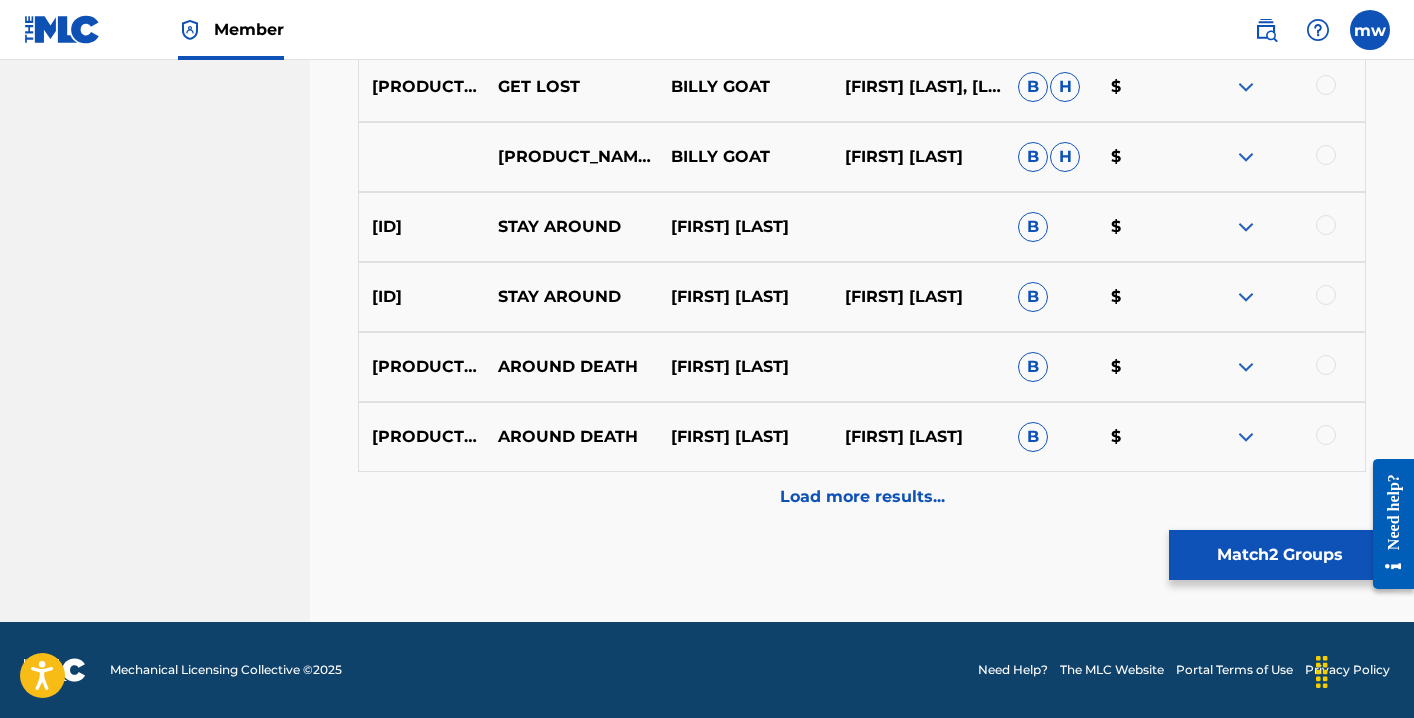 click on "Load more results..." at bounding box center (862, 497) 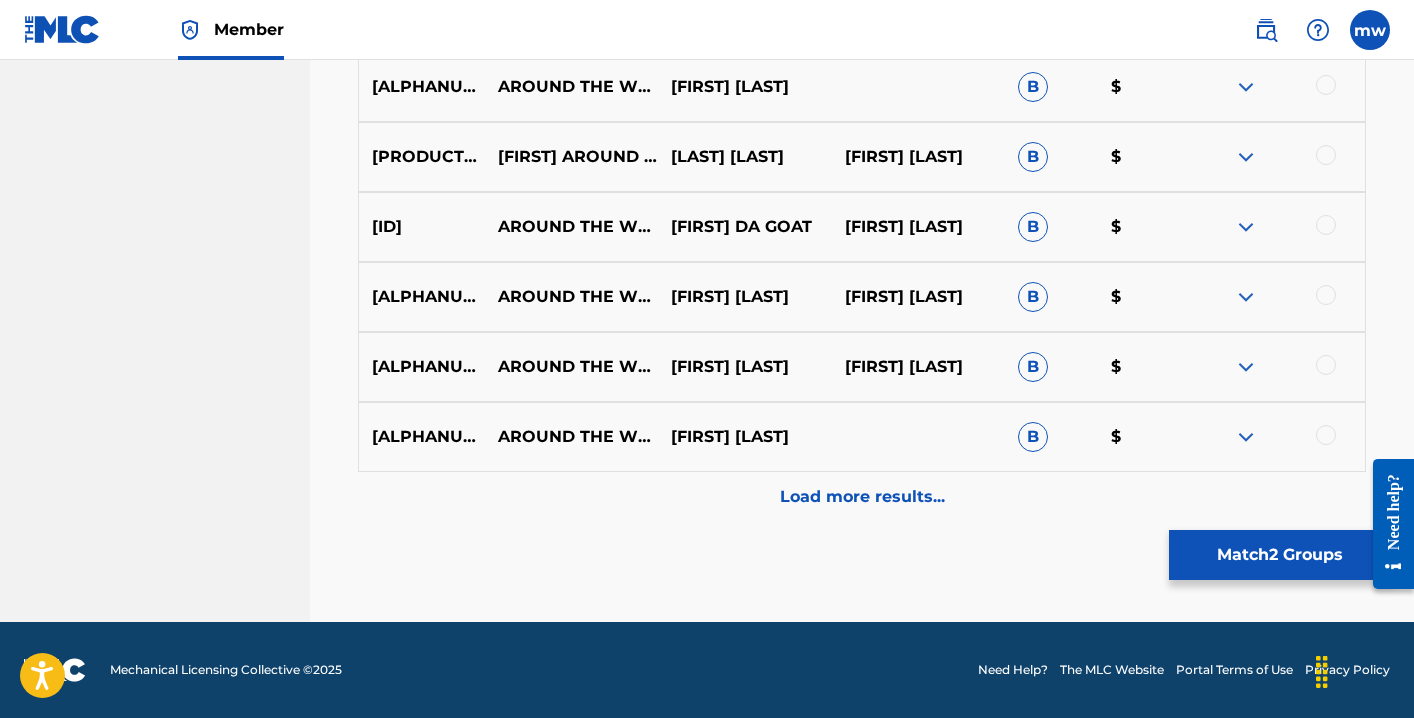 click on "Load more results..." at bounding box center [862, 497] 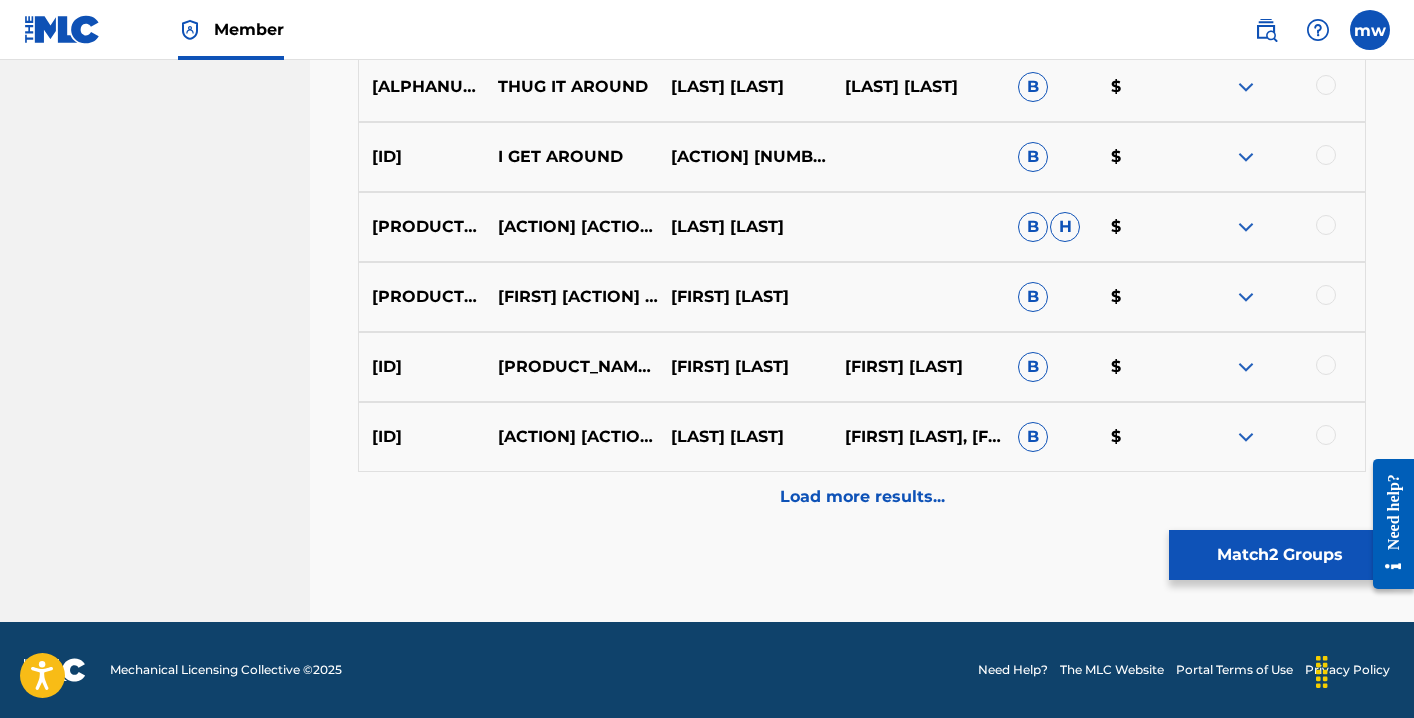 click on "Load more results..." at bounding box center (862, 497) 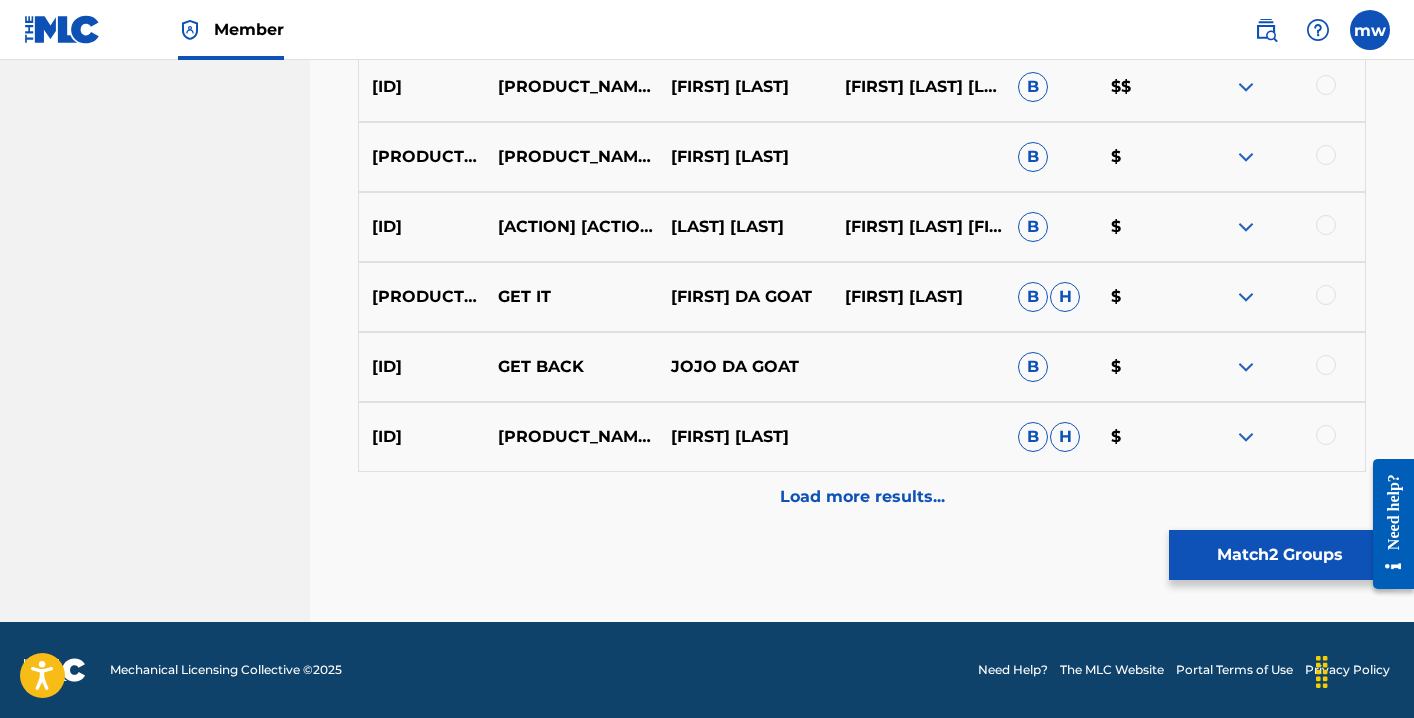 click on "Load more results..." at bounding box center [862, 497] 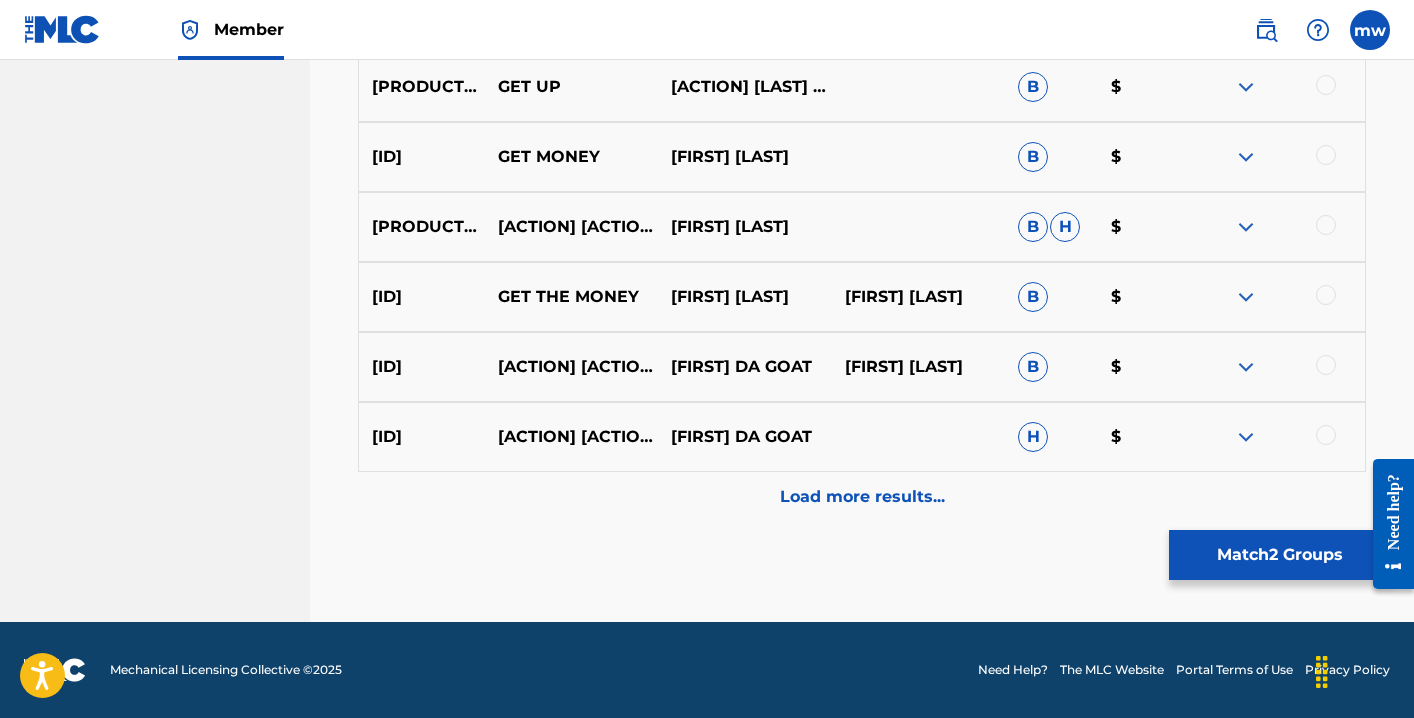 scroll, scrollTop: 3934, scrollLeft: 0, axis: vertical 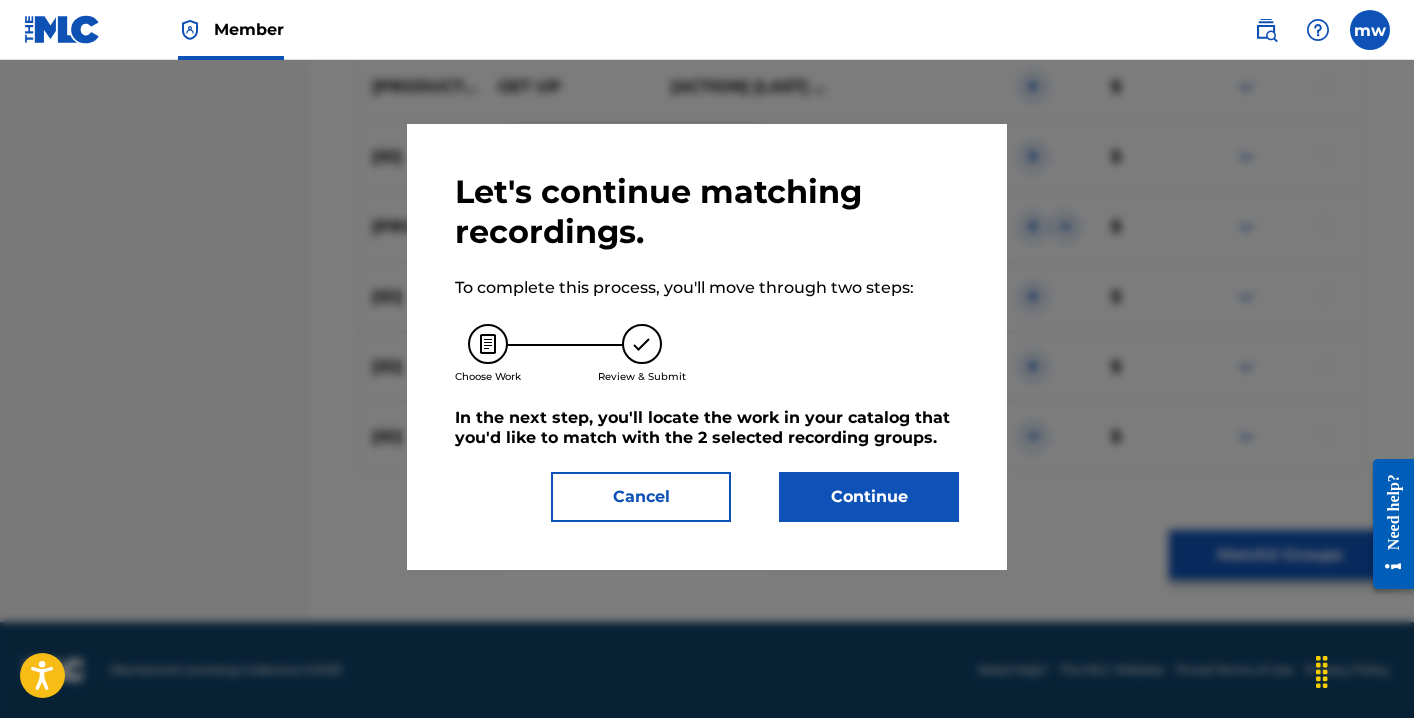 click on "Continue" at bounding box center [869, 497] 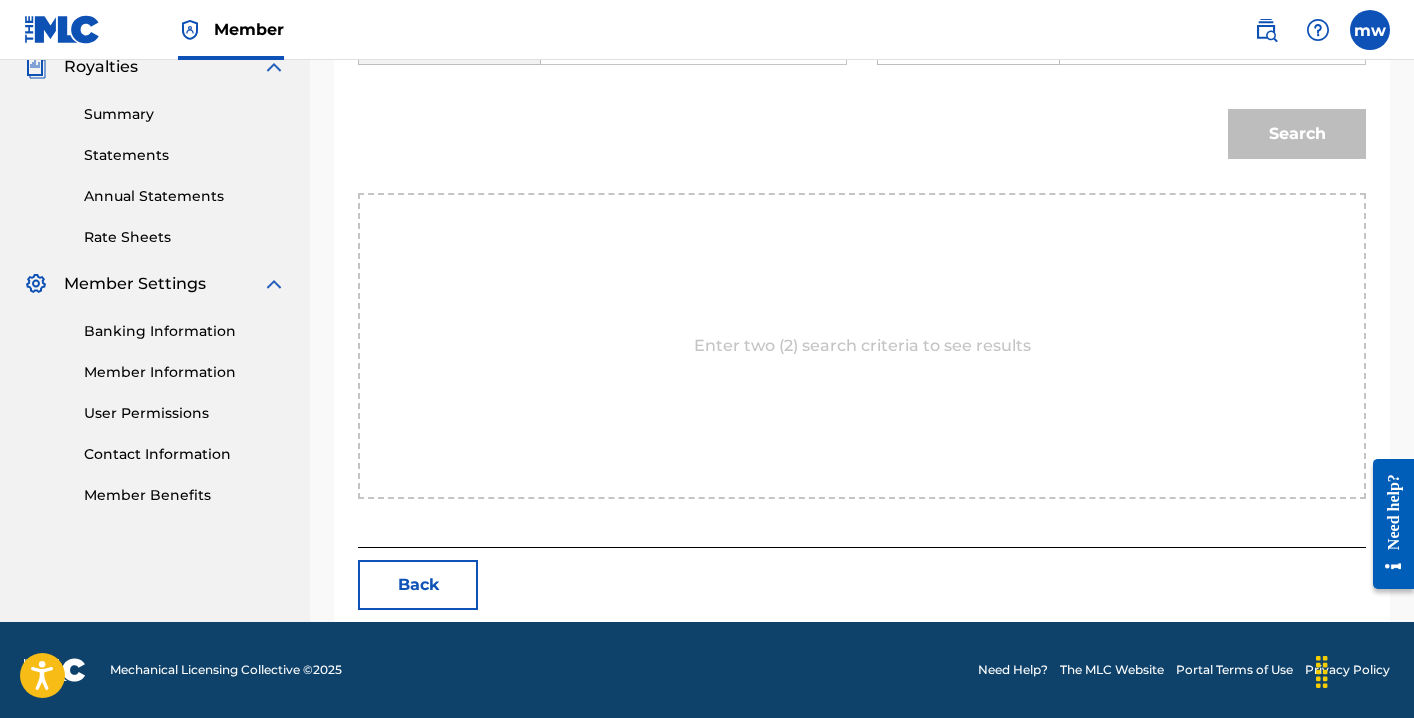 scroll, scrollTop: 522, scrollLeft: 0, axis: vertical 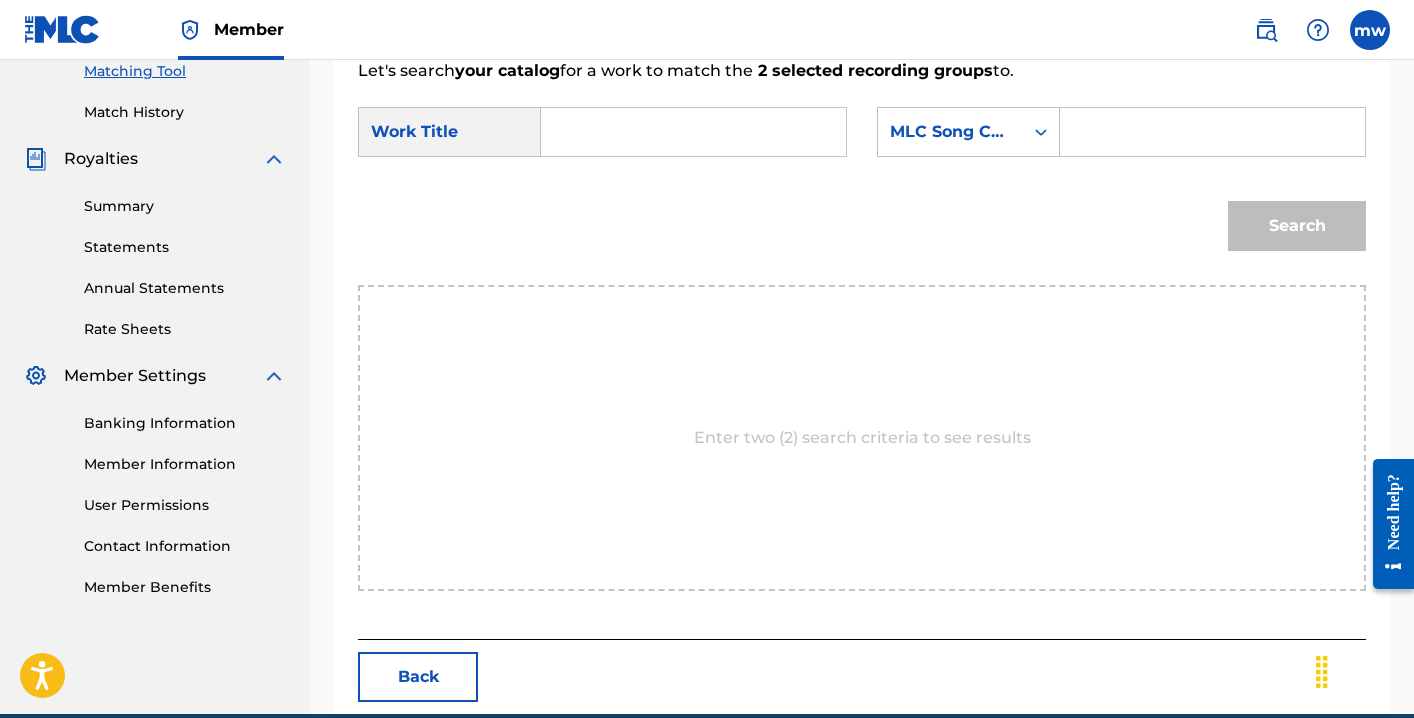 click at bounding box center (1213, 132) 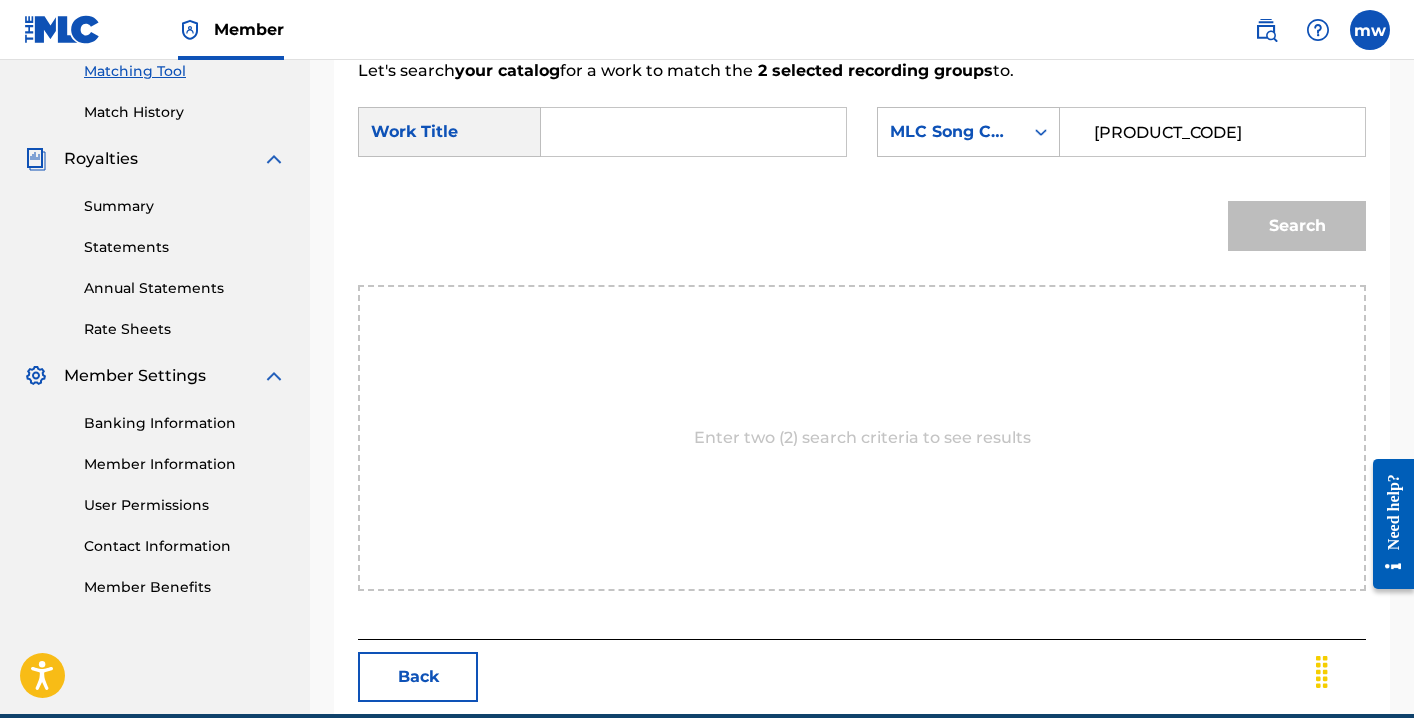 type on "[PRODUCT_CODE]" 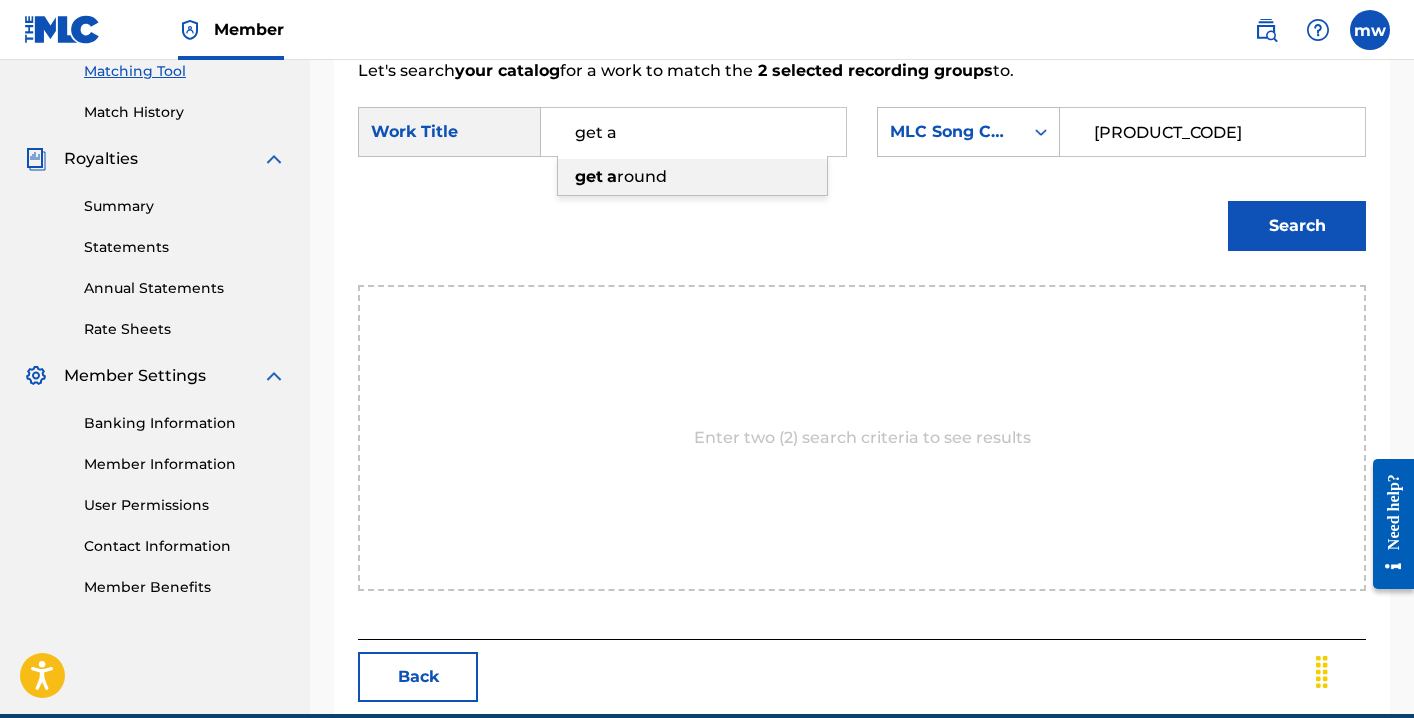 click on "get   a round" at bounding box center [692, 177] 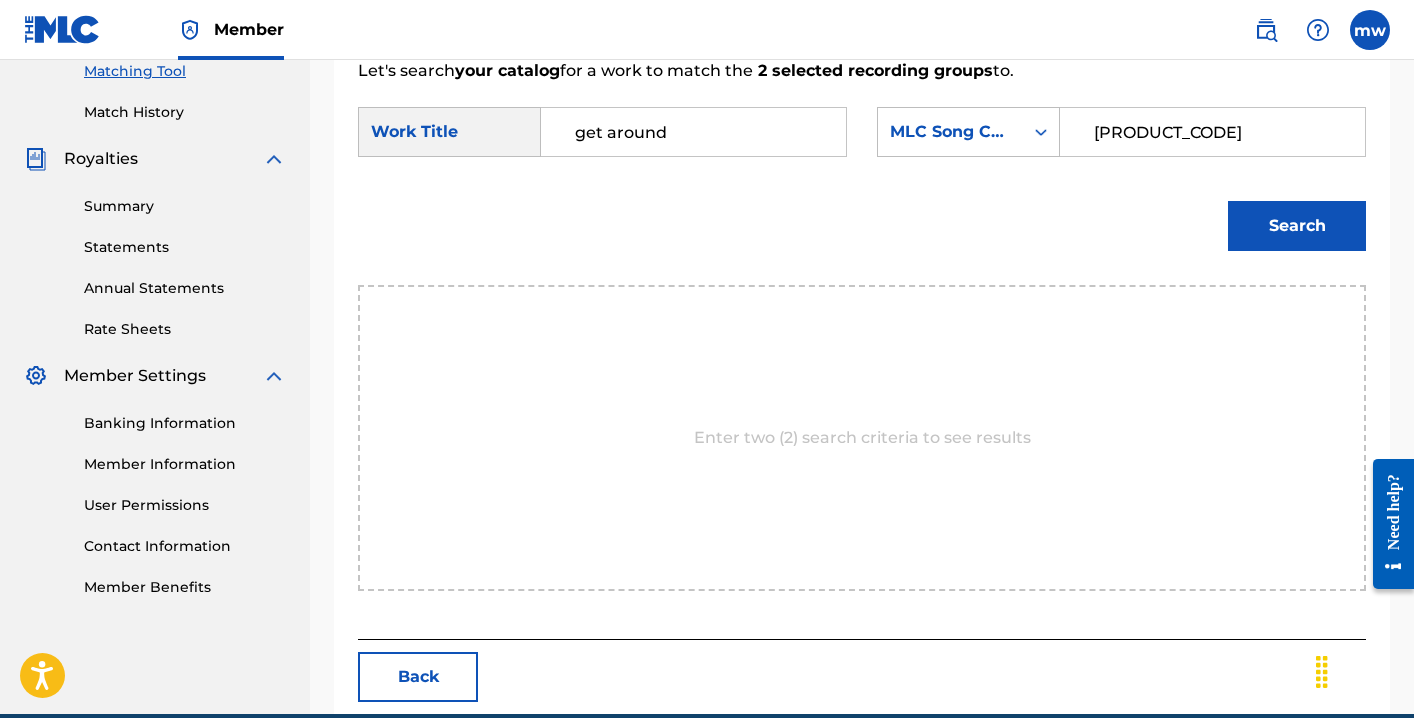 click on "Search" at bounding box center [1297, 226] 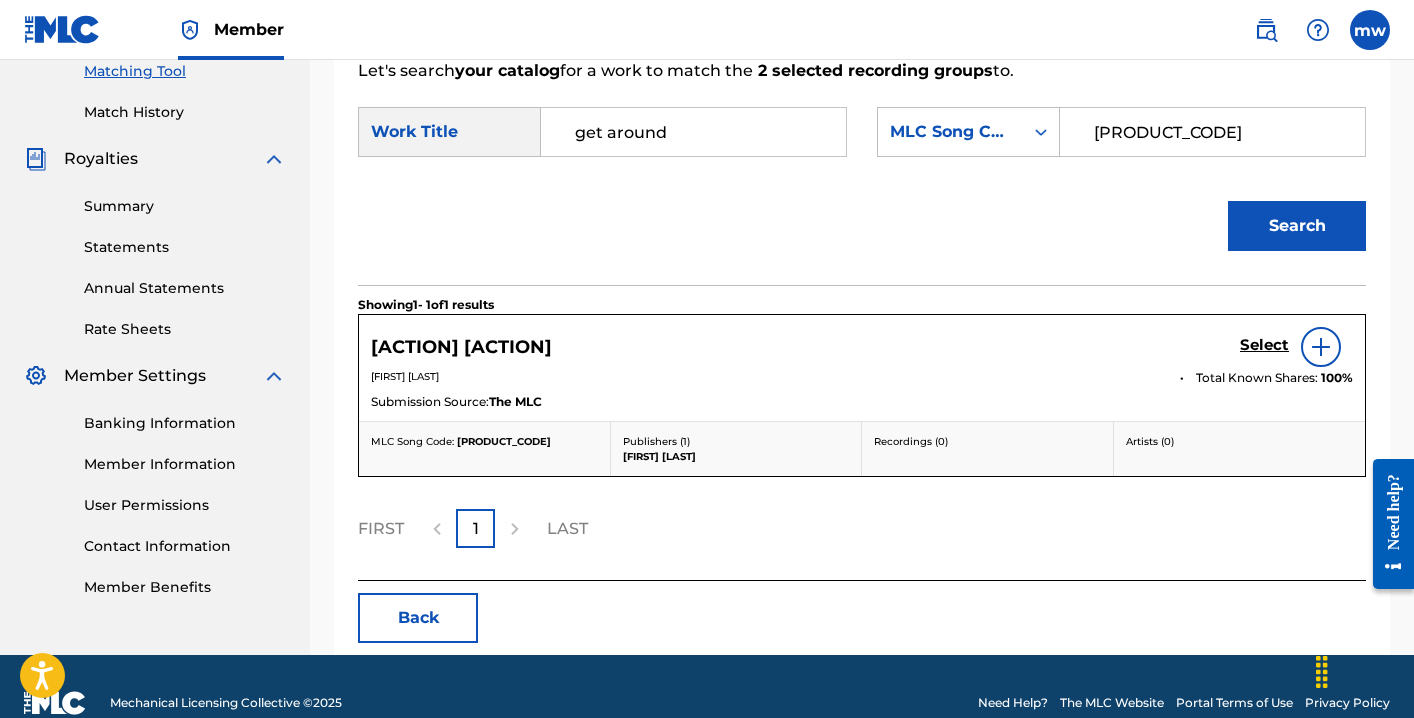 click at bounding box center [1321, 347] 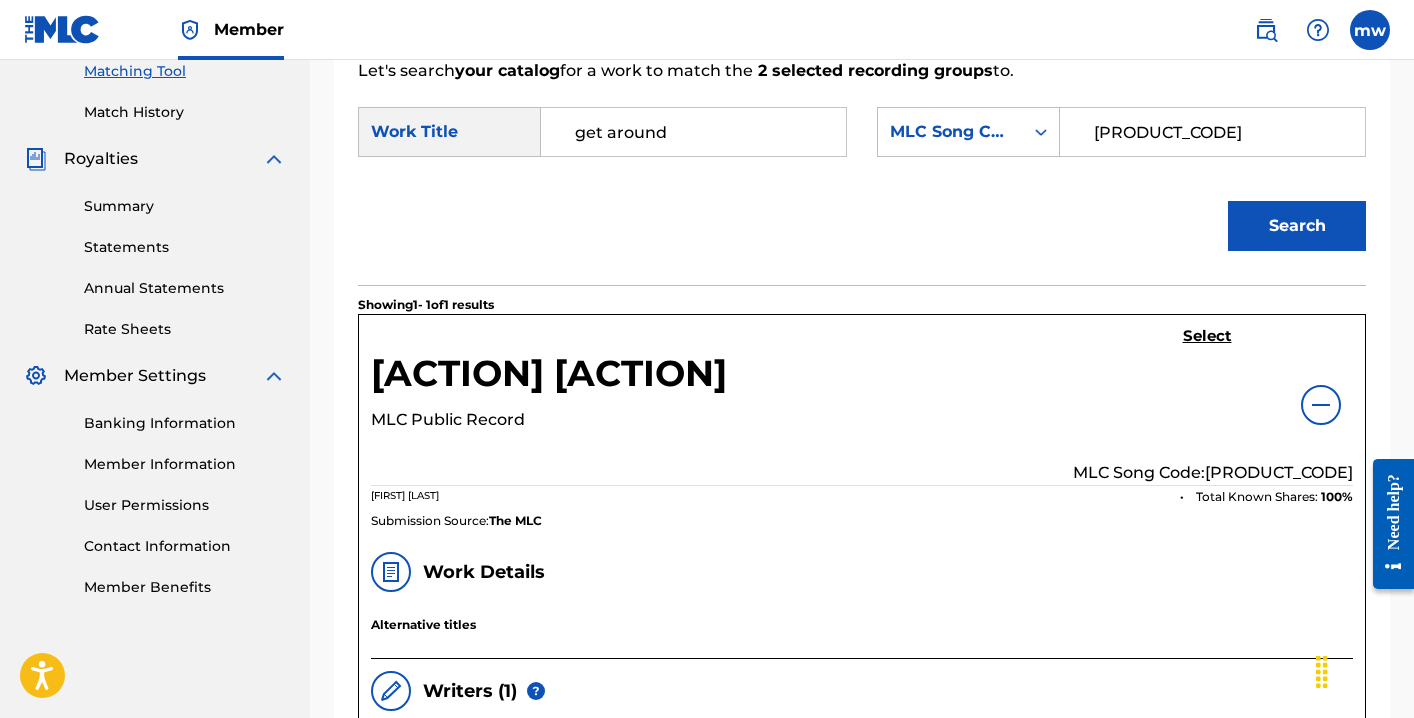 click on "Select" at bounding box center [1207, 336] 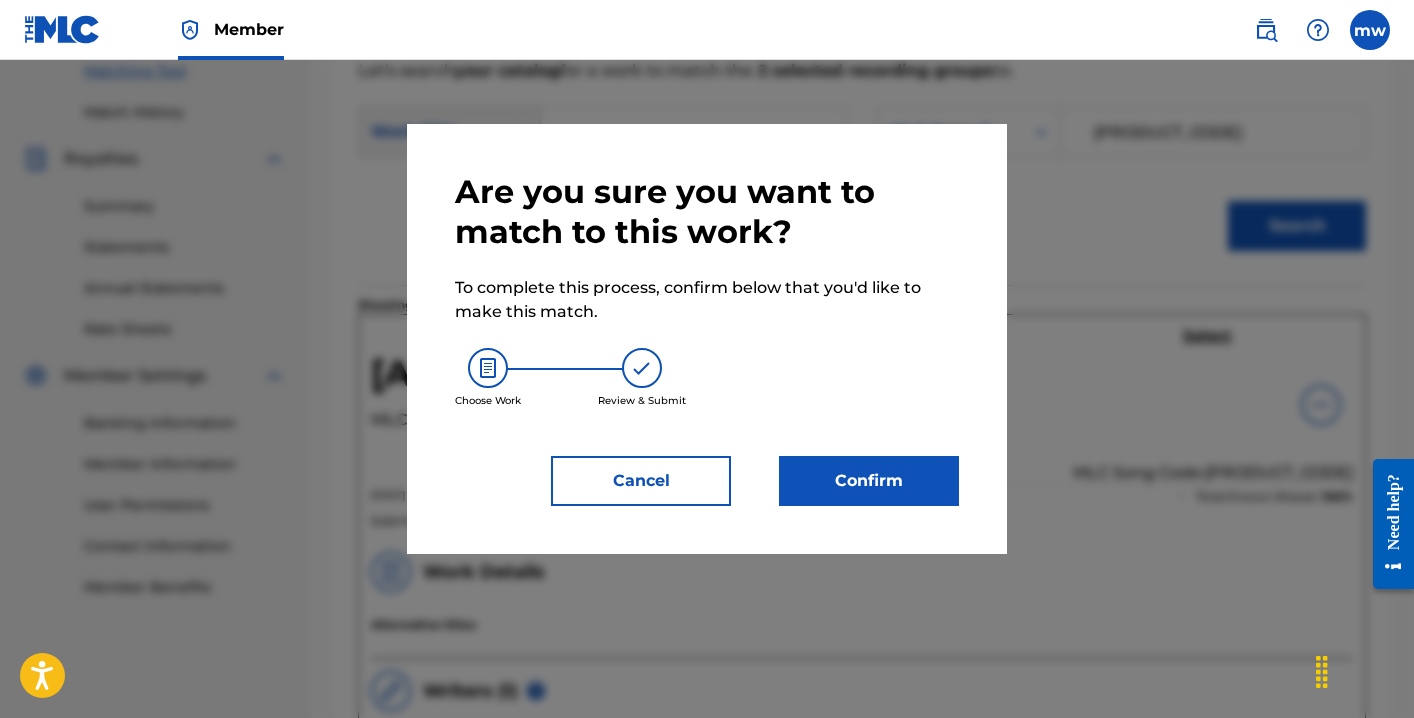click on "Confirm" at bounding box center (869, 481) 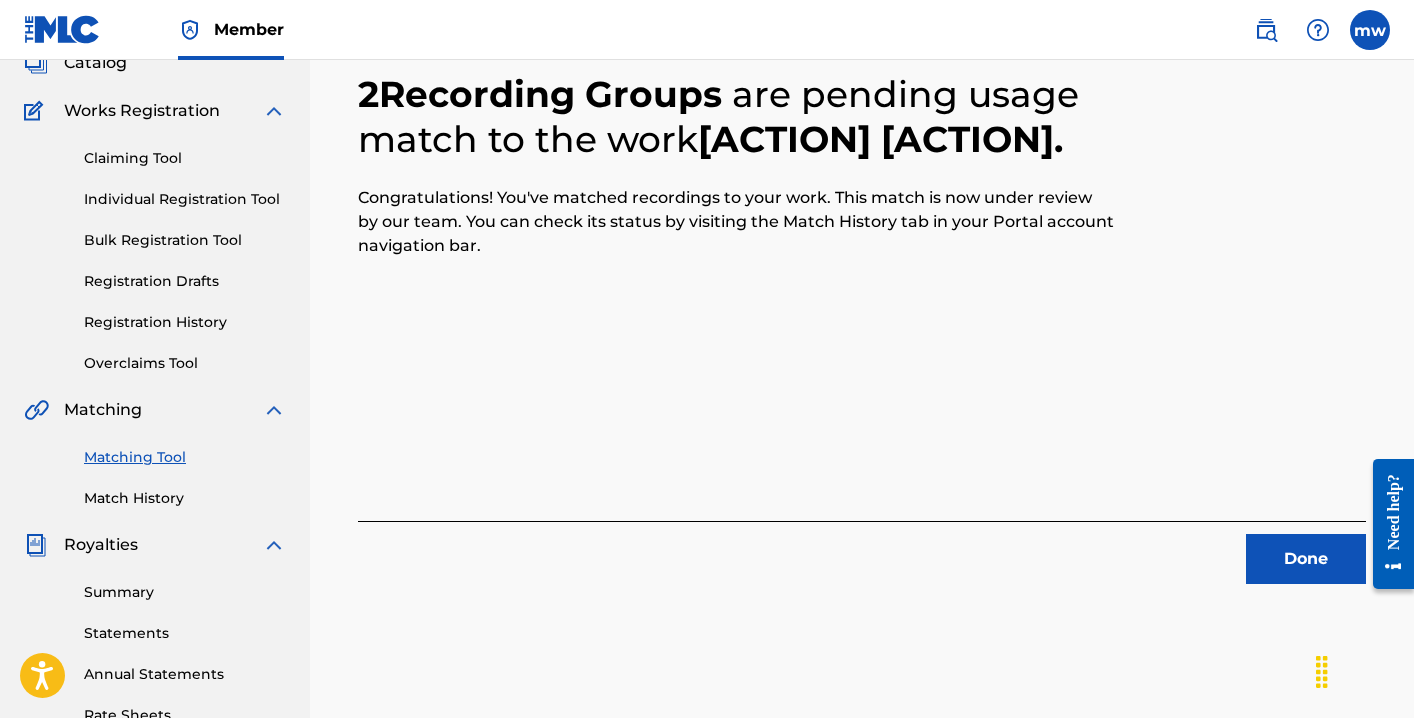 scroll, scrollTop: 77, scrollLeft: 0, axis: vertical 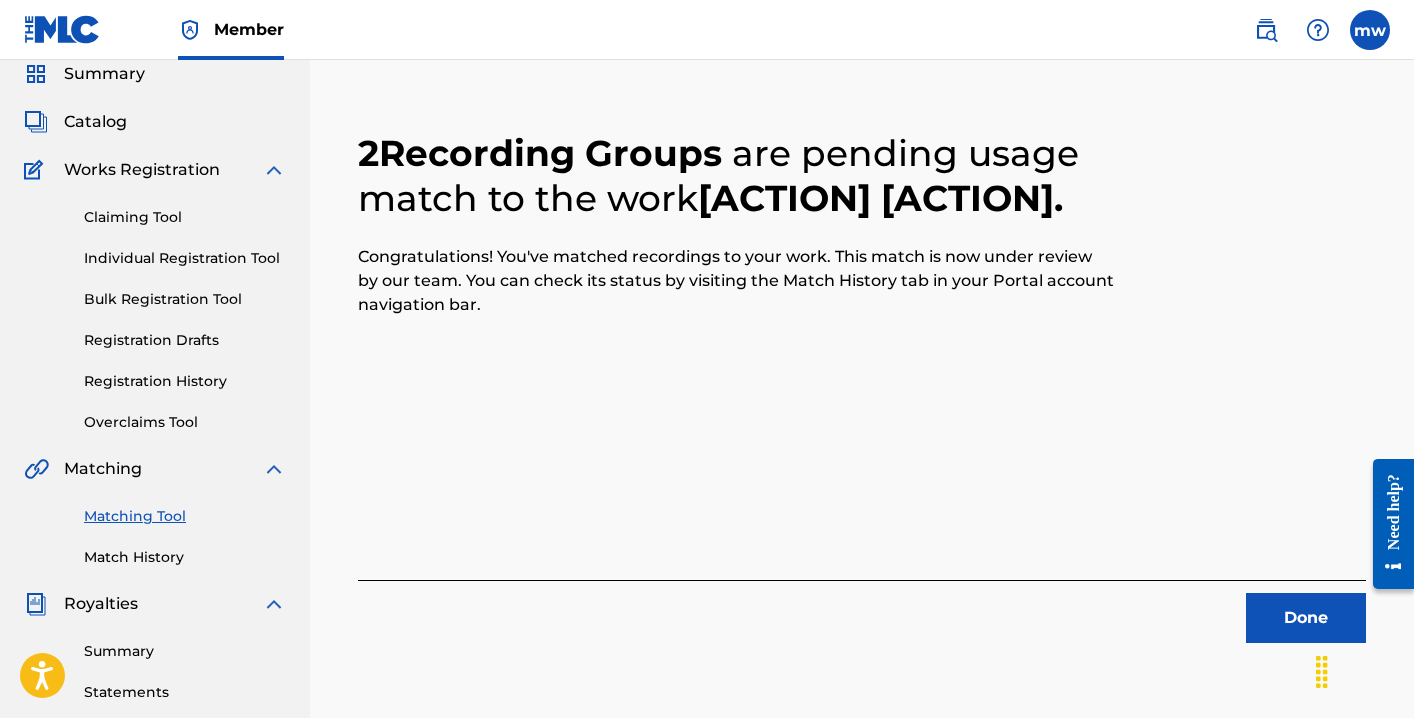 click on "Done" at bounding box center [1306, 618] 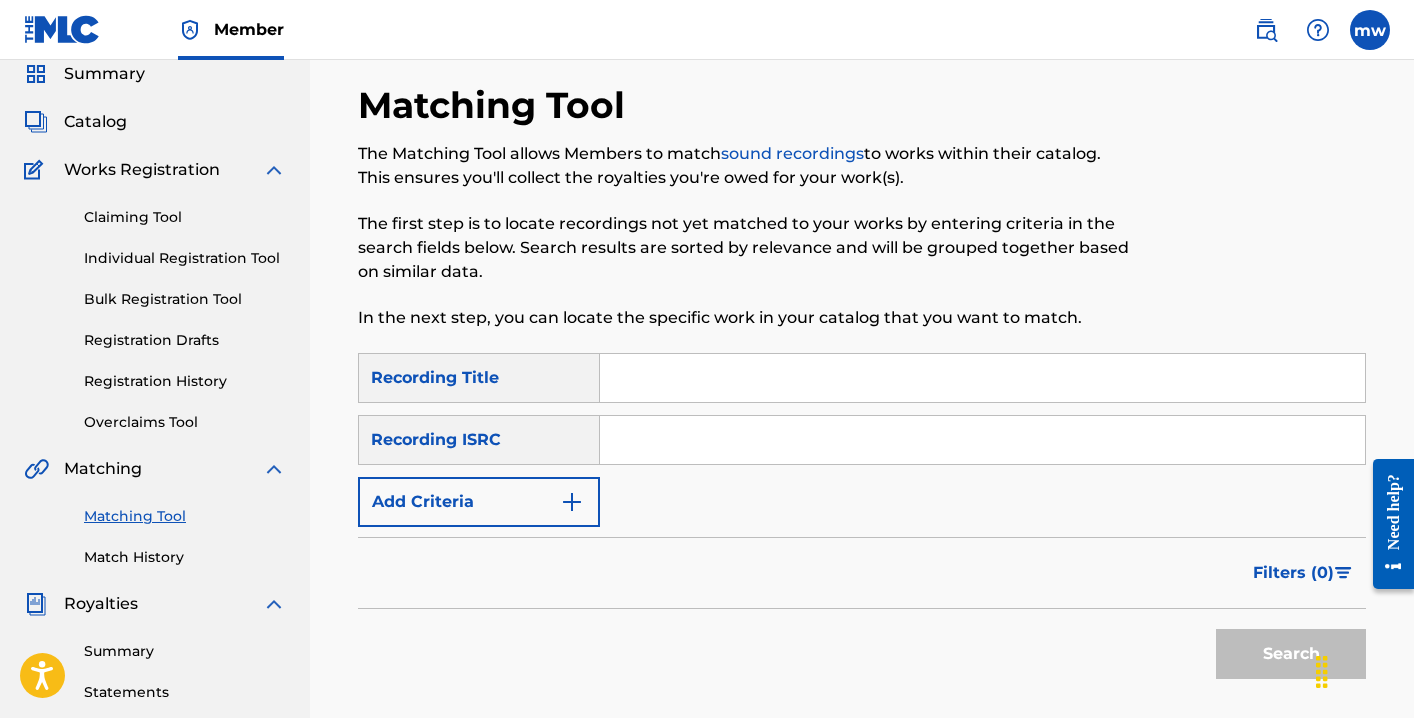 click on "Catalog" at bounding box center (95, 122) 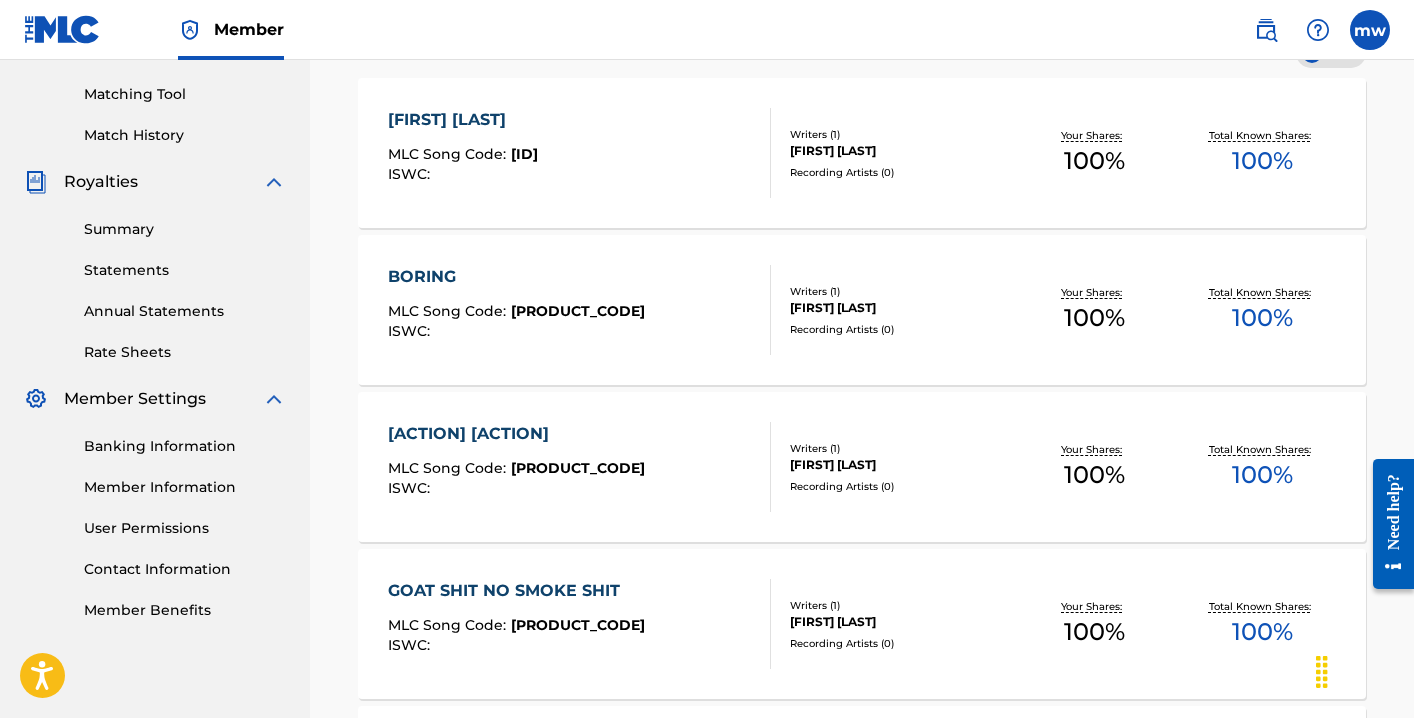 scroll, scrollTop: 500, scrollLeft: 0, axis: vertical 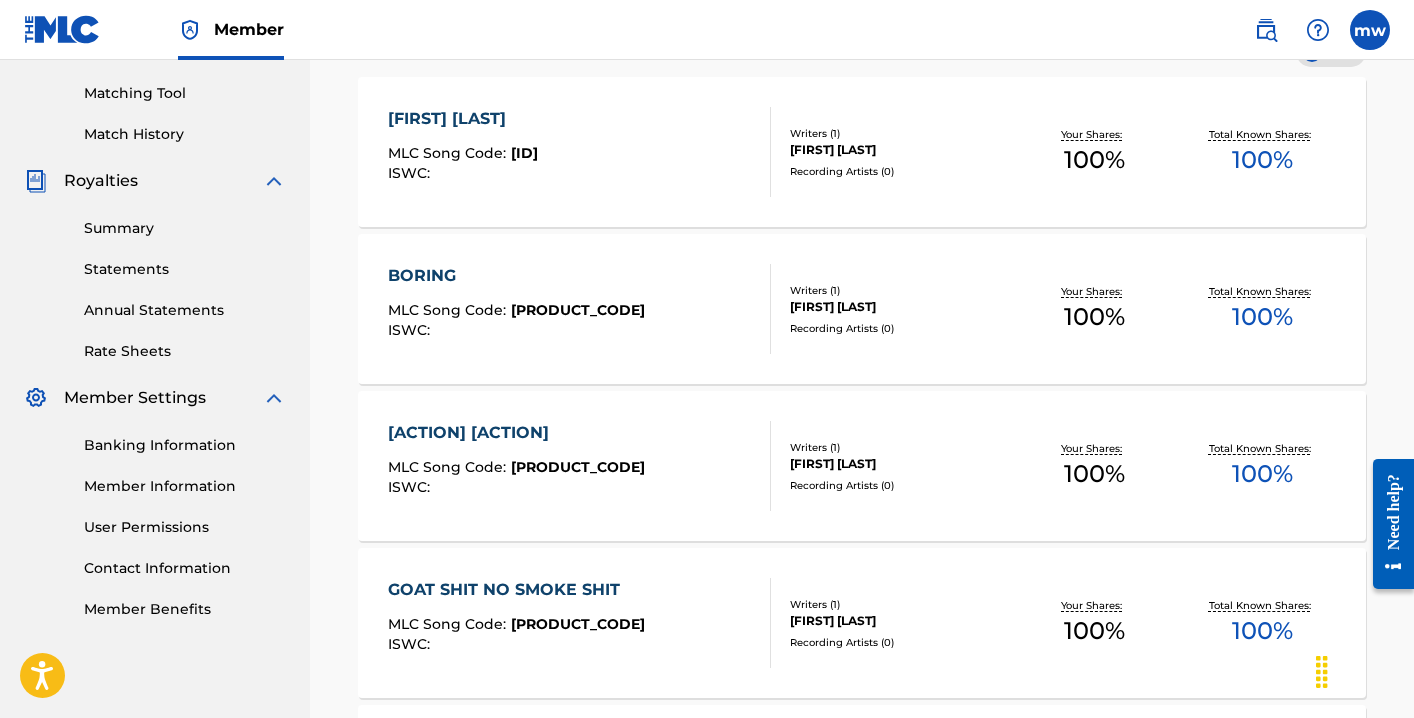click on "[PRODUCT_CODE]" at bounding box center (578, 624) 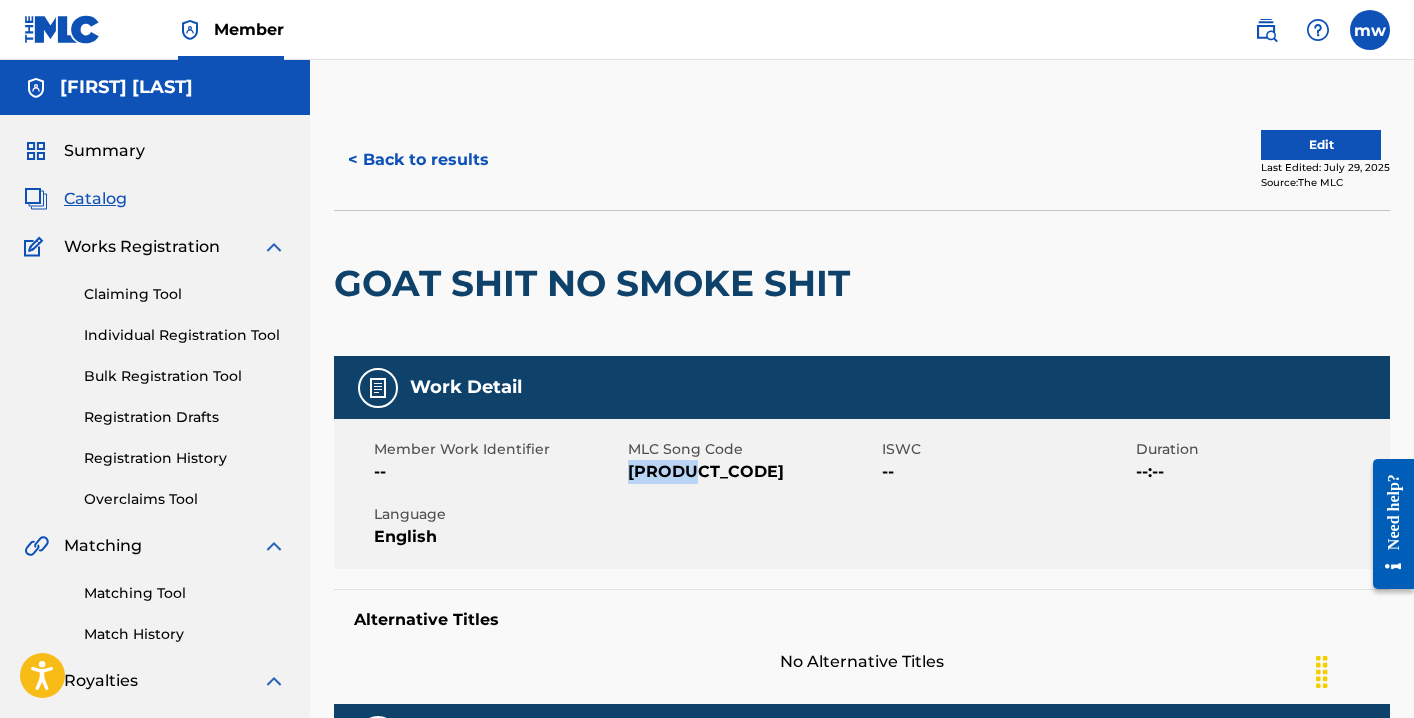 drag, startPoint x: 700, startPoint y: 483, endPoint x: 633, endPoint y: 470, distance: 68.24954 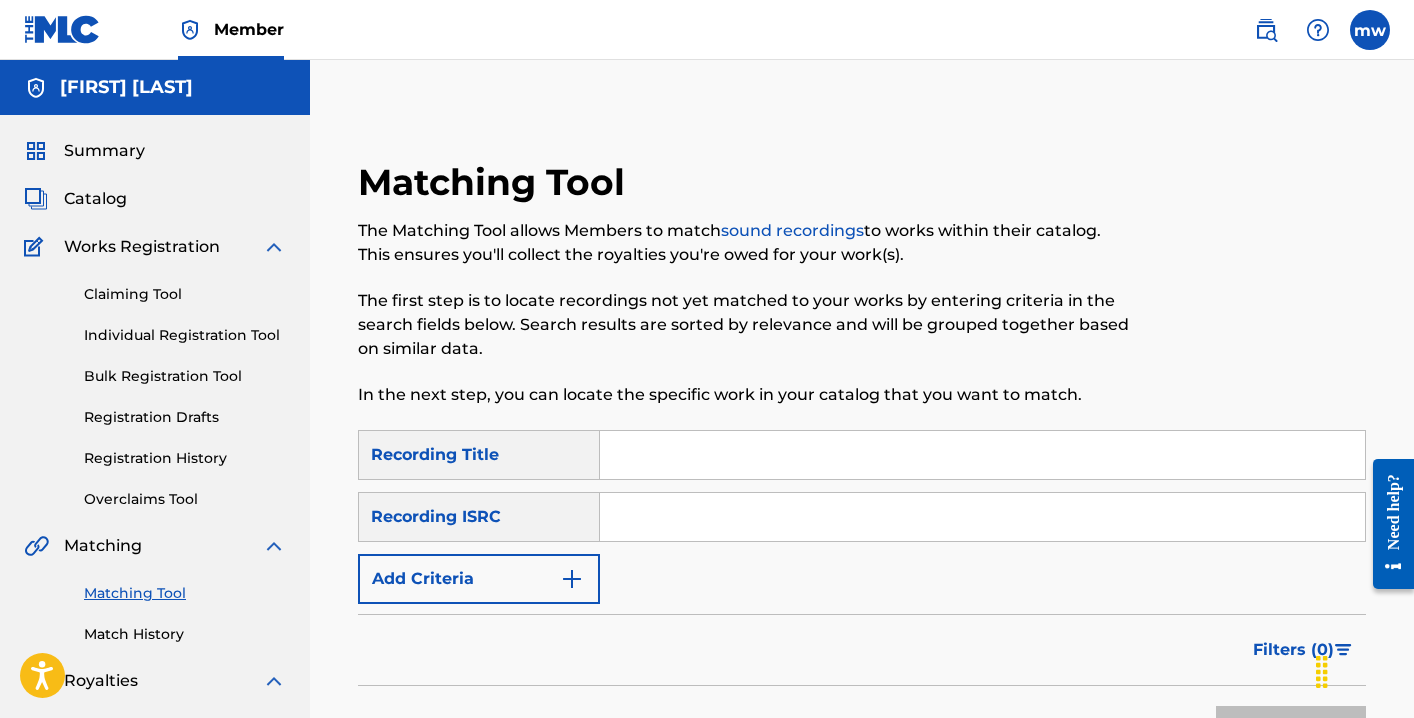 click at bounding box center (982, 455) 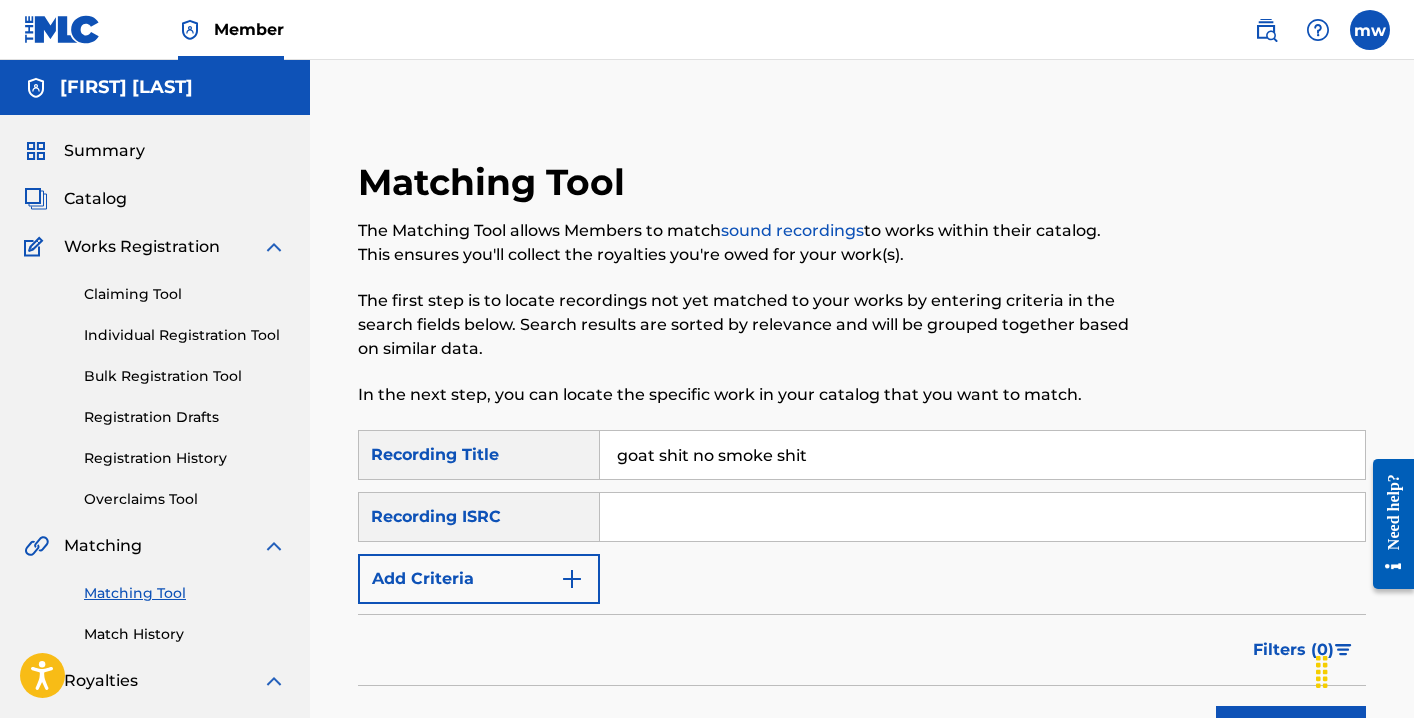 type on "goat shit no smoke shit" 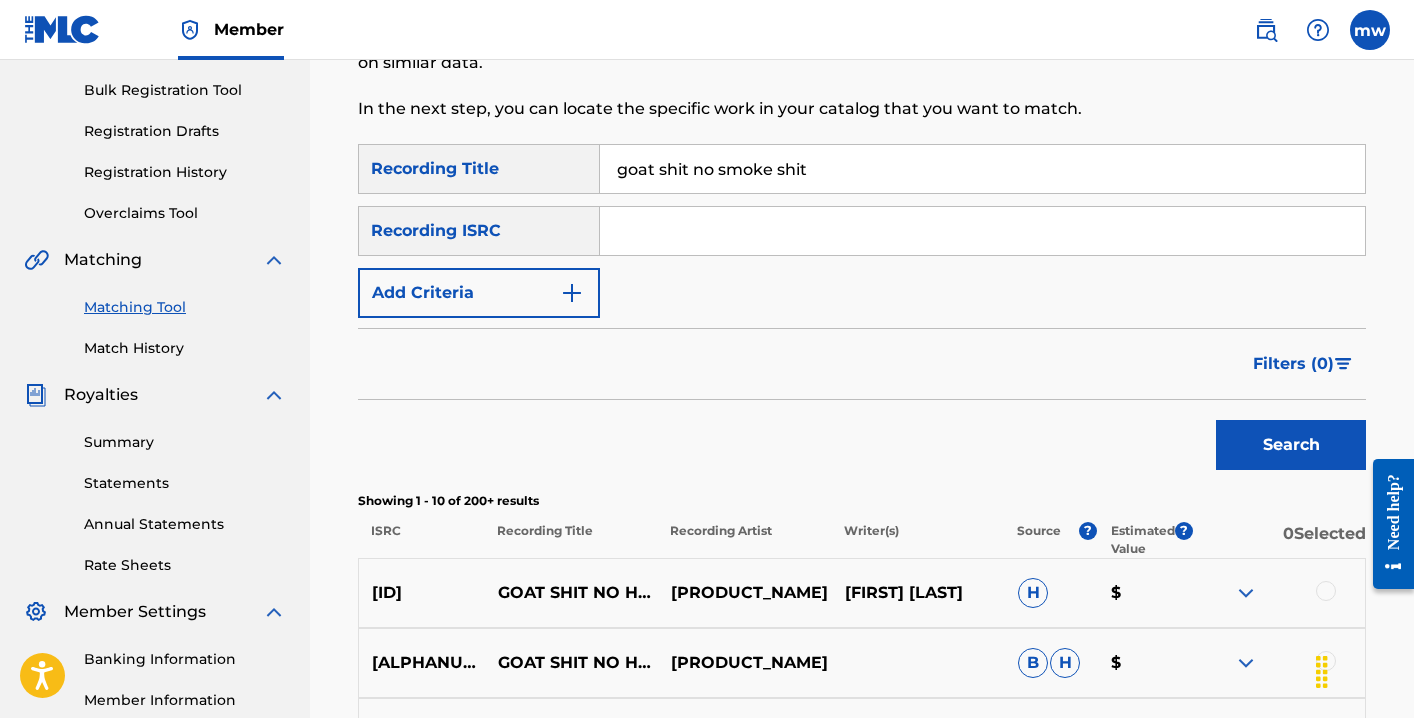 scroll, scrollTop: 291, scrollLeft: 0, axis: vertical 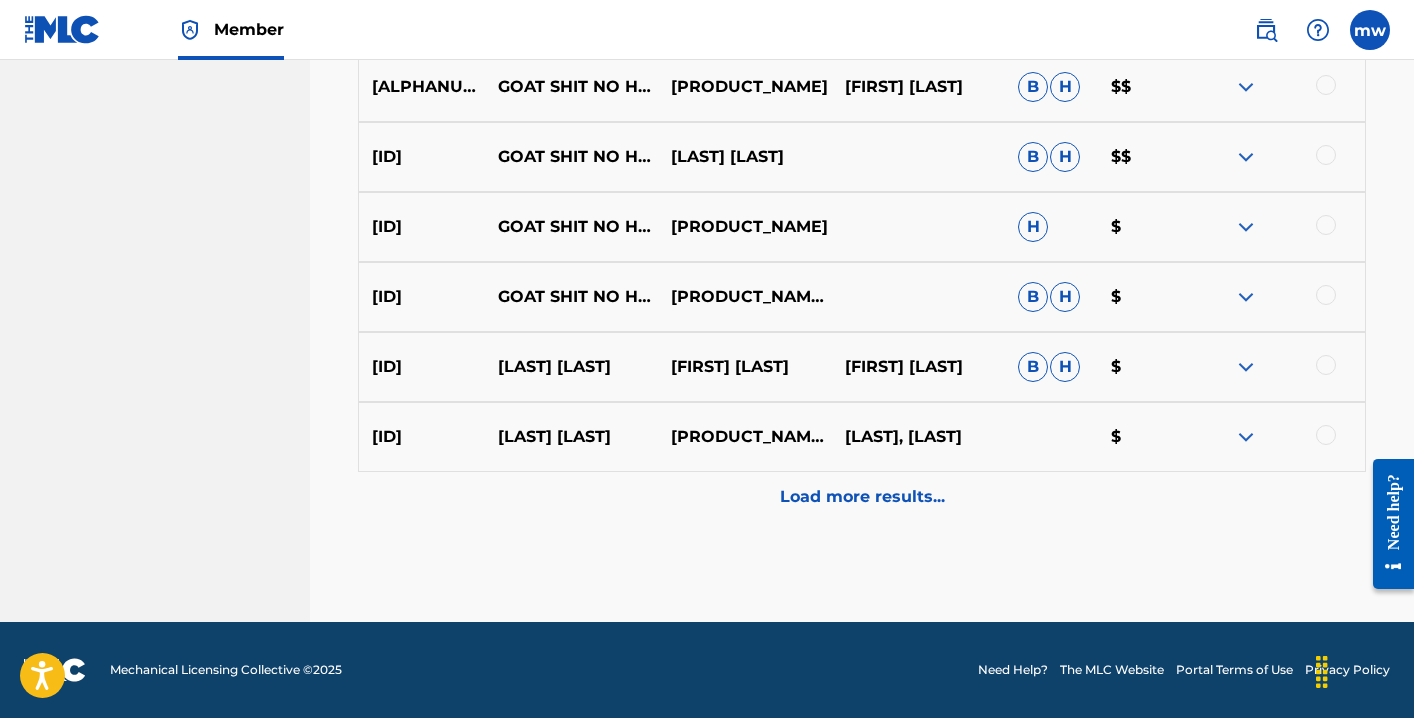 click on "Load more results..." at bounding box center [862, 497] 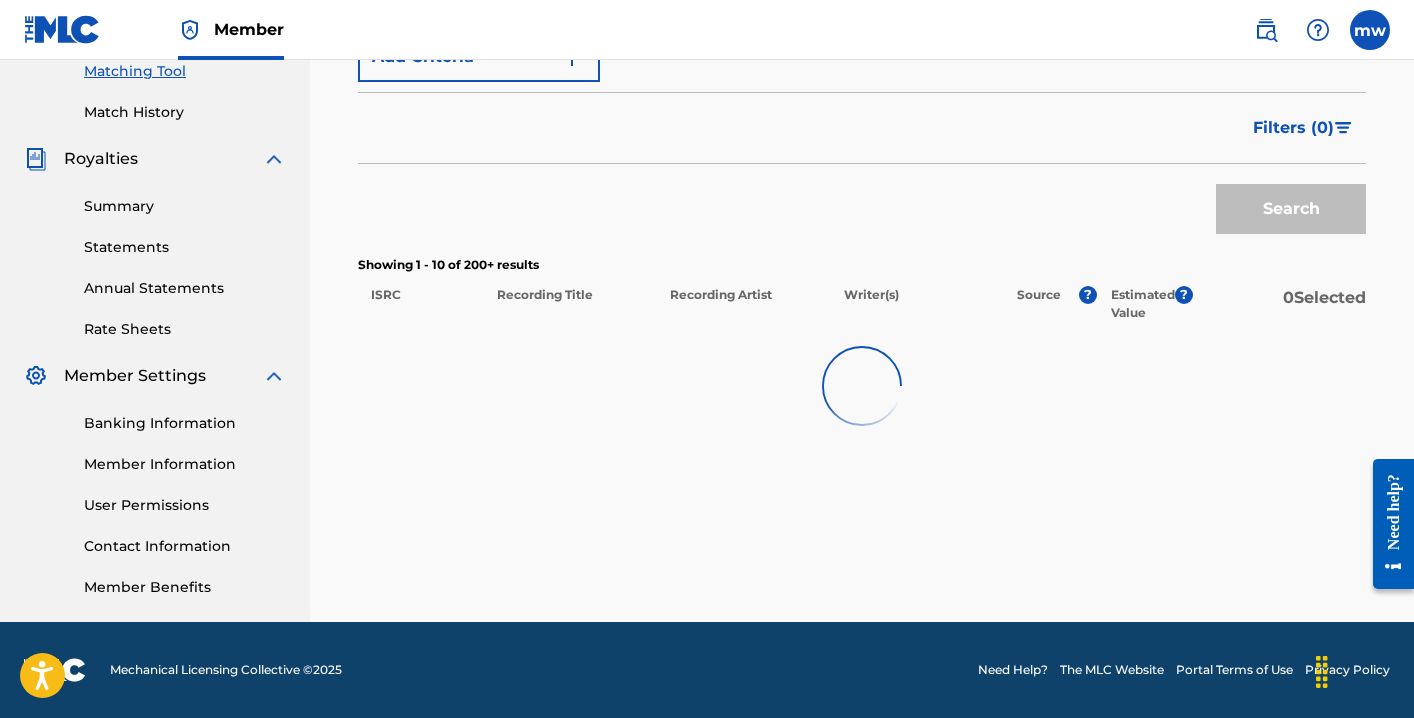 scroll, scrollTop: 522, scrollLeft: 0, axis: vertical 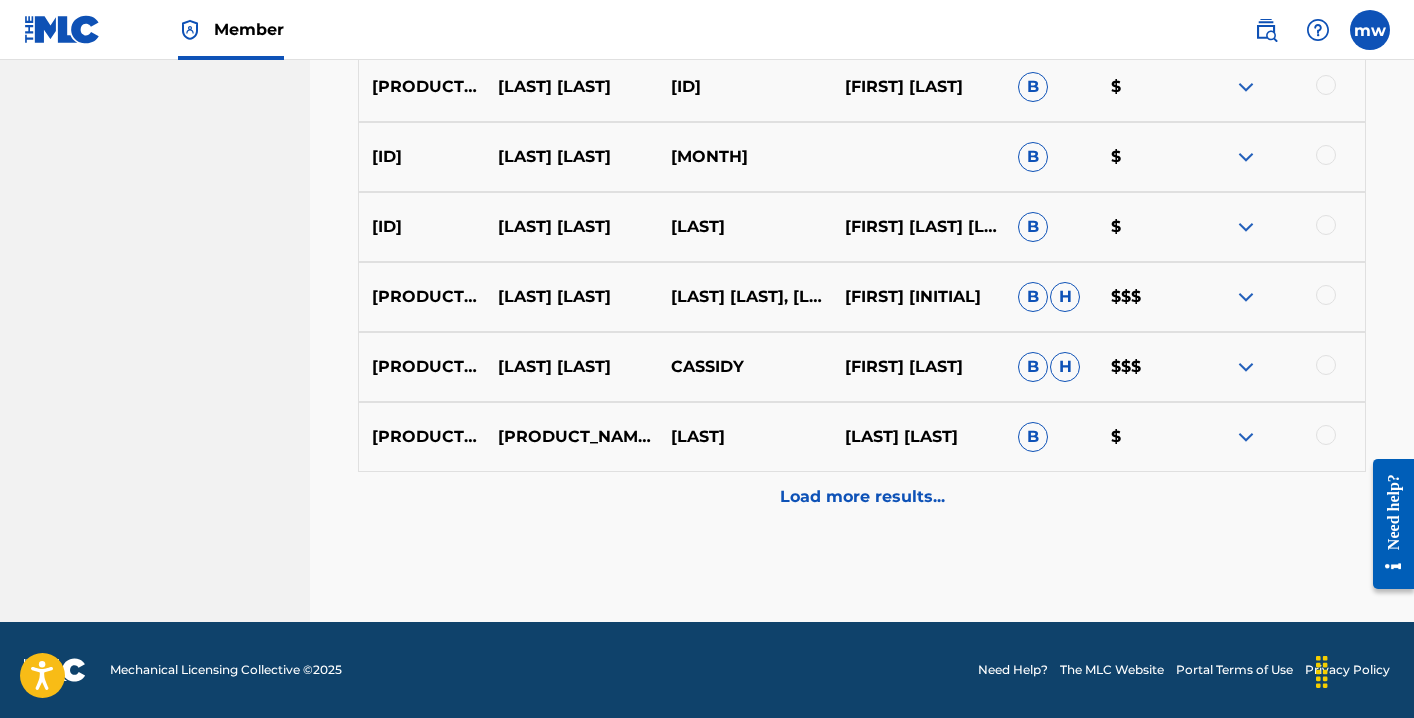 click on "Load more results..." at bounding box center (862, 497) 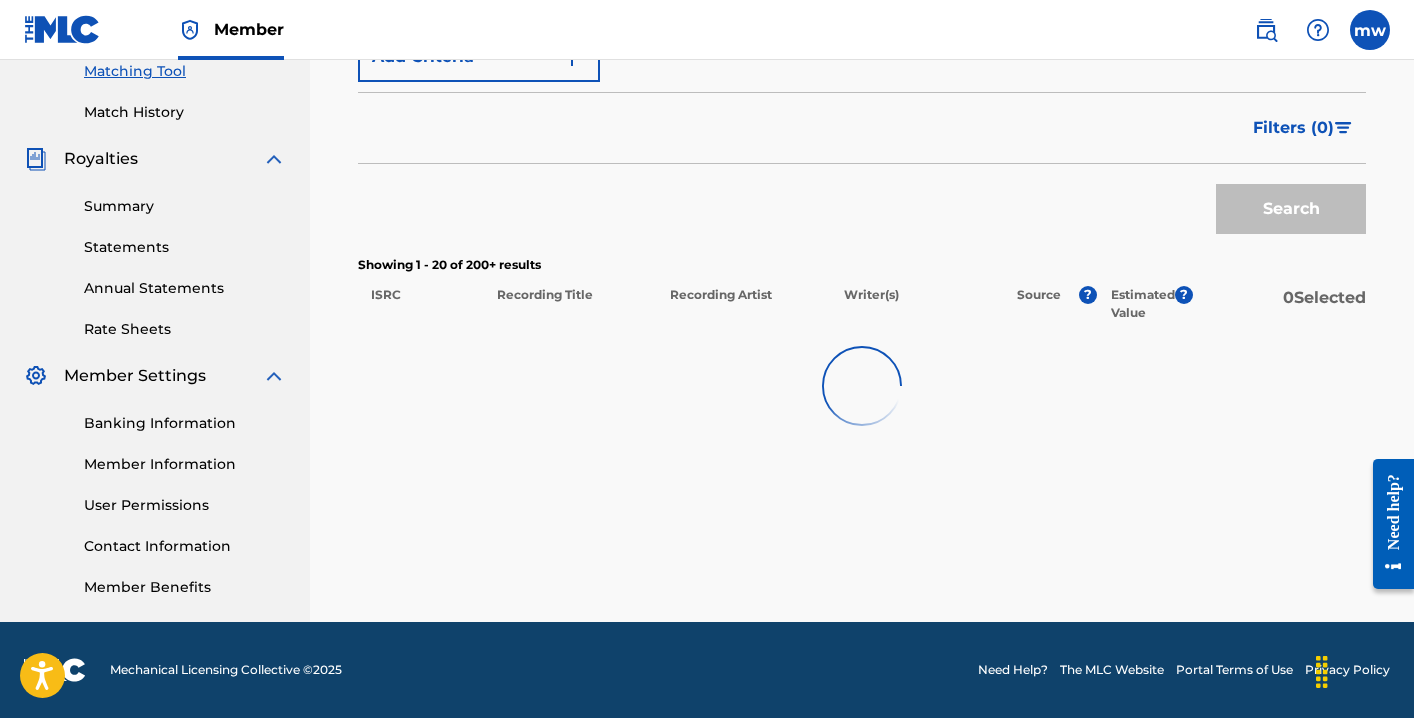 scroll, scrollTop: 522, scrollLeft: 0, axis: vertical 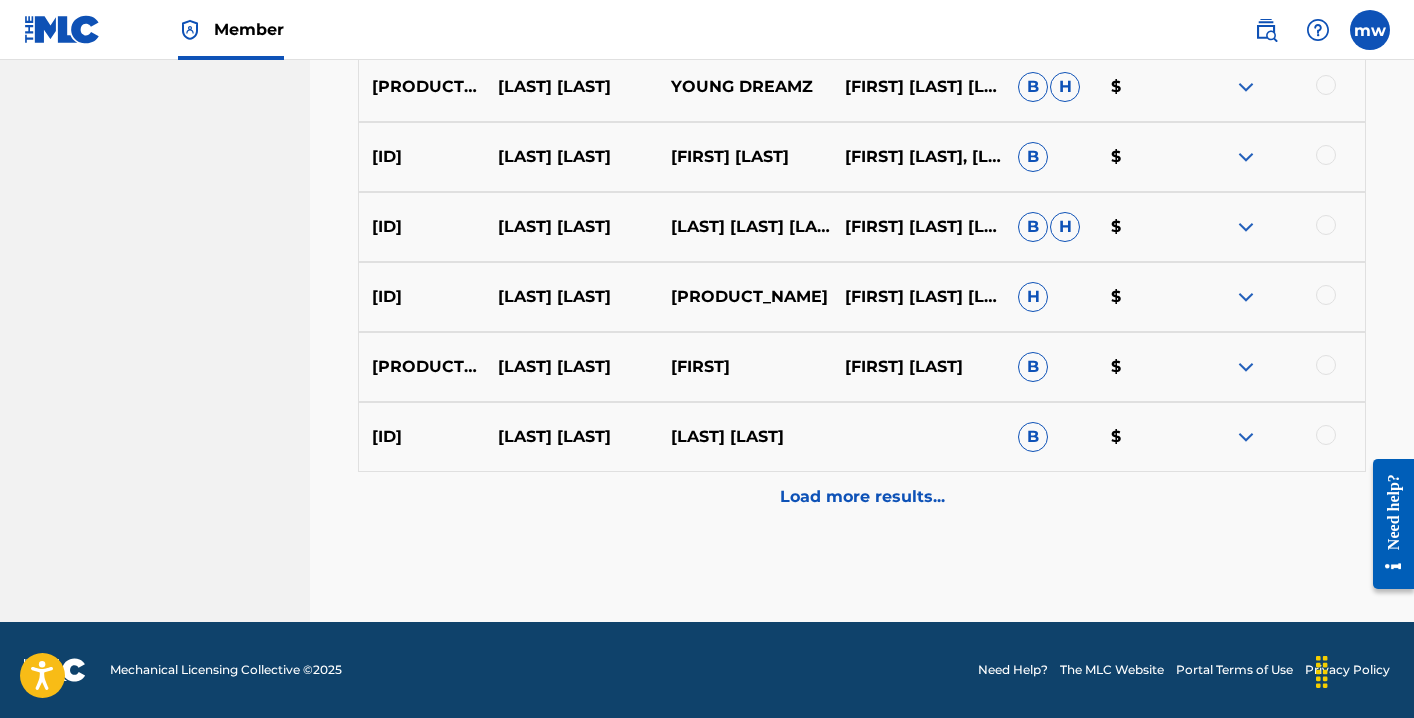 click on "Load more results..." at bounding box center [862, 497] 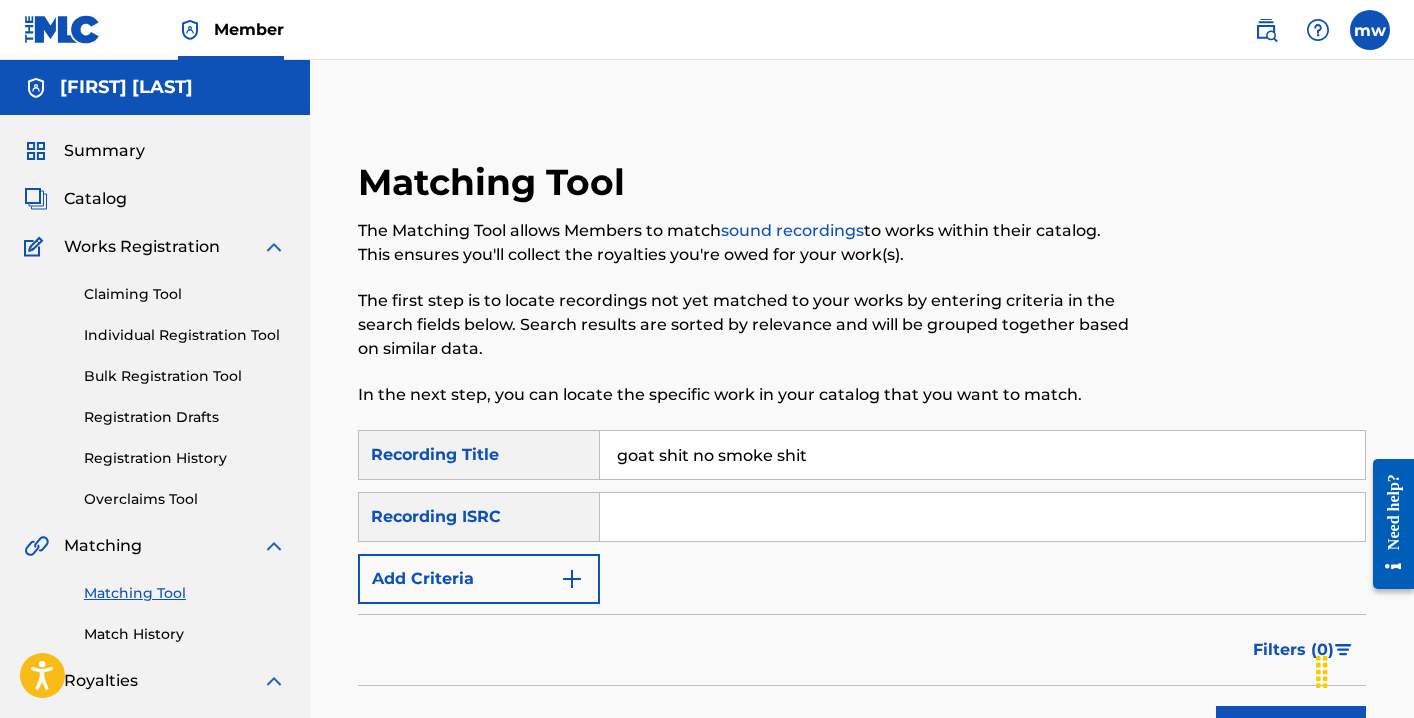 scroll, scrollTop: 0, scrollLeft: 0, axis: both 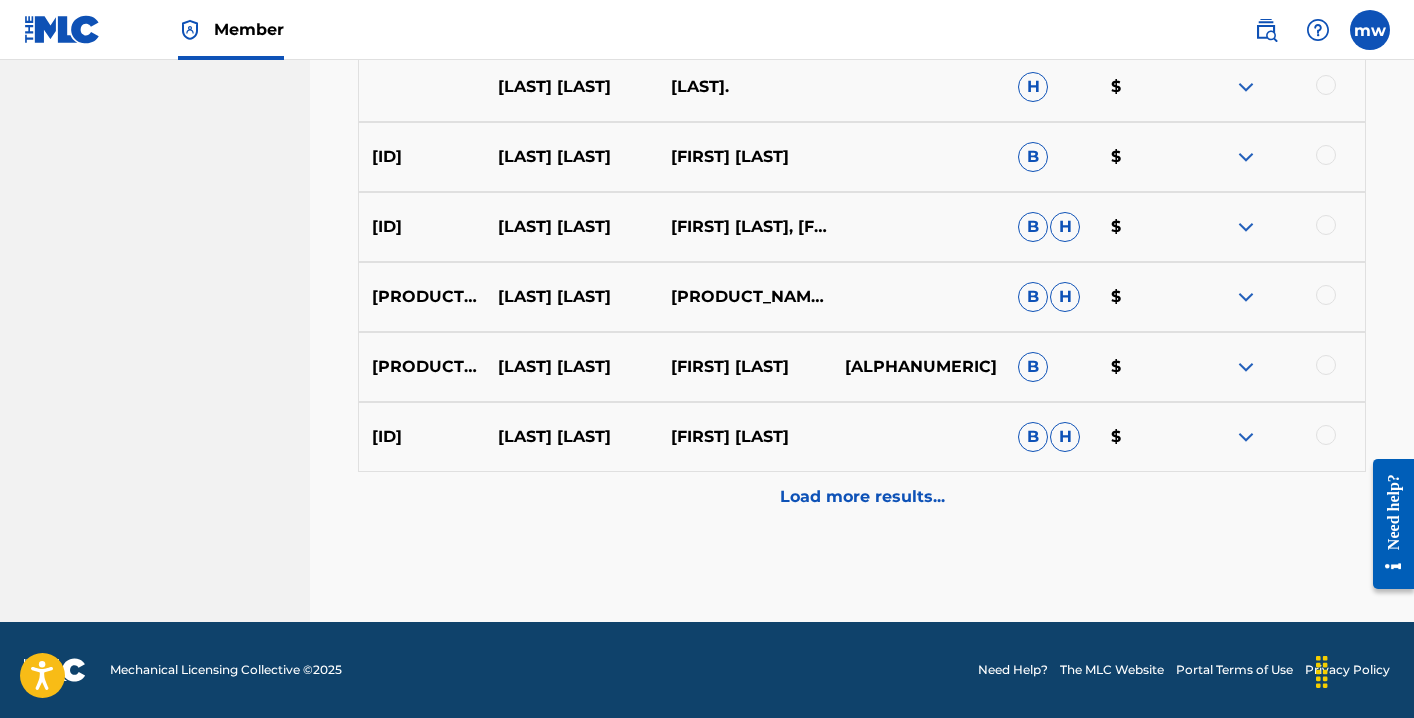 click on "Load more results..." at bounding box center (862, 497) 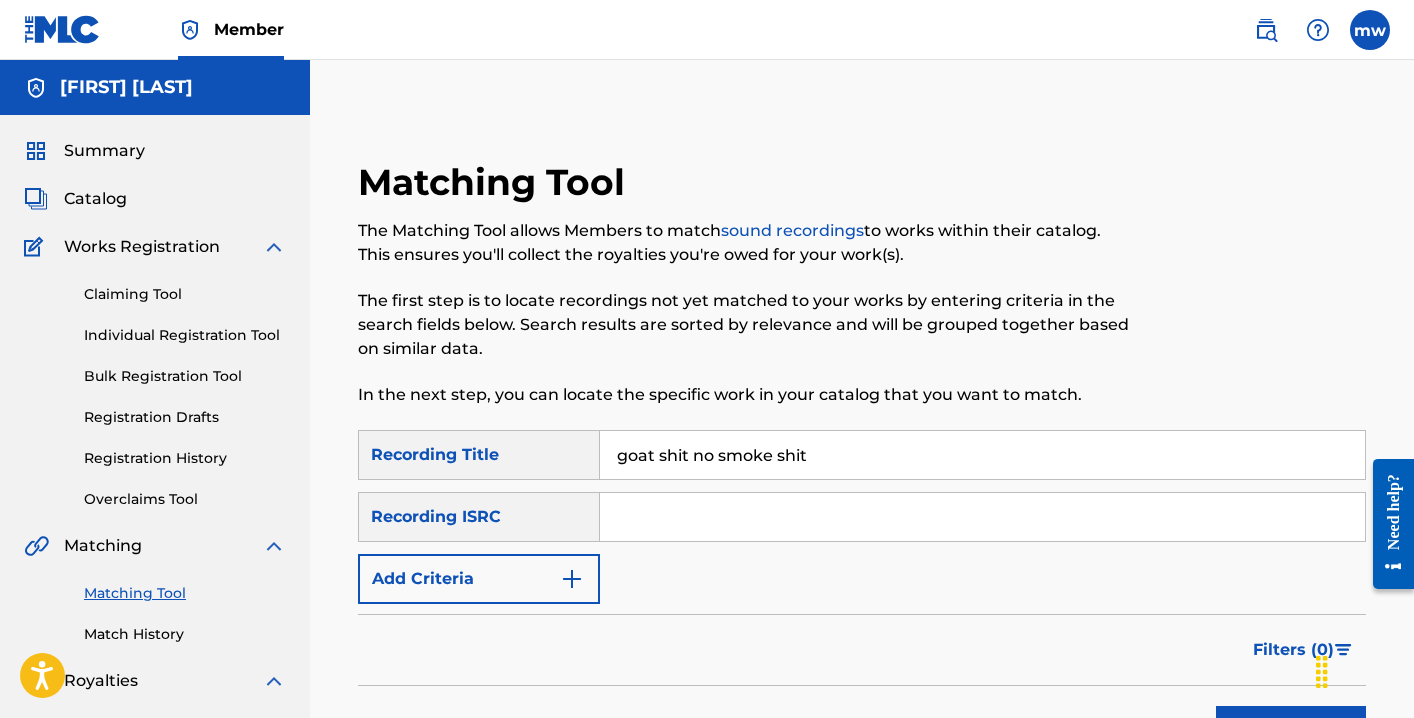 scroll, scrollTop: 0, scrollLeft: 0, axis: both 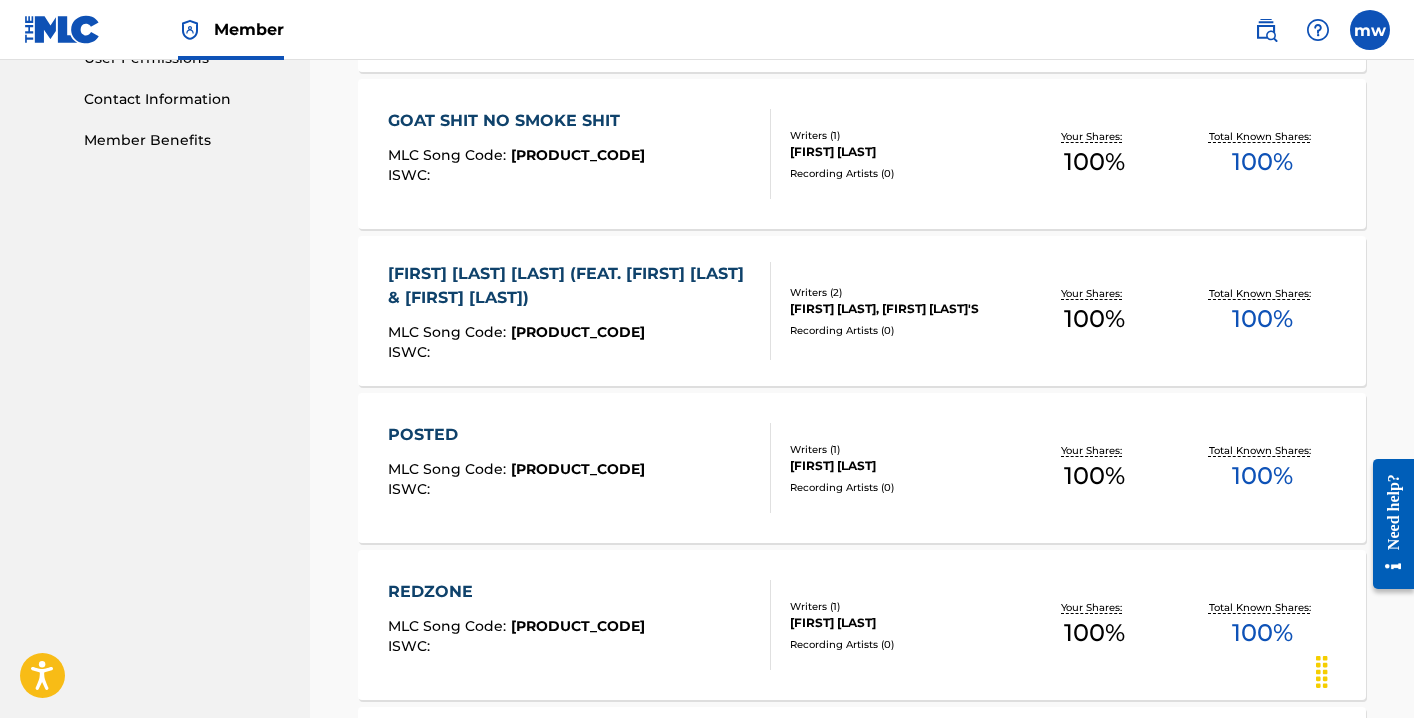 click on "[FIRST] [LAST] [LAST] (FEAT. [FIRST] [LAST] & [FIRST] [LAST])" at bounding box center [571, 286] 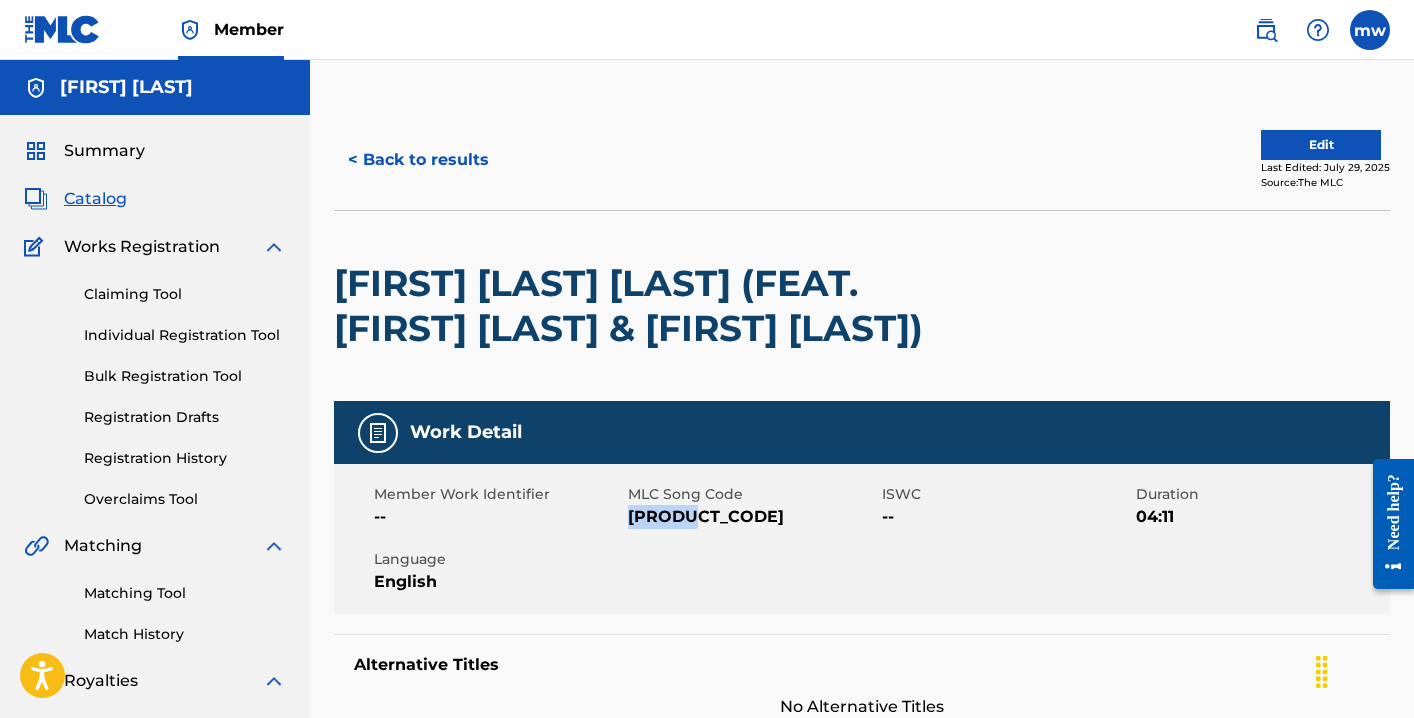 drag, startPoint x: 699, startPoint y: 559, endPoint x: 631, endPoint y: 563, distance: 68.117546 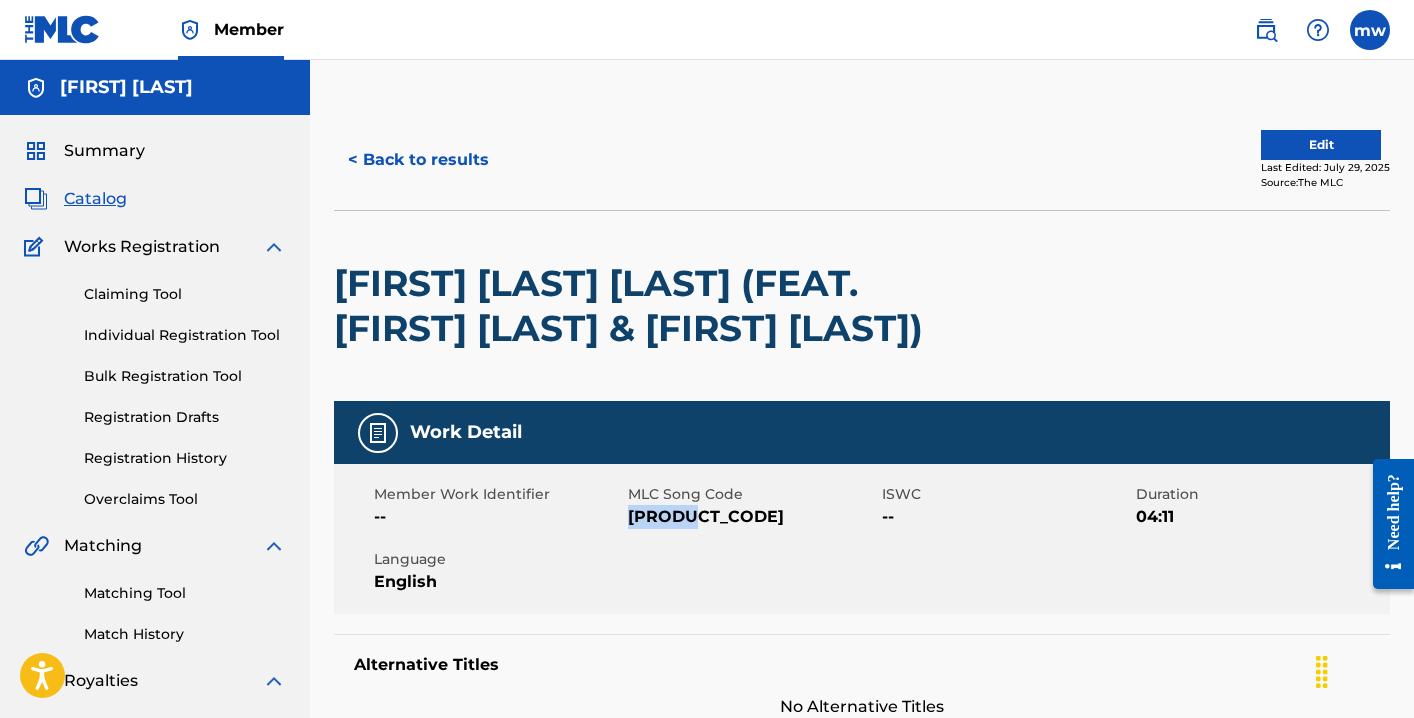 click on "Matching Tool" at bounding box center [185, 593] 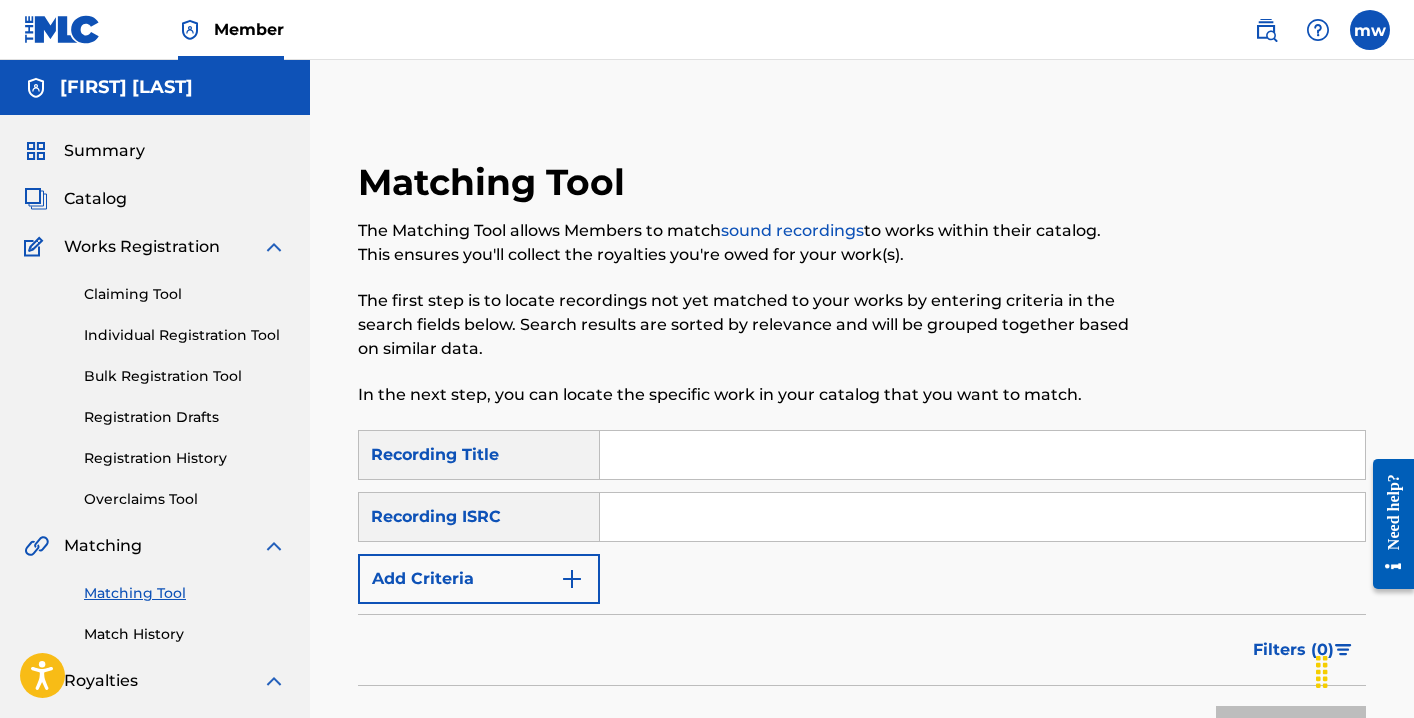 click at bounding box center (982, 455) 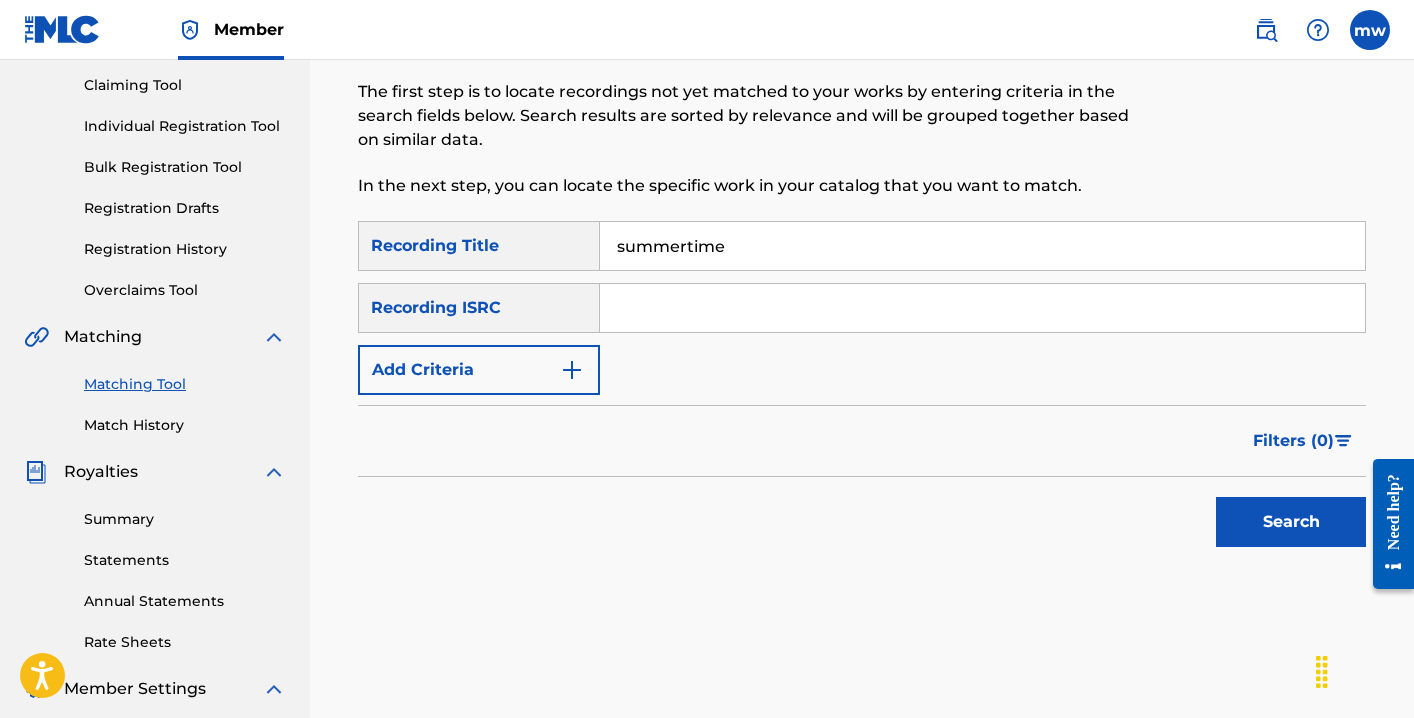 scroll, scrollTop: 207, scrollLeft: 0, axis: vertical 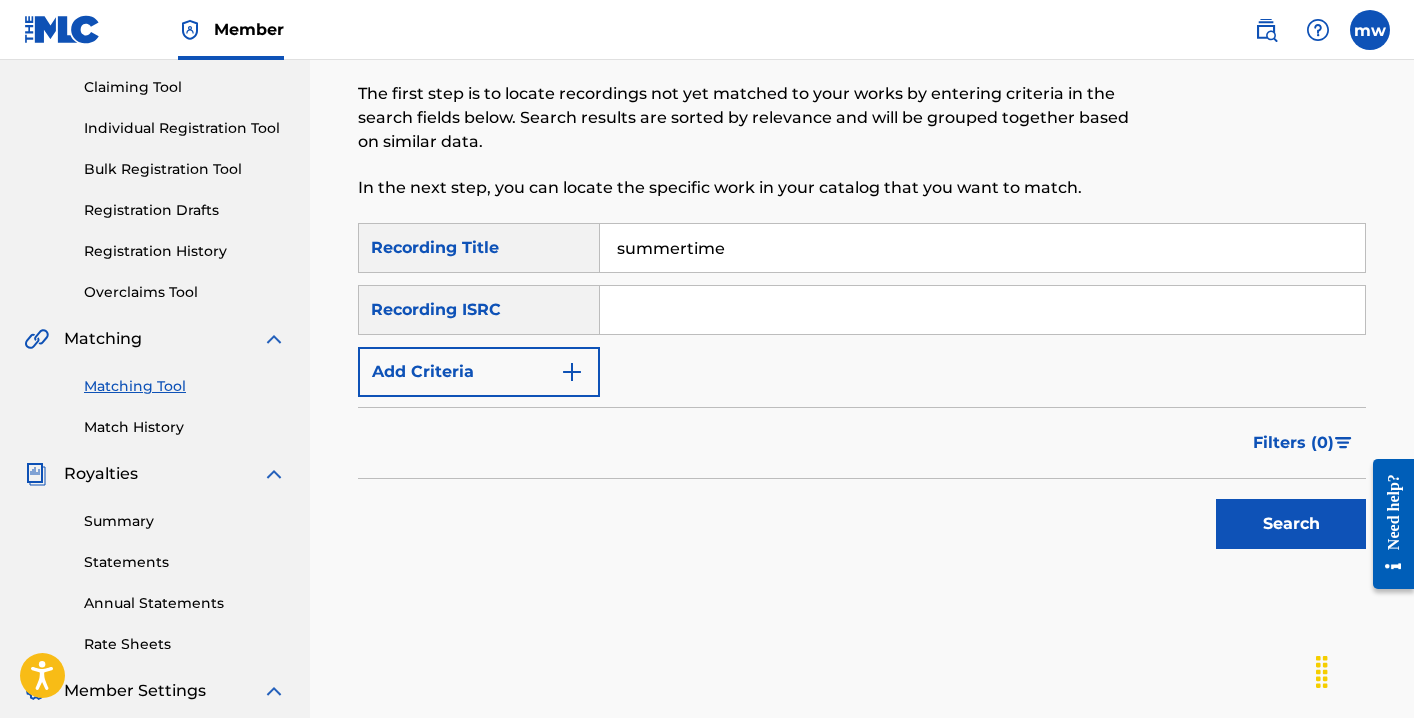 type on "summertime" 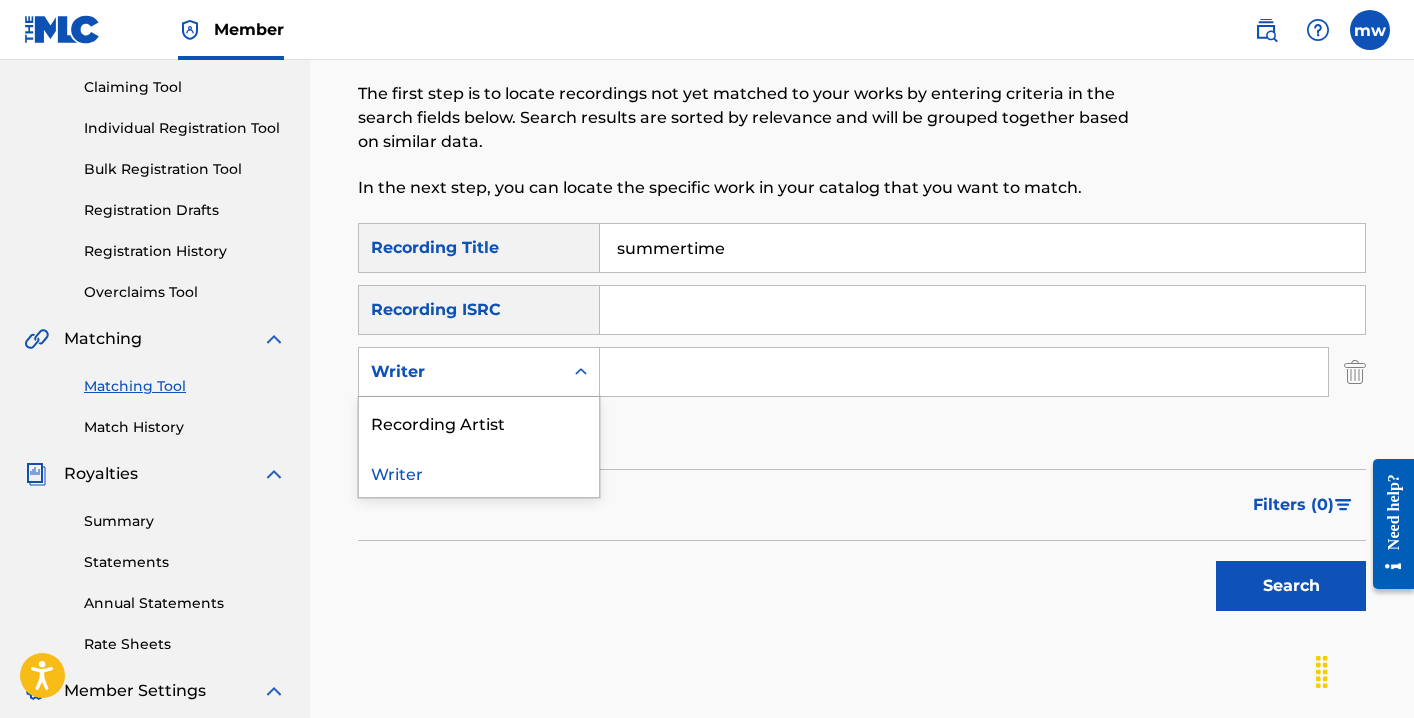 click at bounding box center [581, 372] 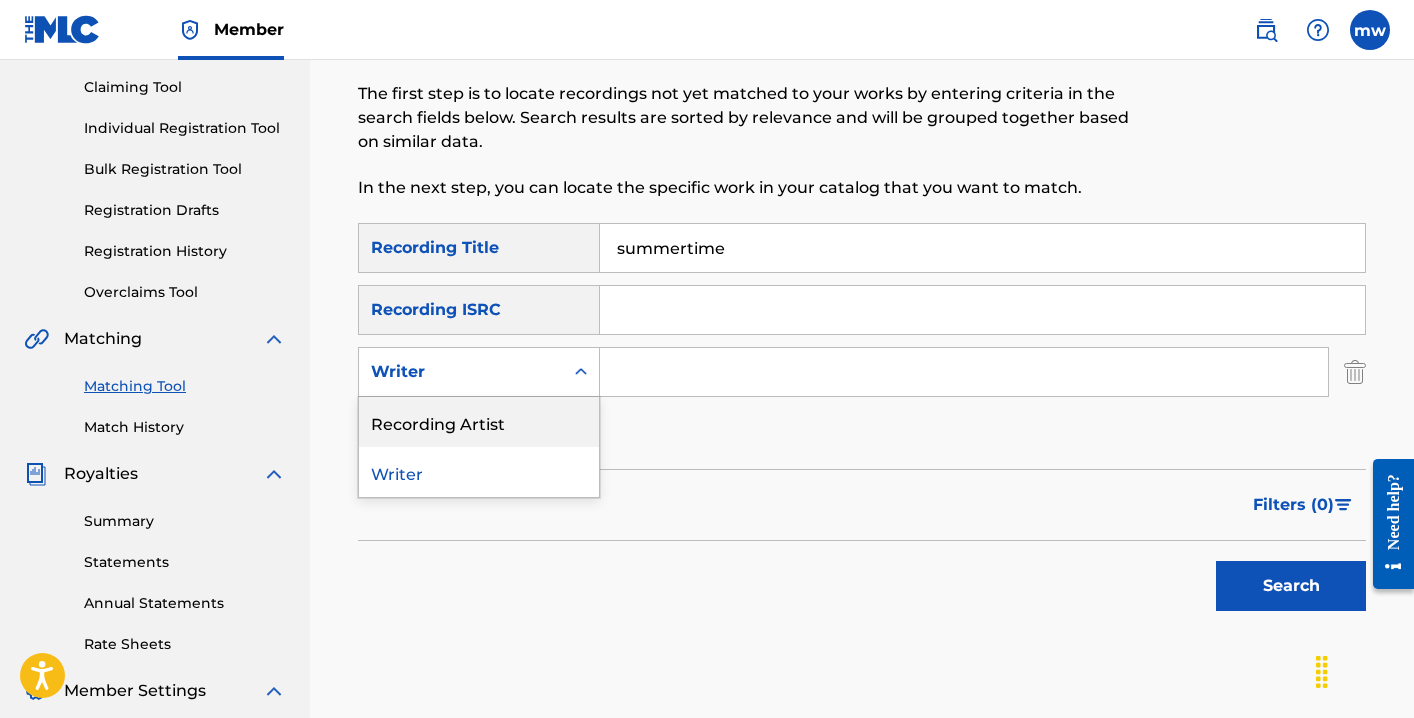 click on "Recording Artist" at bounding box center [479, 422] 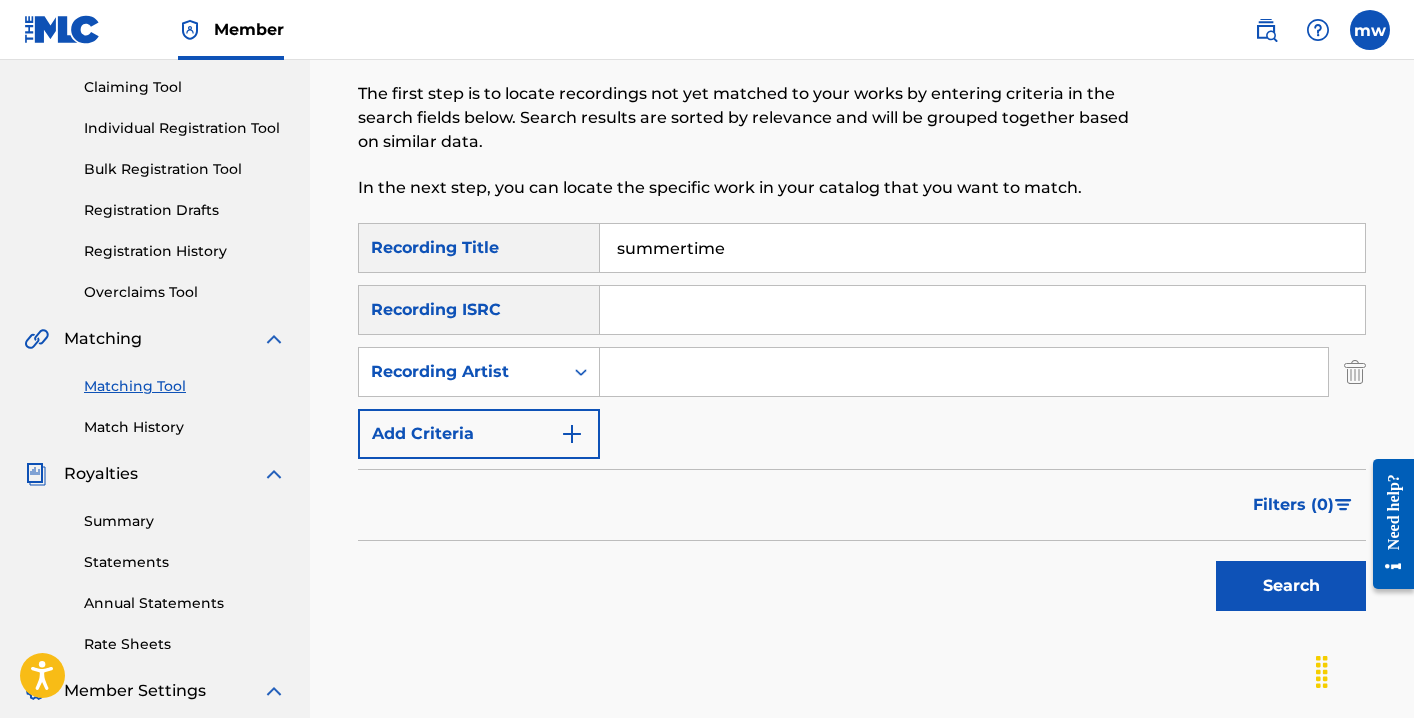 click at bounding box center [964, 372] 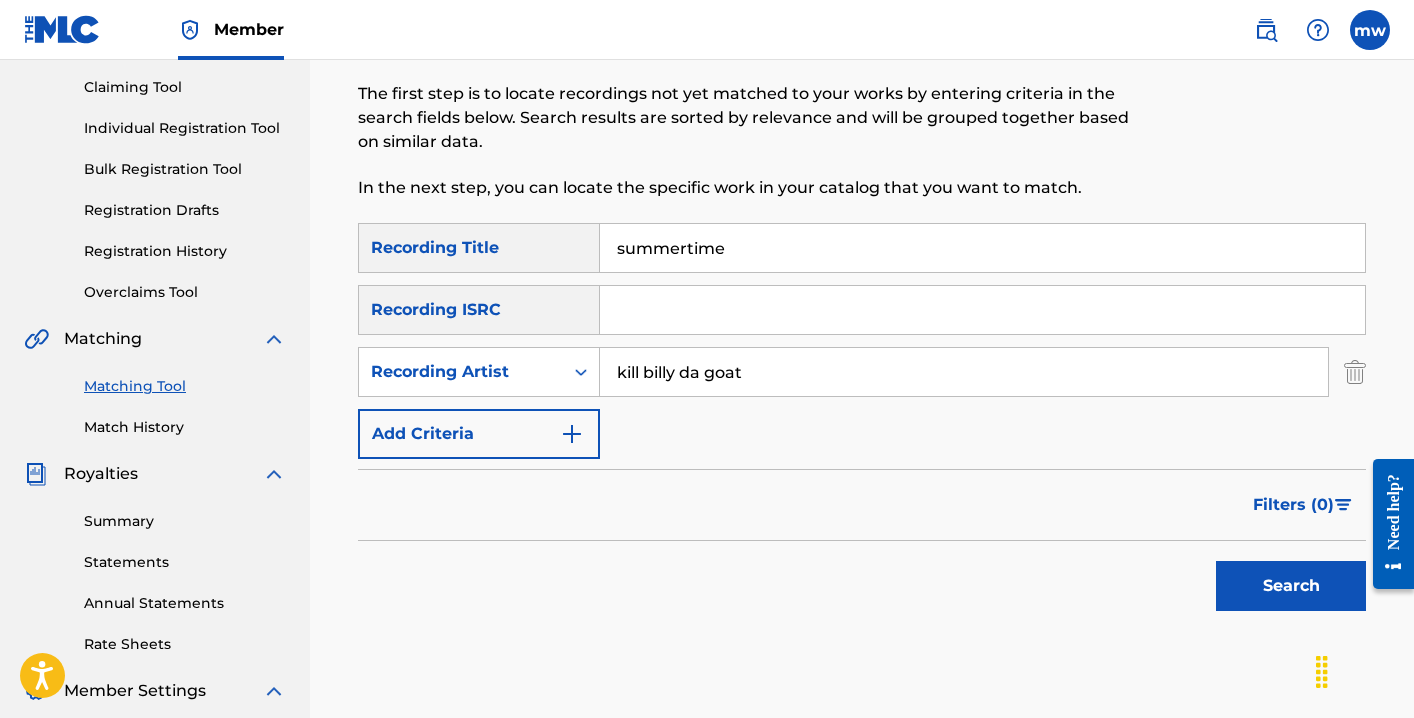 type on "kill billy da goat" 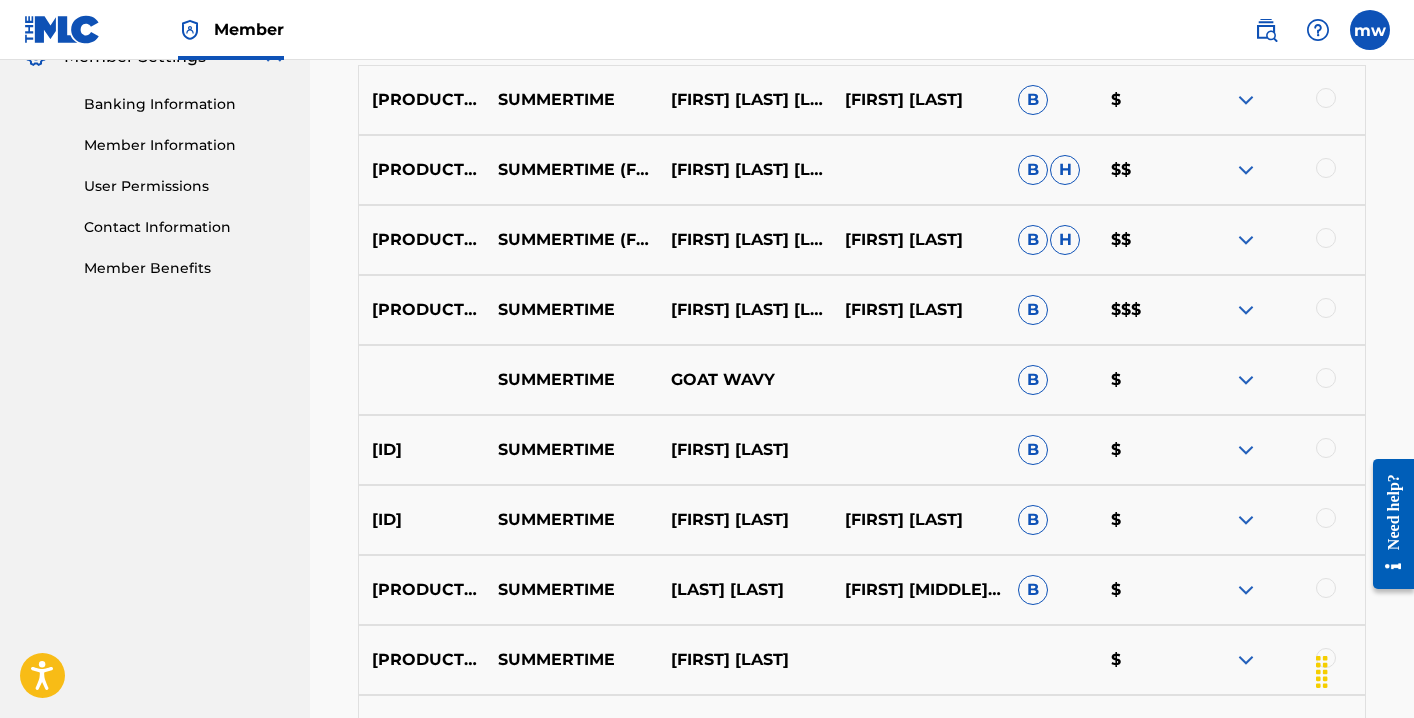 scroll, scrollTop: 836, scrollLeft: 0, axis: vertical 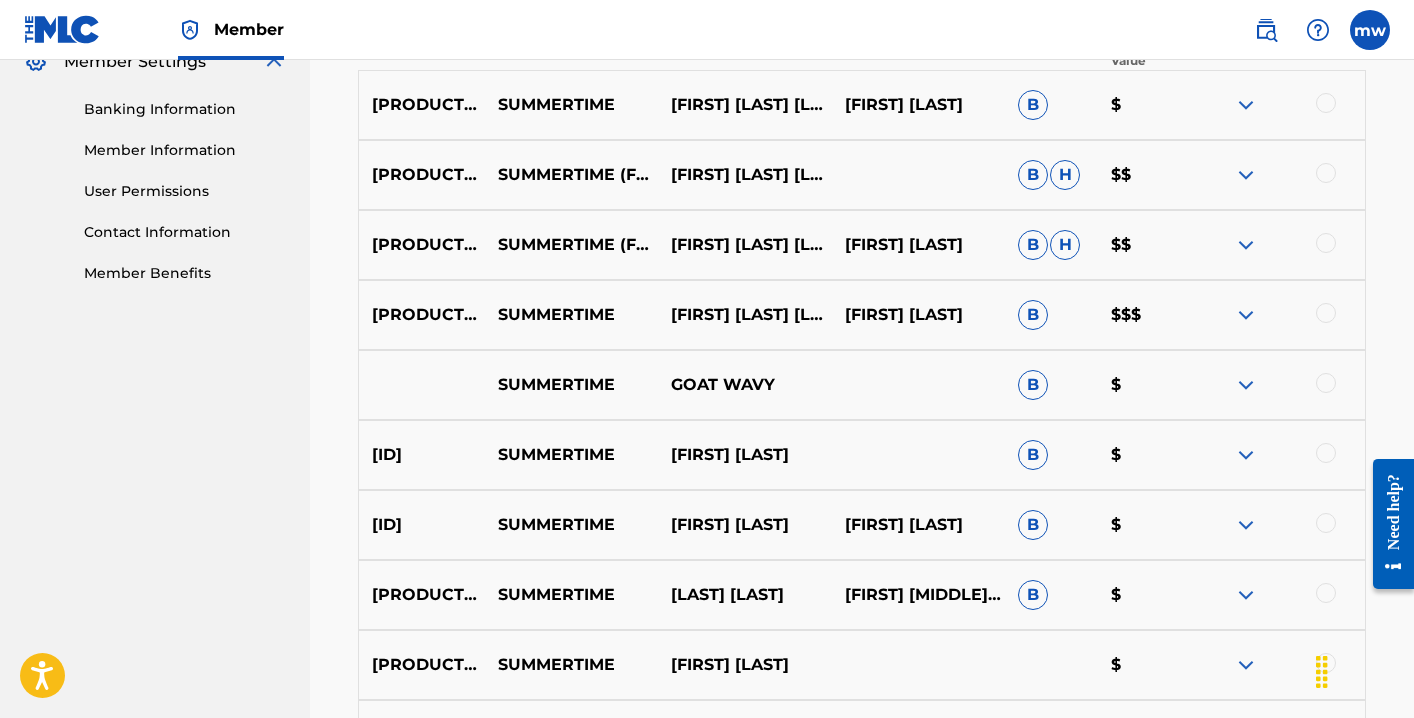 click at bounding box center (1326, 313) 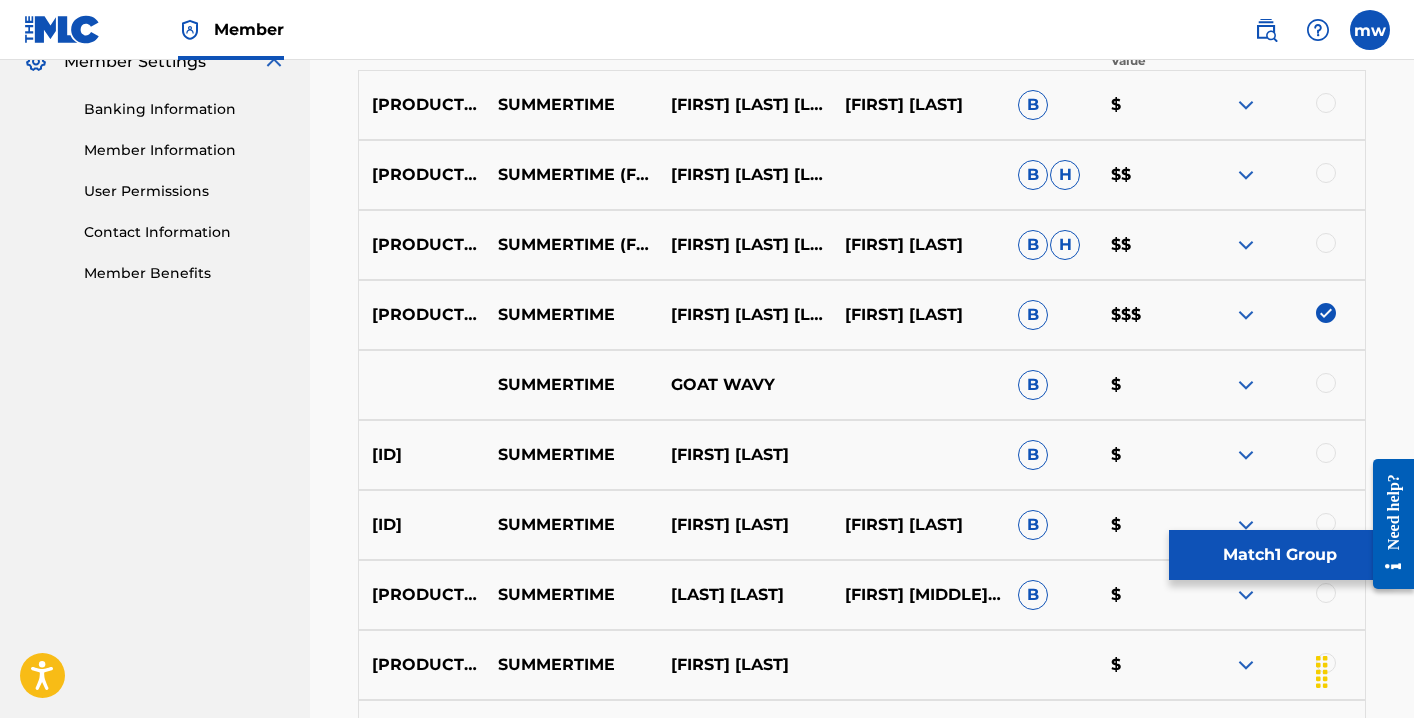 click at bounding box center [1326, 243] 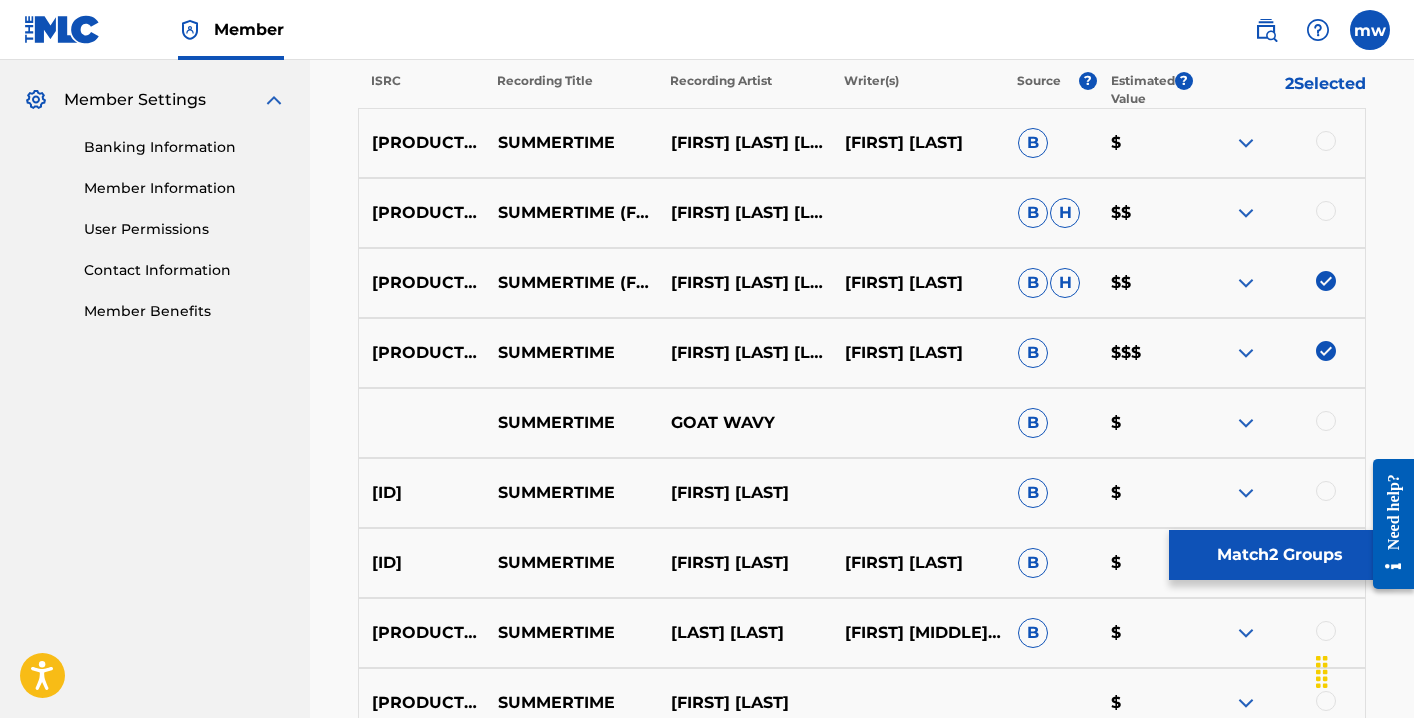 scroll, scrollTop: 795, scrollLeft: 0, axis: vertical 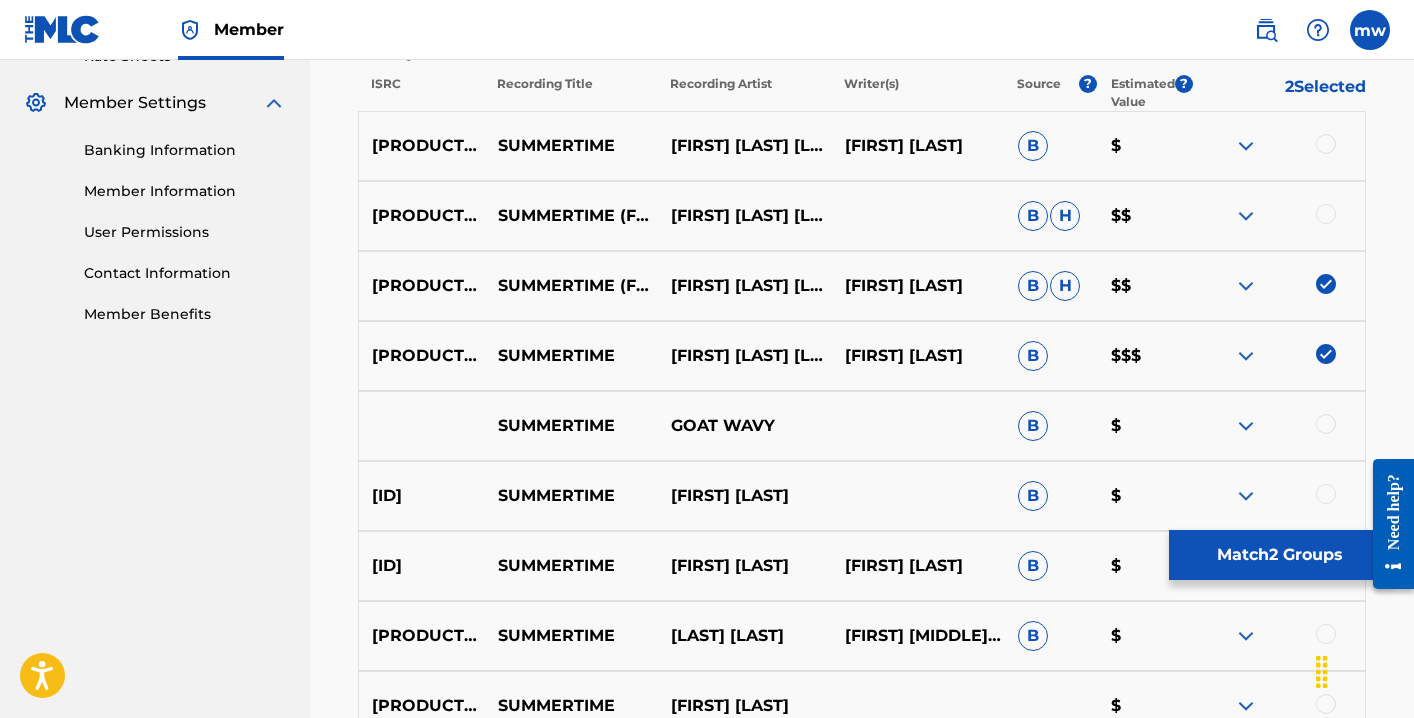 click at bounding box center (1326, 214) 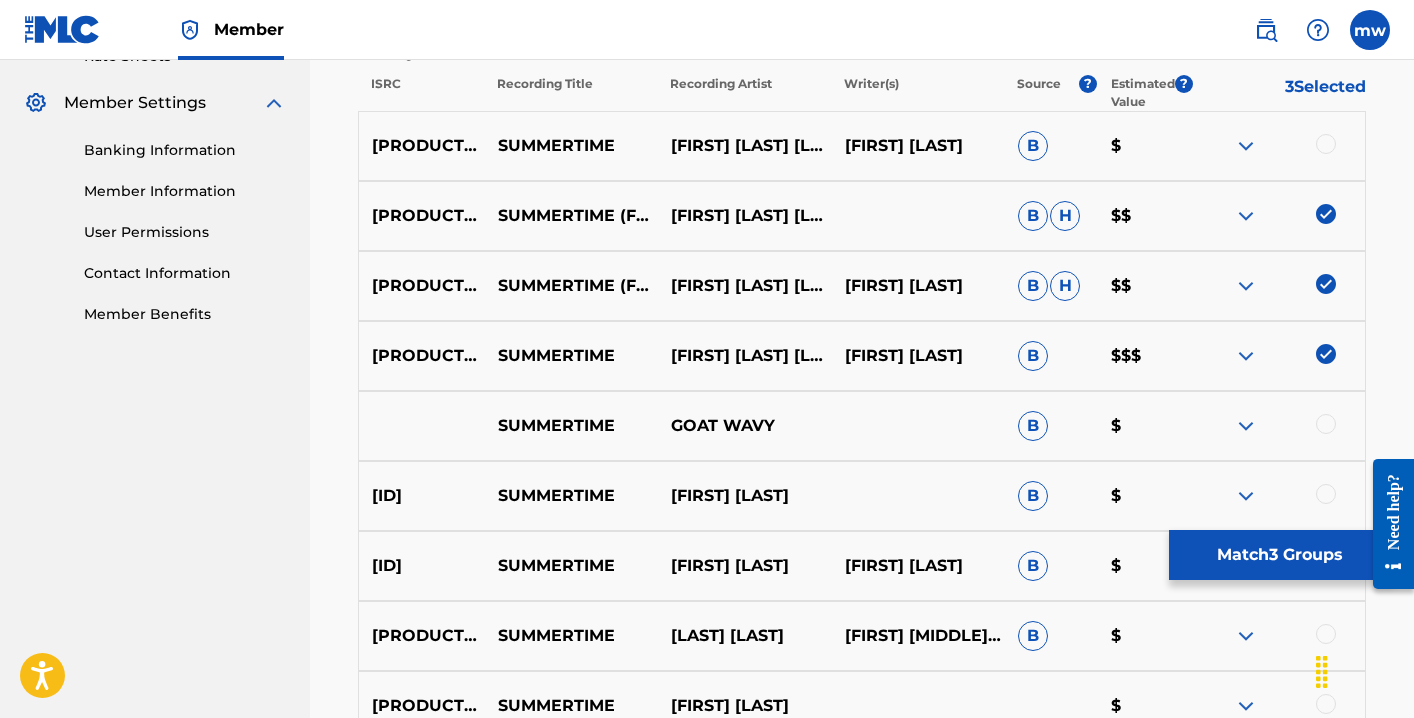 click at bounding box center (1326, 144) 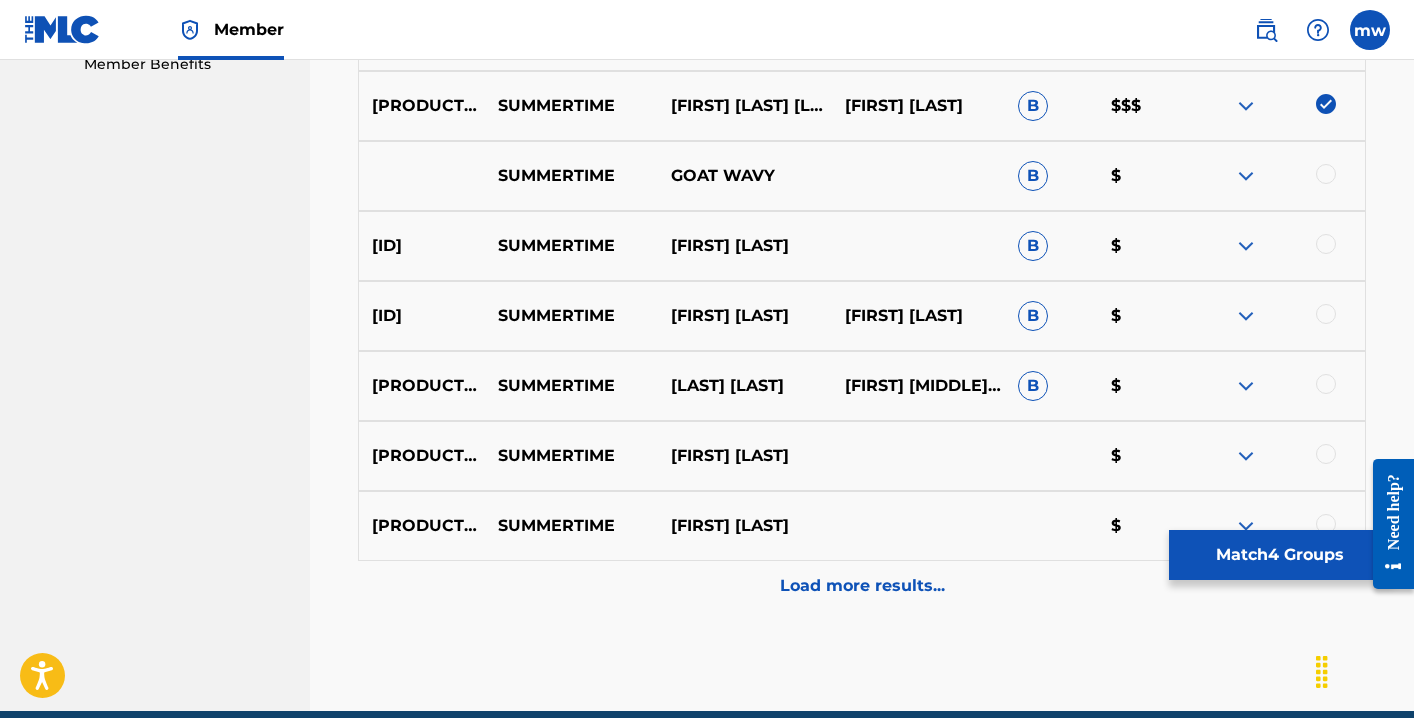 scroll, scrollTop: 1047, scrollLeft: 1, axis: both 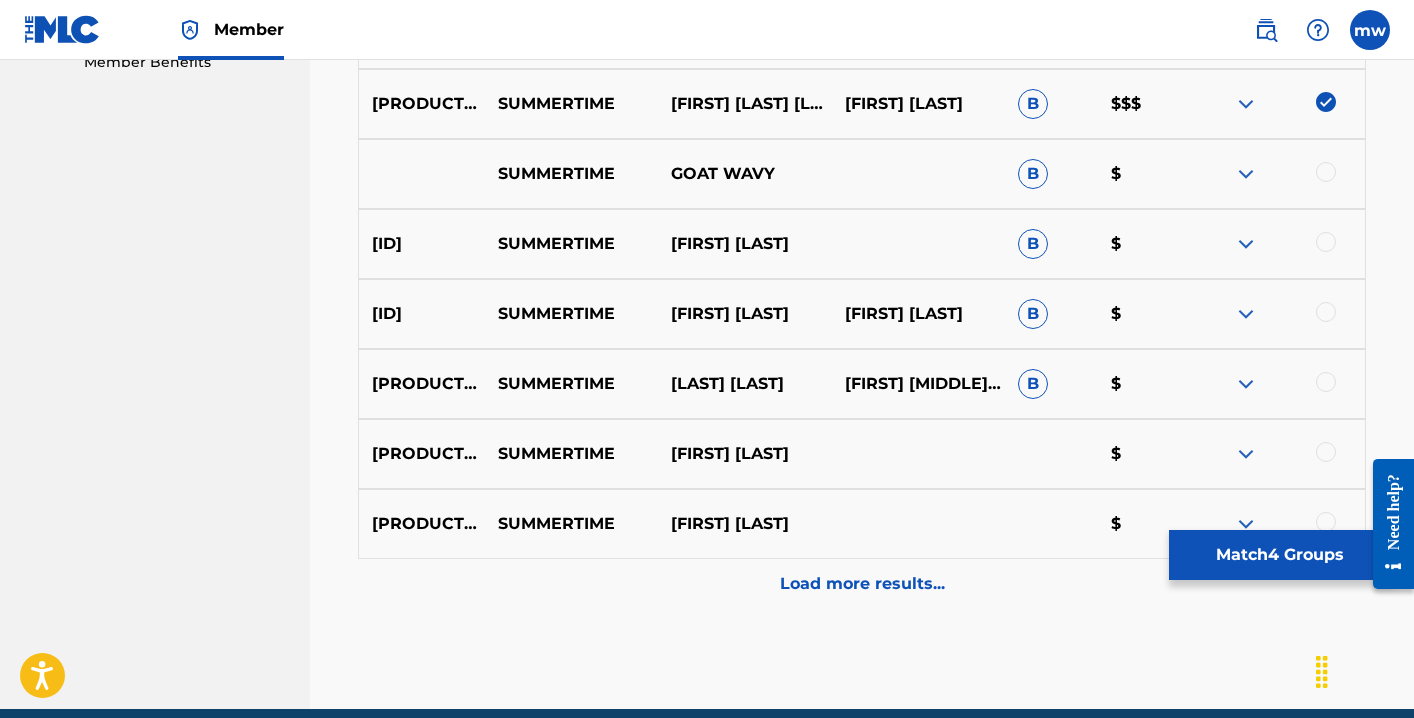 click on "Load more results..." at bounding box center [862, 584] 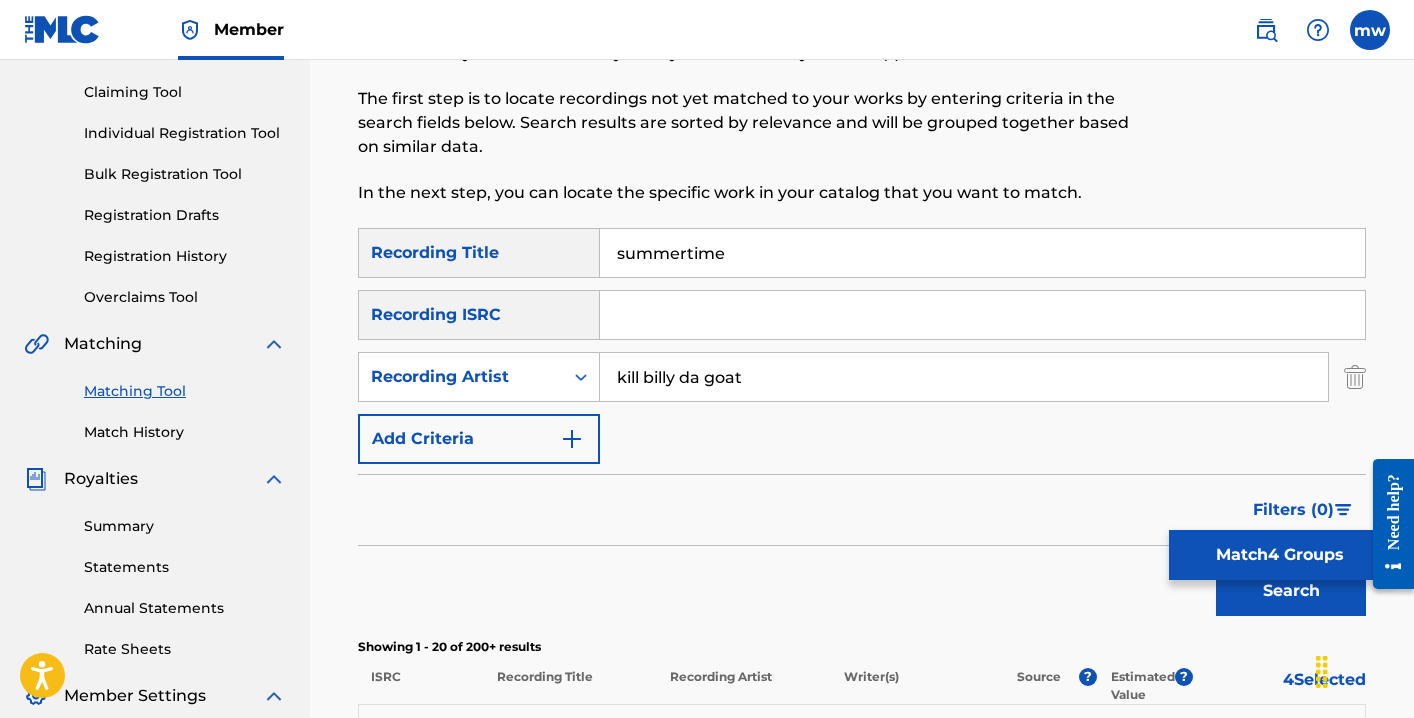 scroll, scrollTop: 214, scrollLeft: 0, axis: vertical 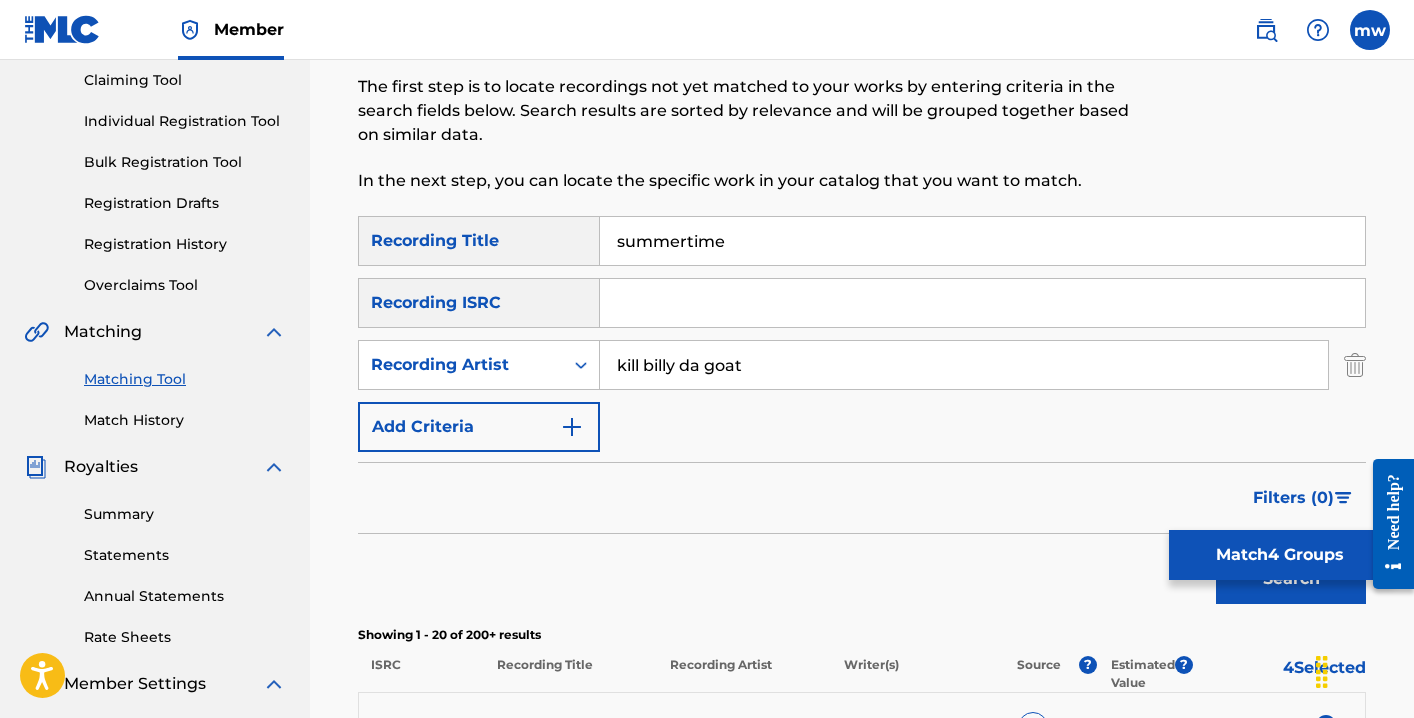 click on "Match  4 Groups" at bounding box center [1279, 555] 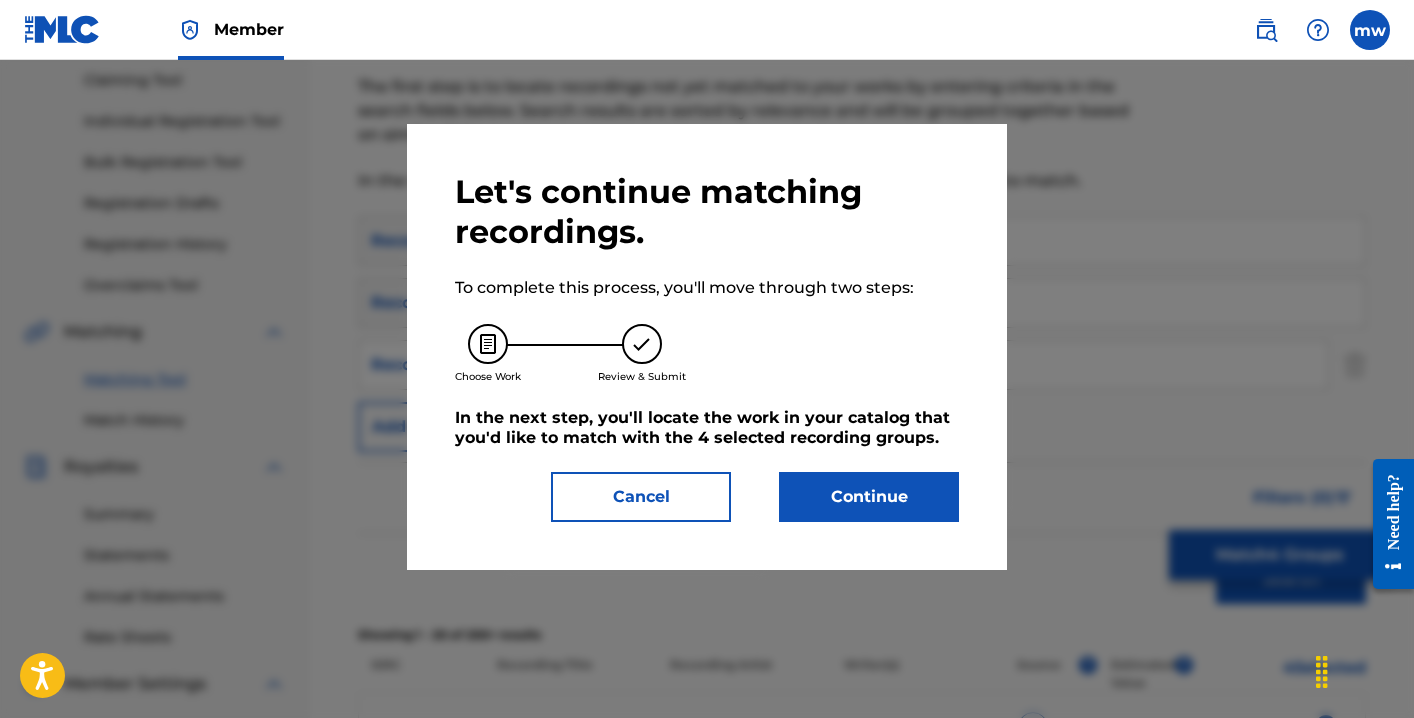 click on "Continue" at bounding box center (869, 497) 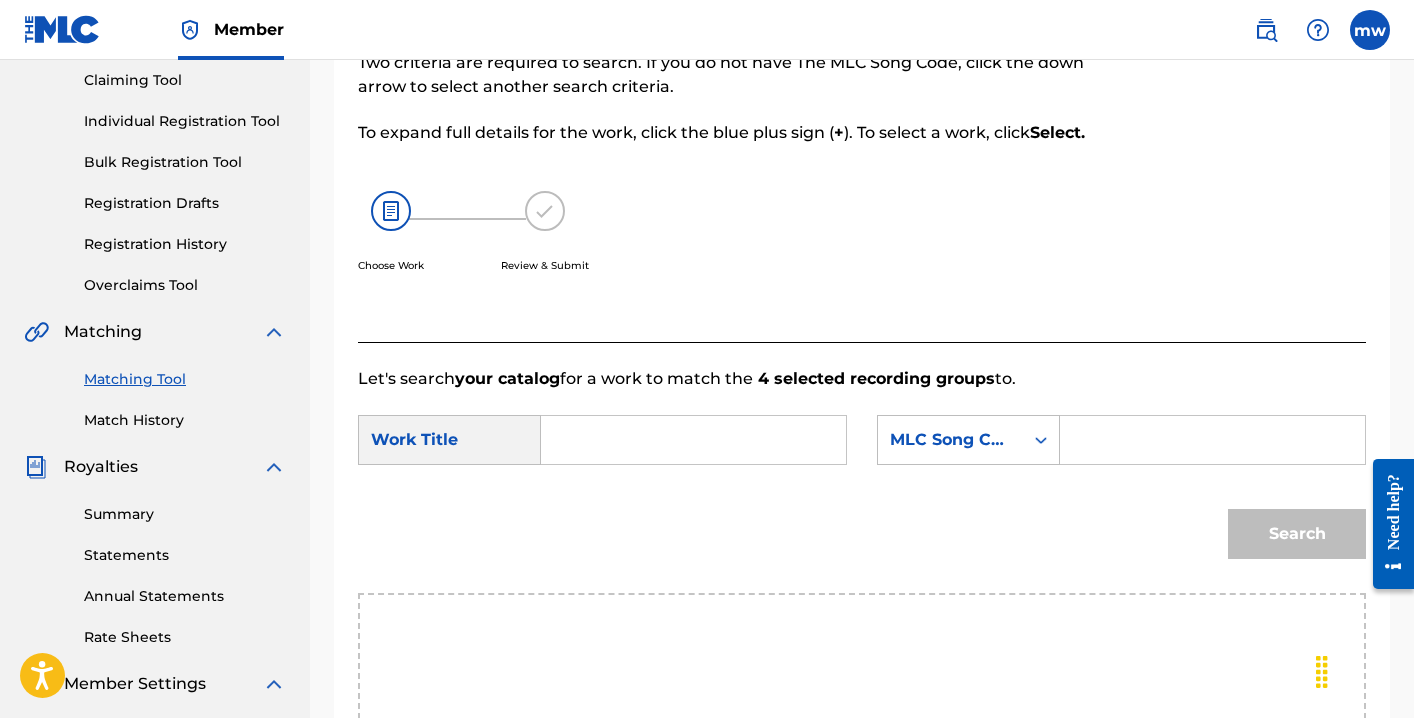 click at bounding box center [693, 440] 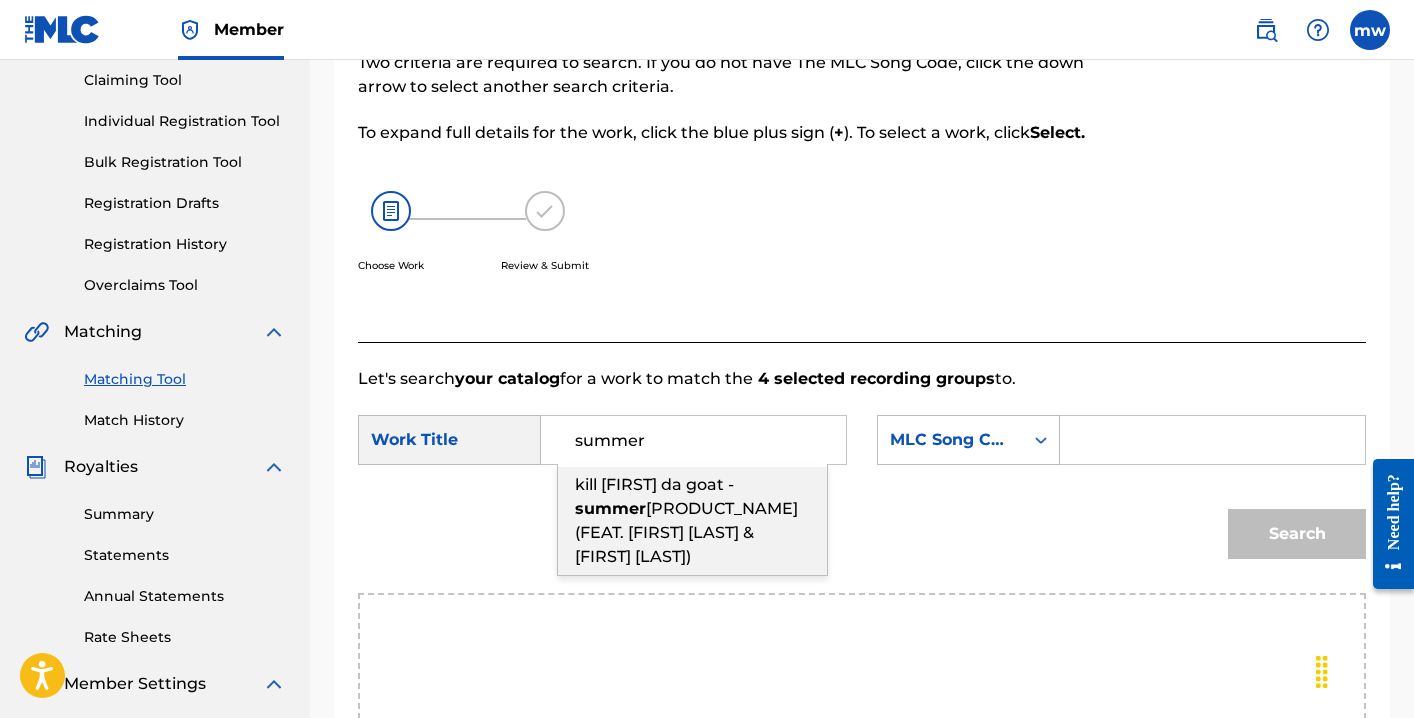 click on "[PRODUCT_NAME] (FEAT. [FIRST] [LAST] & [FIRST] [LAST])" at bounding box center [686, 532] 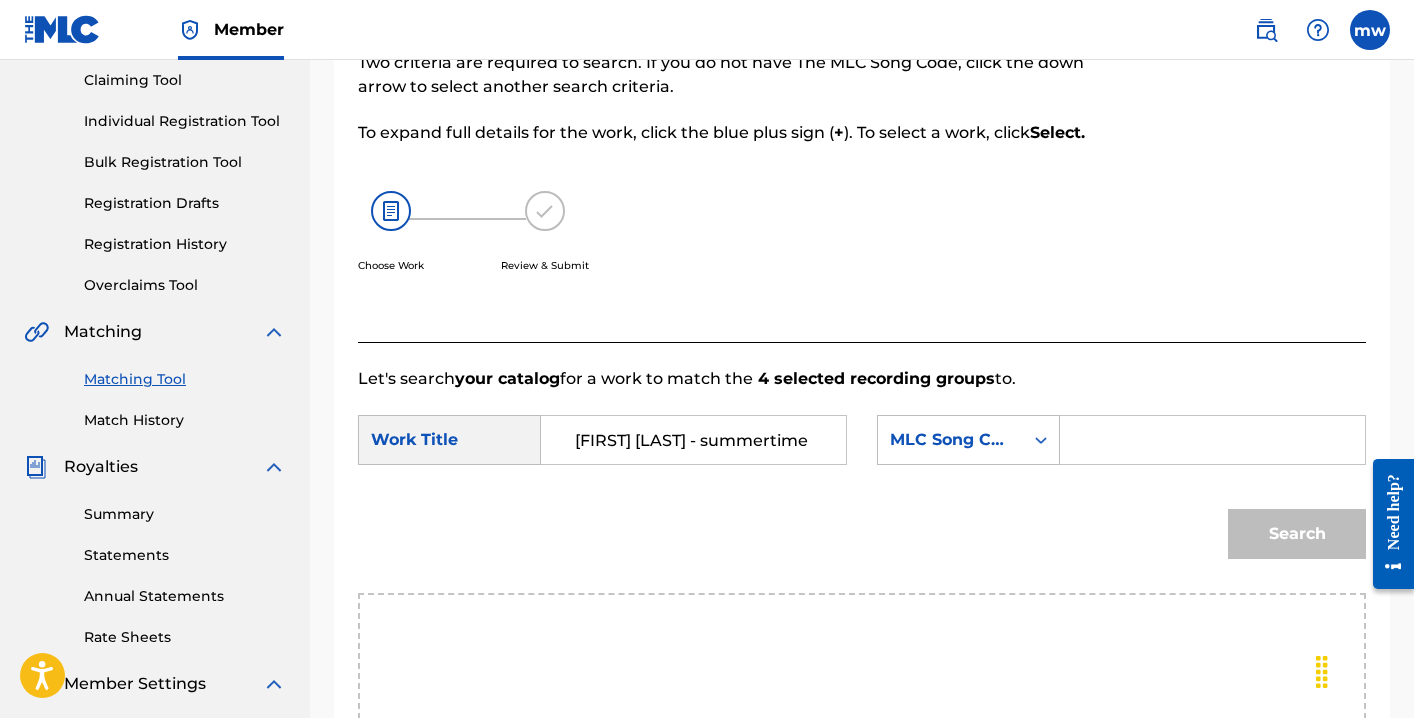 click at bounding box center [1212, 440] 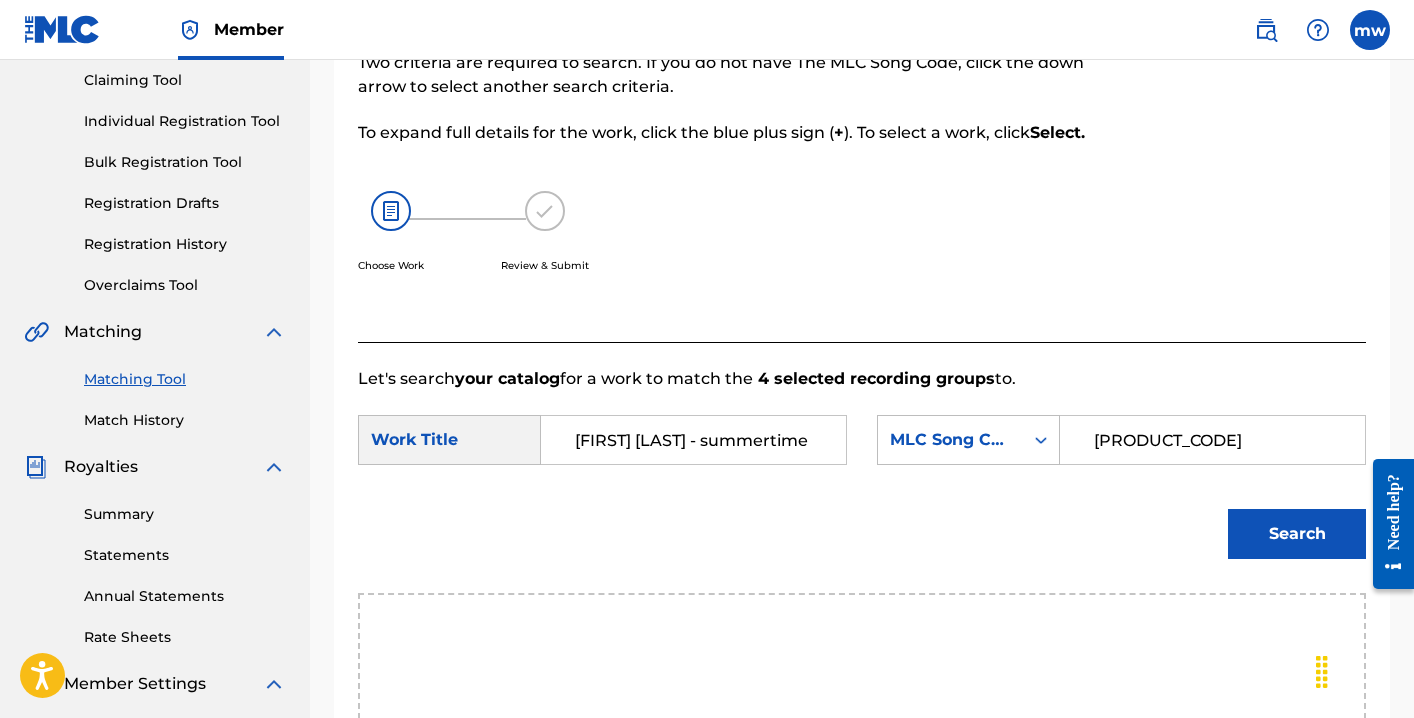 type on "[PRODUCT_CODE]" 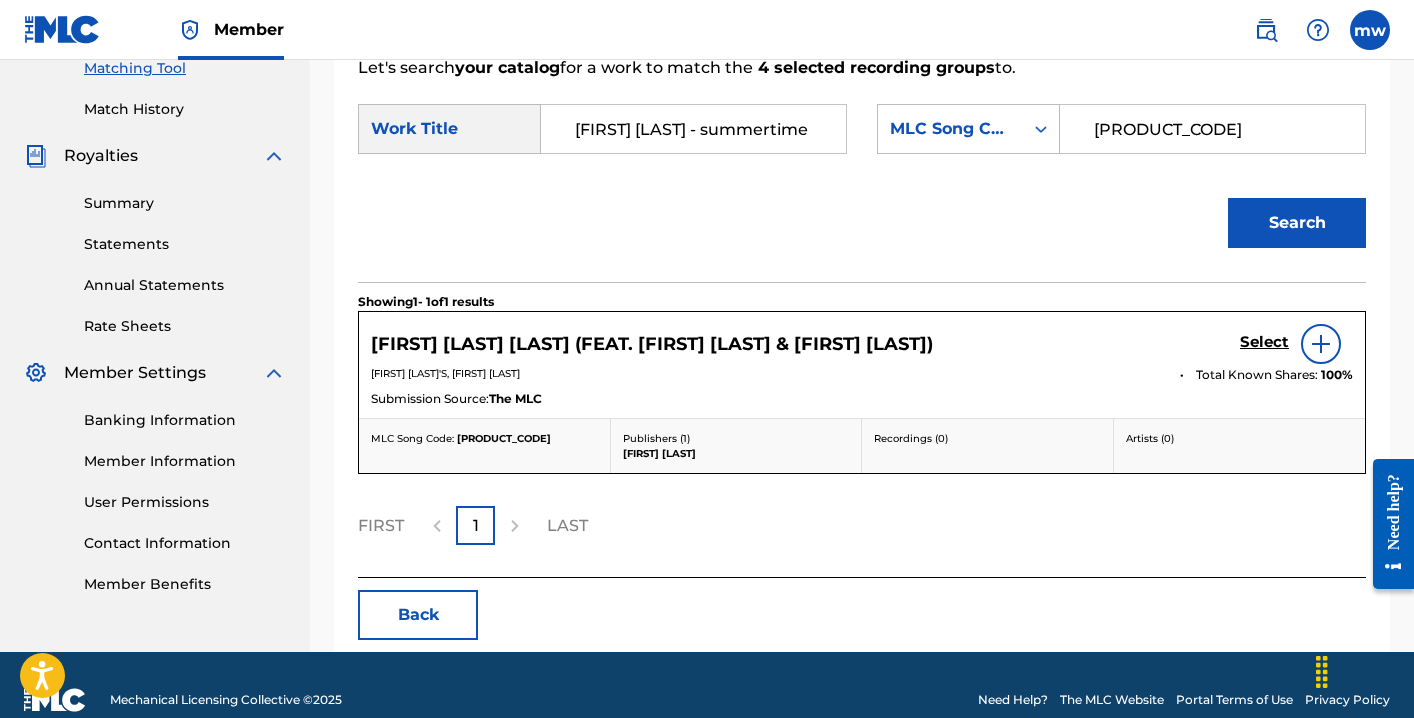 scroll, scrollTop: 536, scrollLeft: 0, axis: vertical 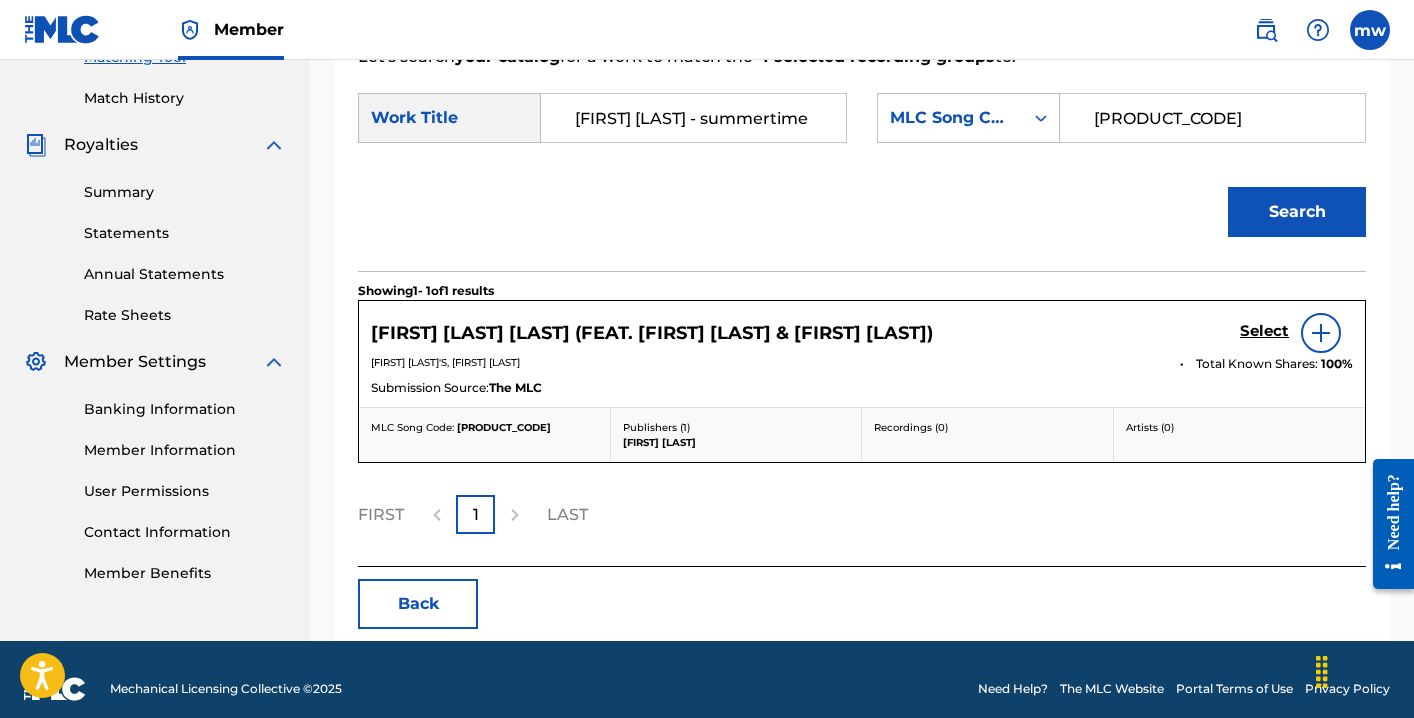 click on "Select" at bounding box center (1264, 331) 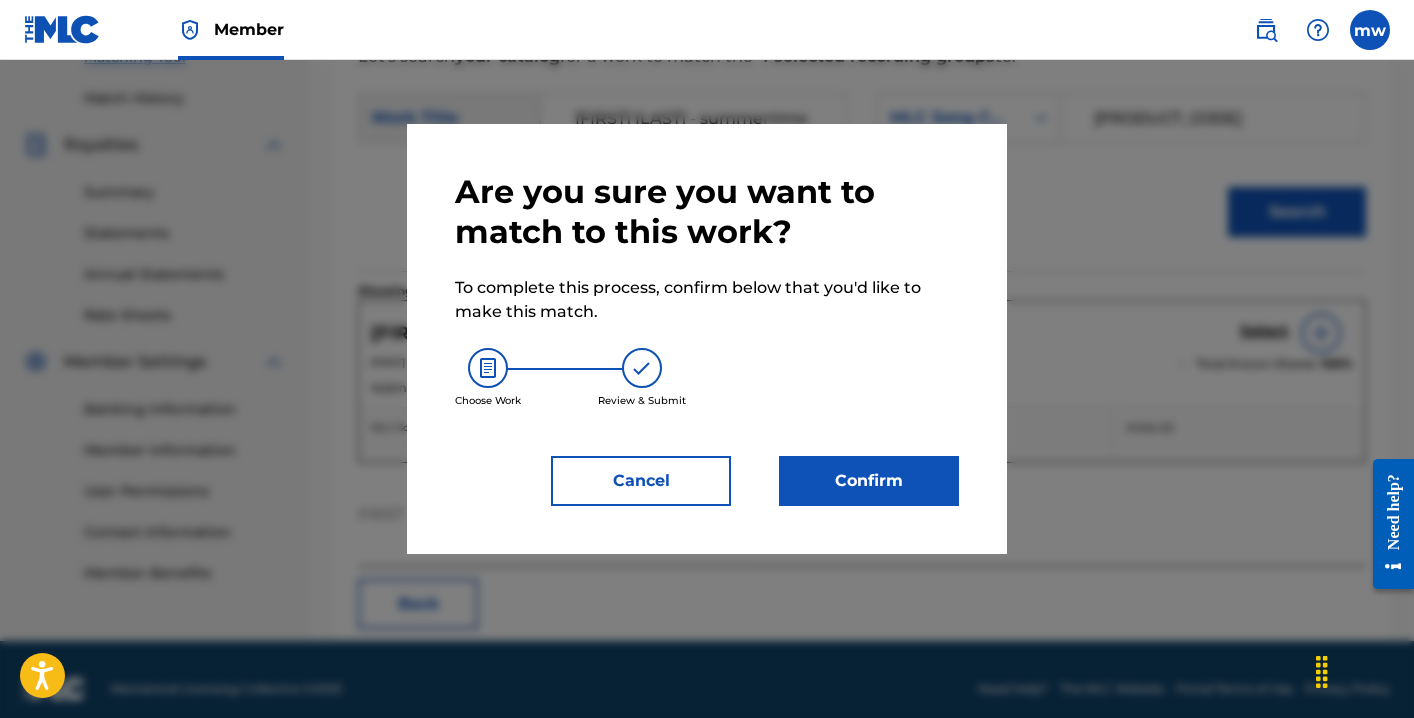 click on "Confirm" at bounding box center [869, 481] 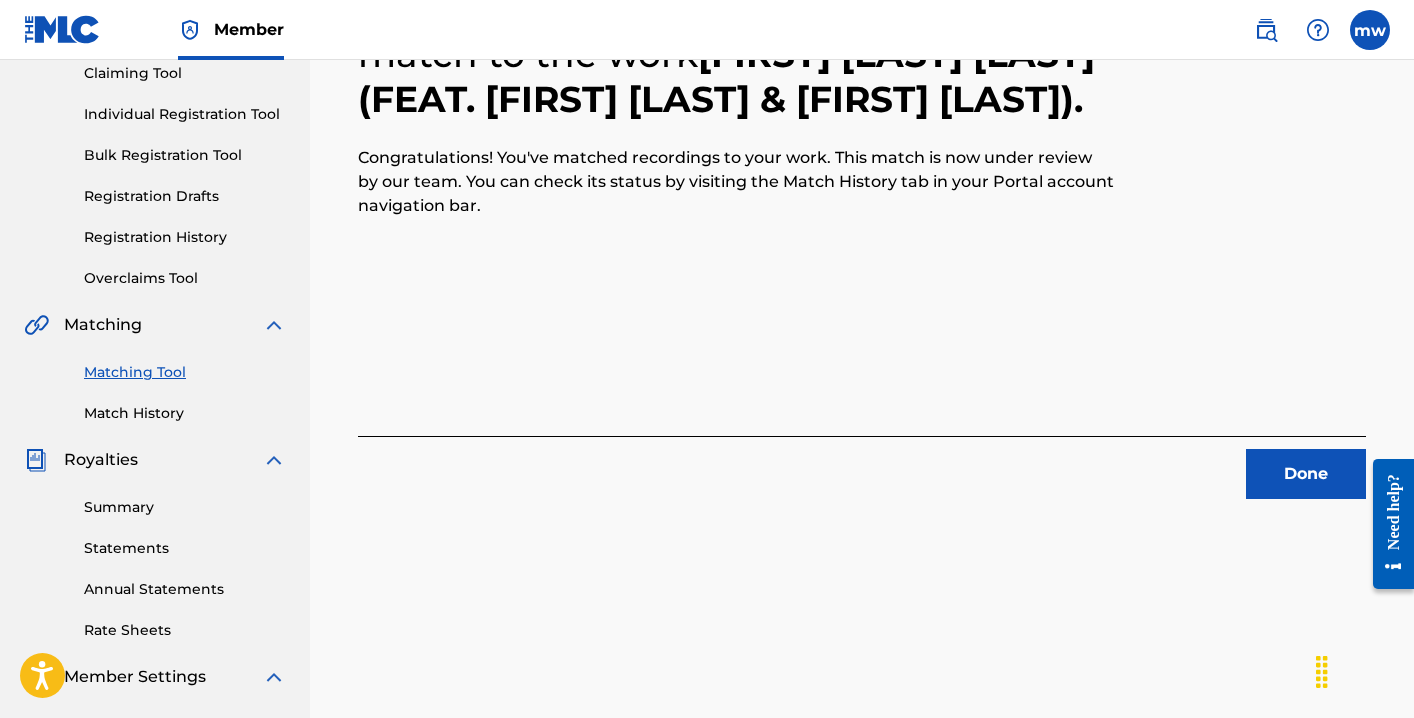 scroll, scrollTop: 63, scrollLeft: 0, axis: vertical 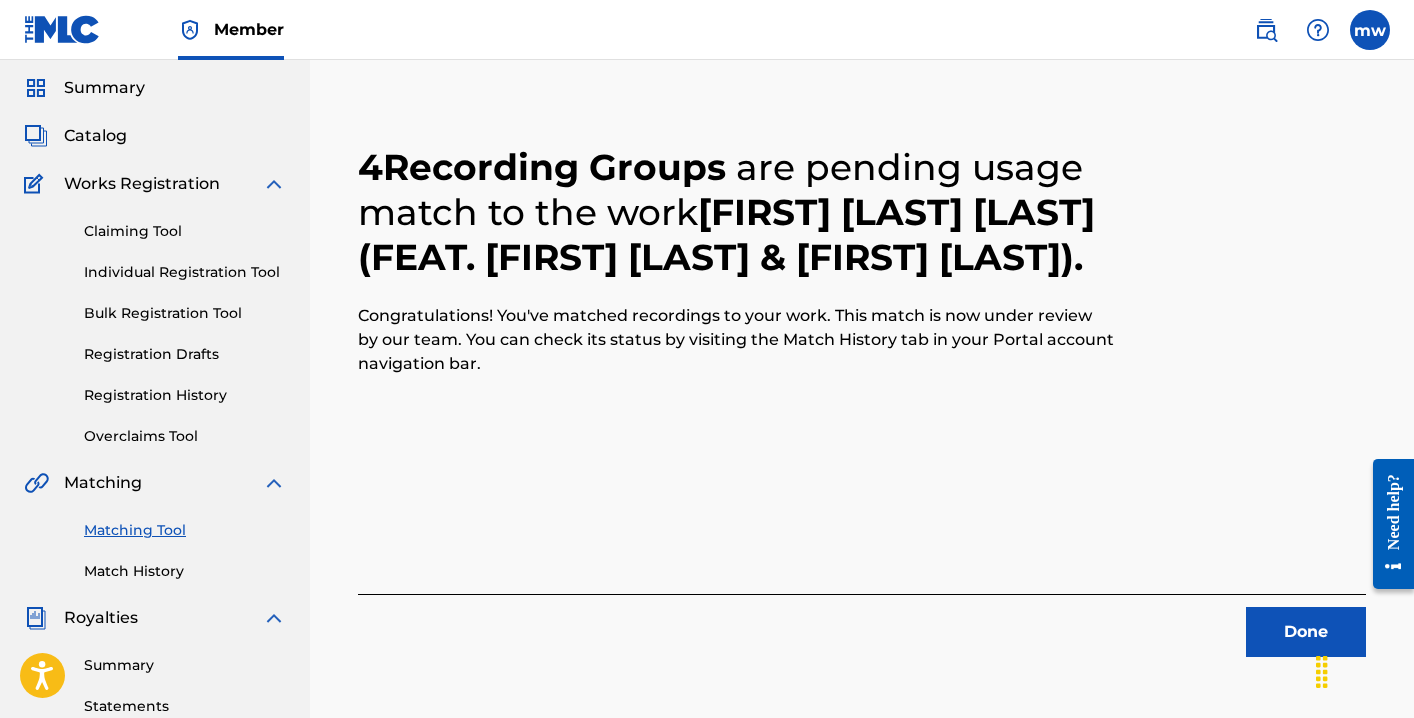 click on "Done" at bounding box center [1306, 632] 